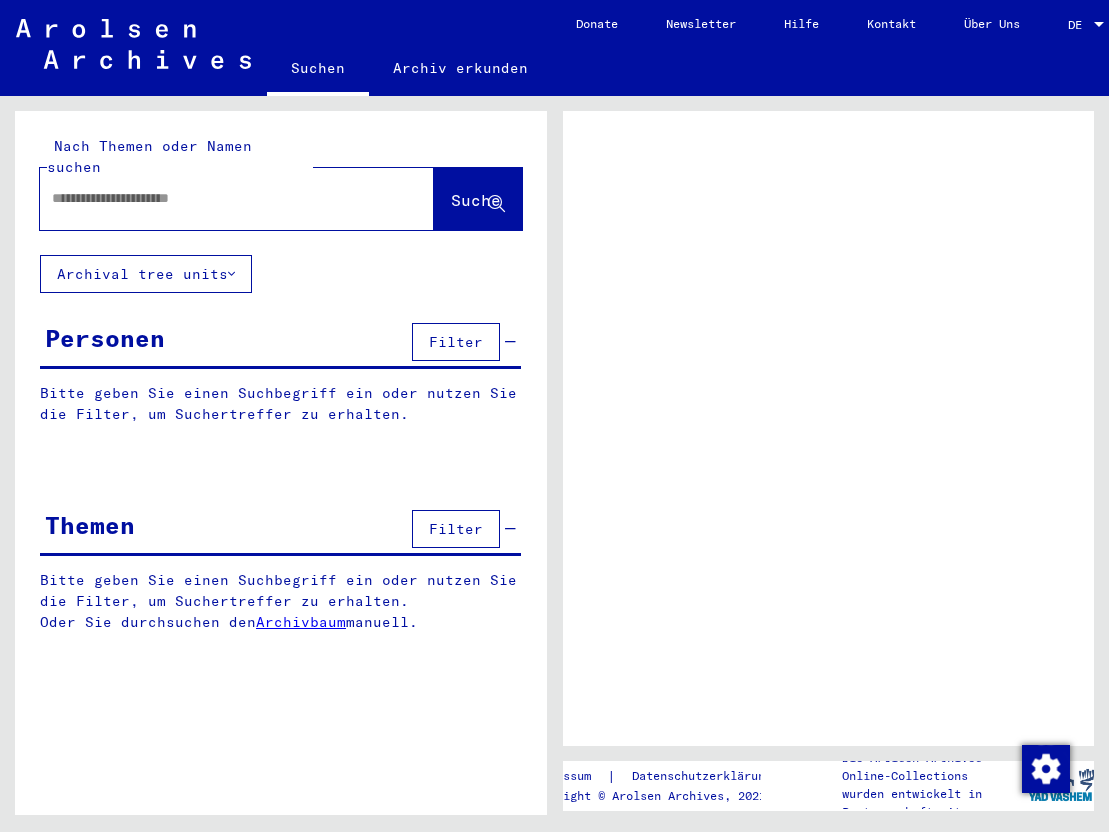 scroll, scrollTop: 0, scrollLeft: 0, axis: both 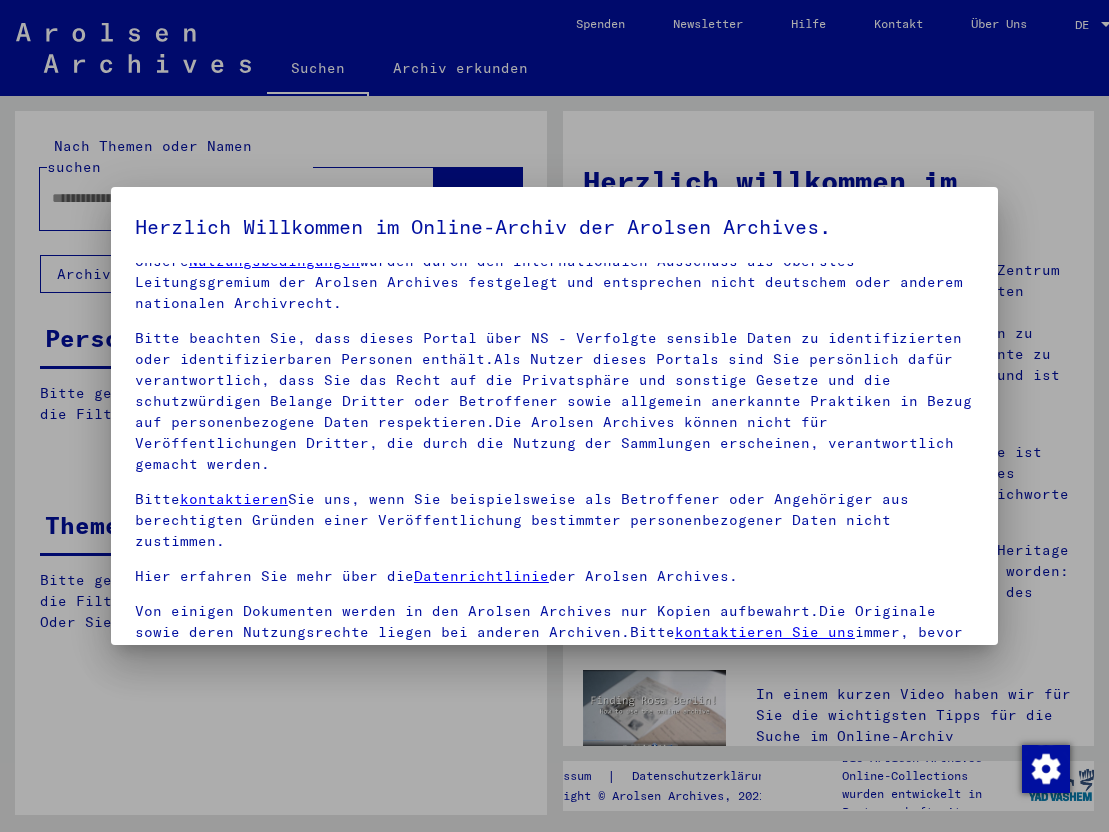 click on "Einverständniserklärung: Hiermit erkläre ich mich damit einverstanden, dass ich sensible personenbezogene Daten ausschließlich für wissenschaftliche Zwecke und in Übereinstimmung mit den geltenden nationalen Gesetzen und Bestimmungen nutze. Mir ist bewusst, dass ein Verstoß gegen diese Gesetze und/oder Bestimmungen strafrechtliche Konsequenzen nach sich ziehen kann." at bounding box center (554, 738) 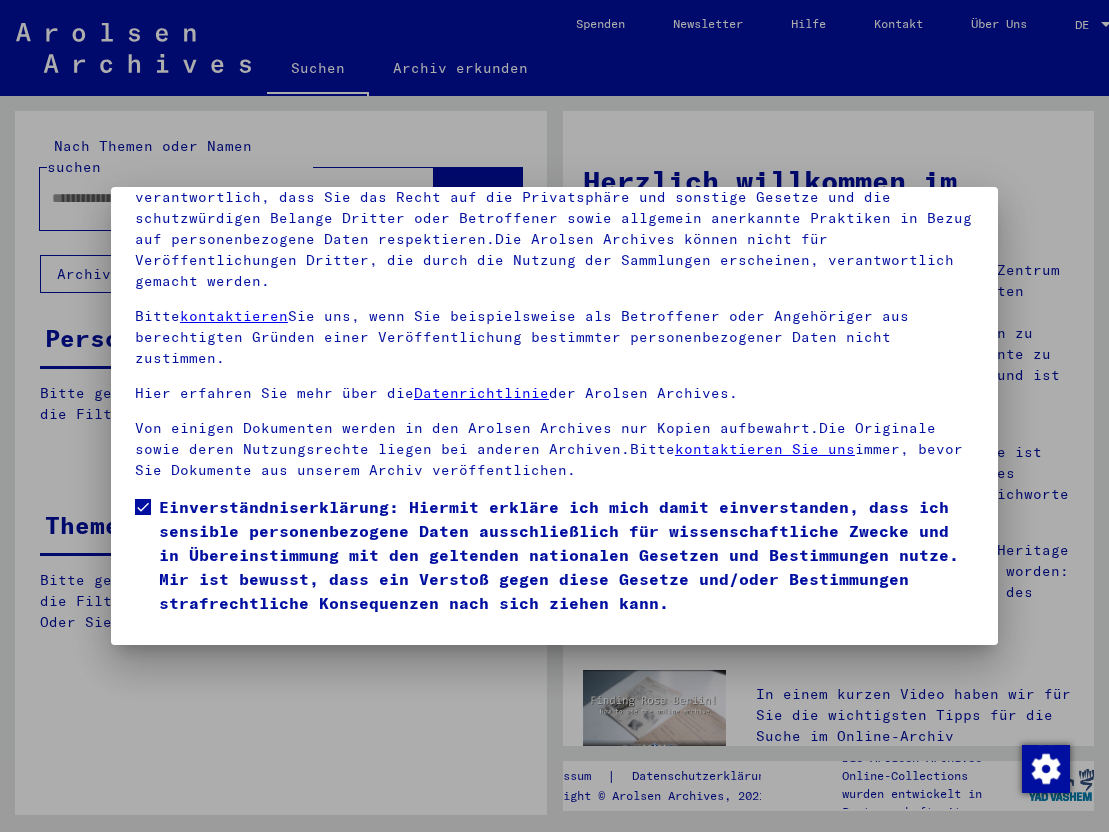 click on "Ich stimme zu" at bounding box center (210, 644) 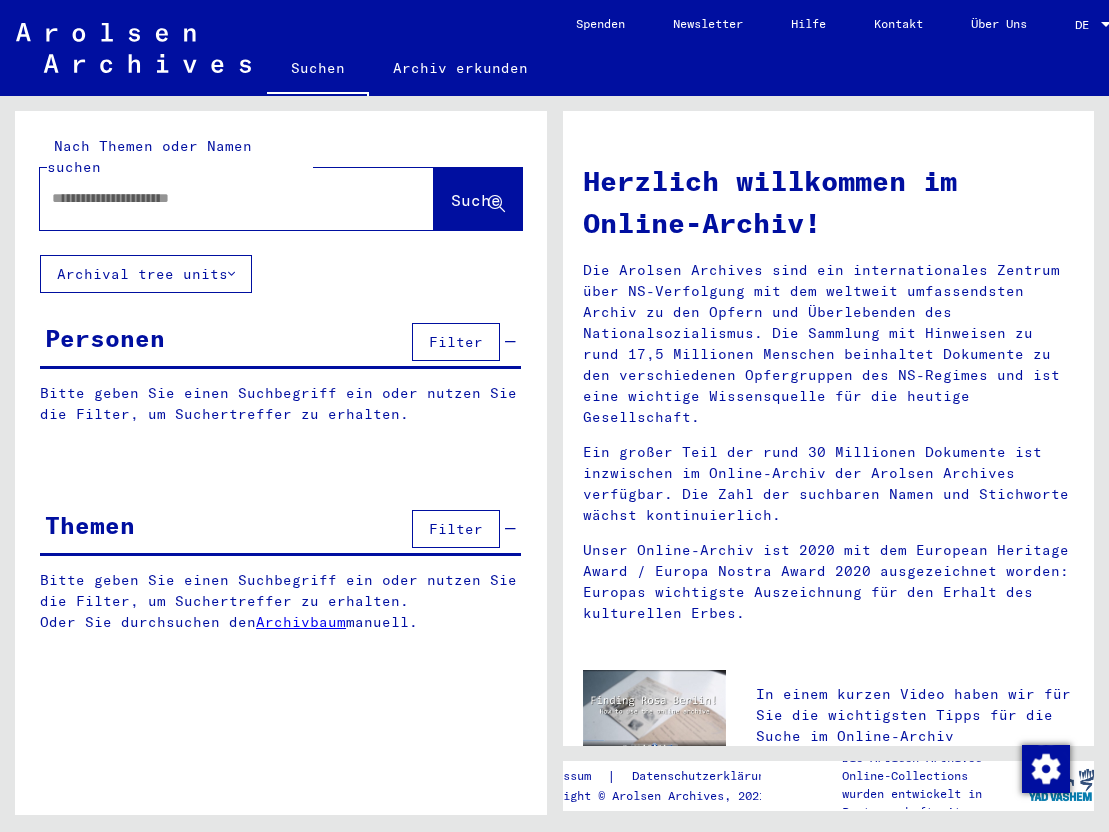 click at bounding box center [213, 198] 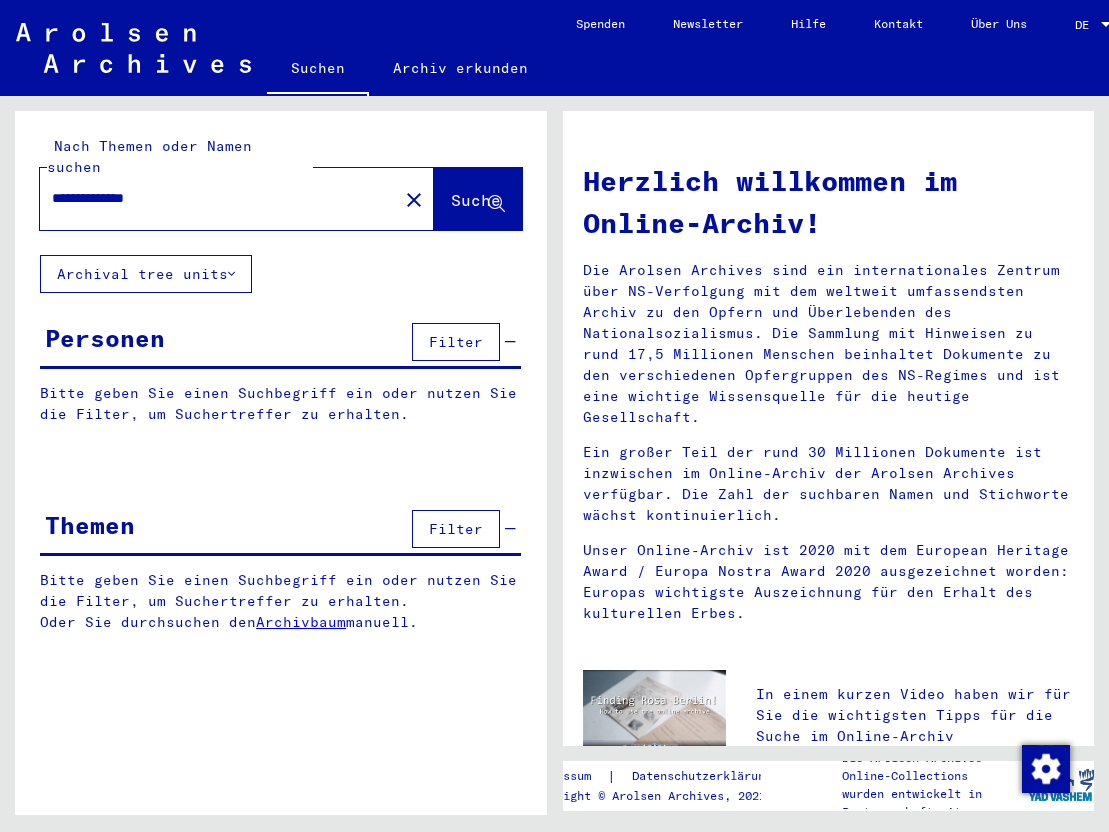 click on "Suche" 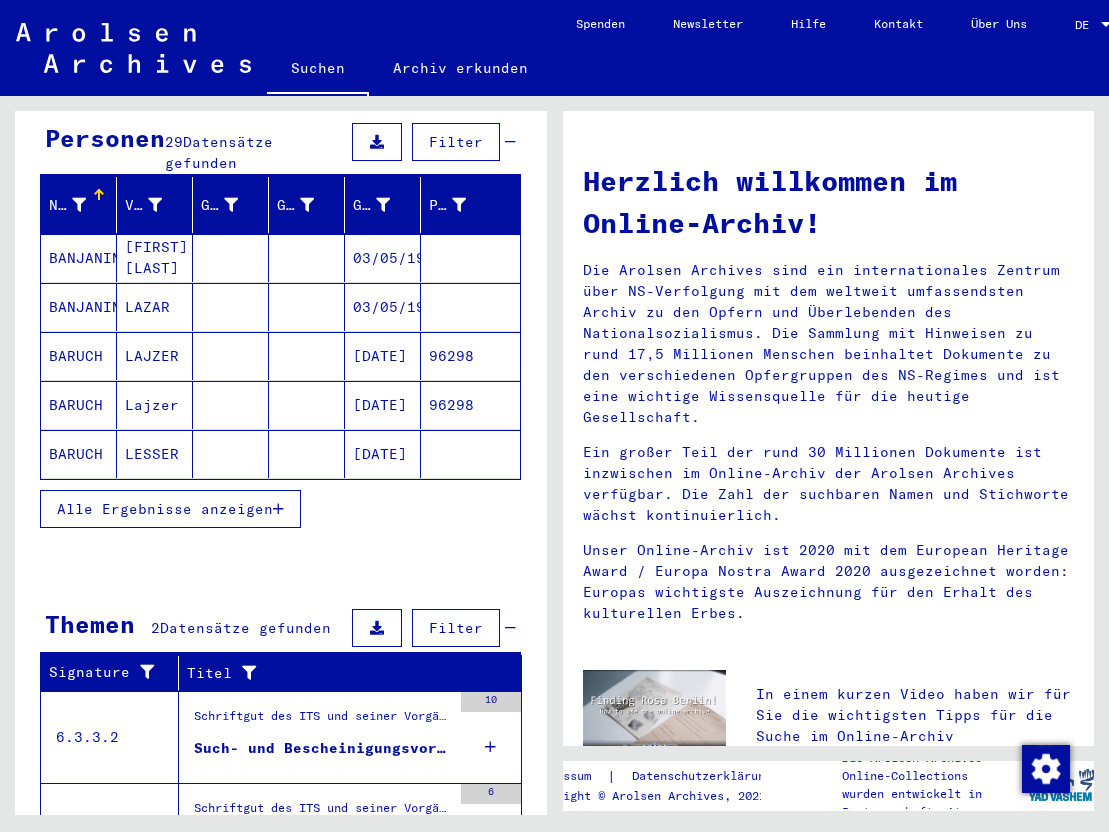 scroll, scrollTop: 203, scrollLeft: 0, axis: vertical 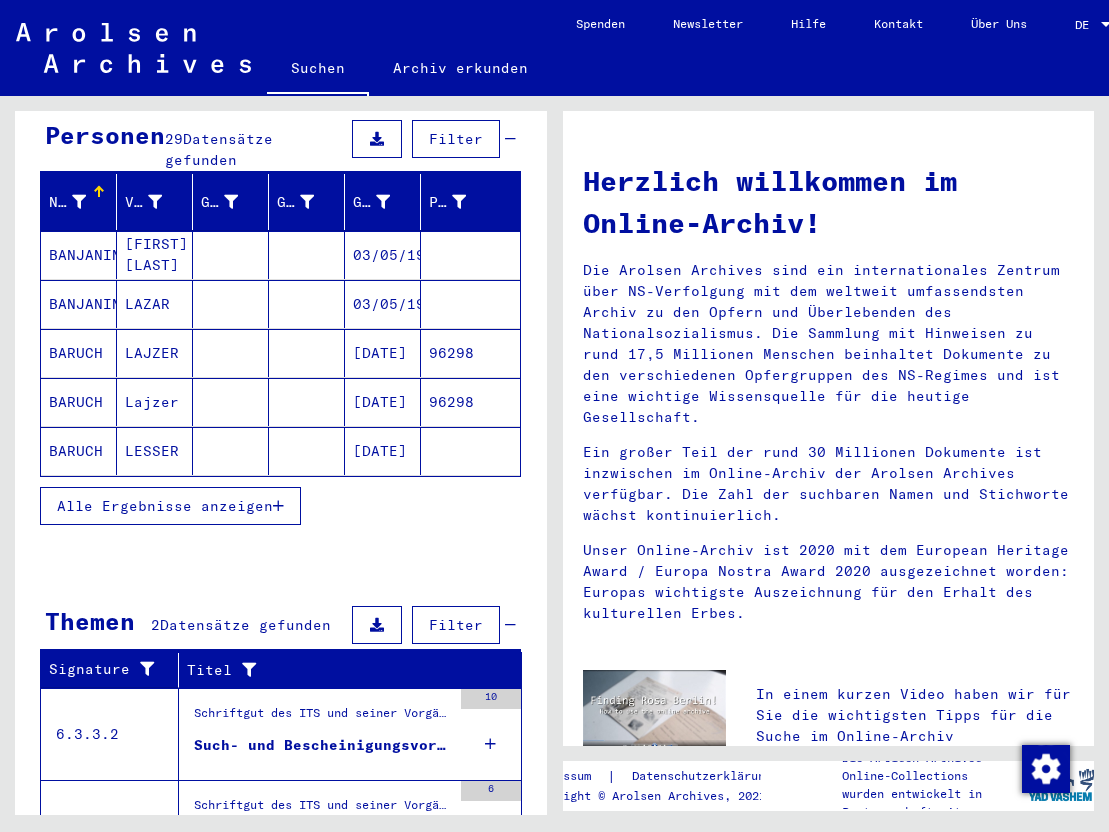 click on "Alle Ergebnisse anzeigen" at bounding box center [165, 506] 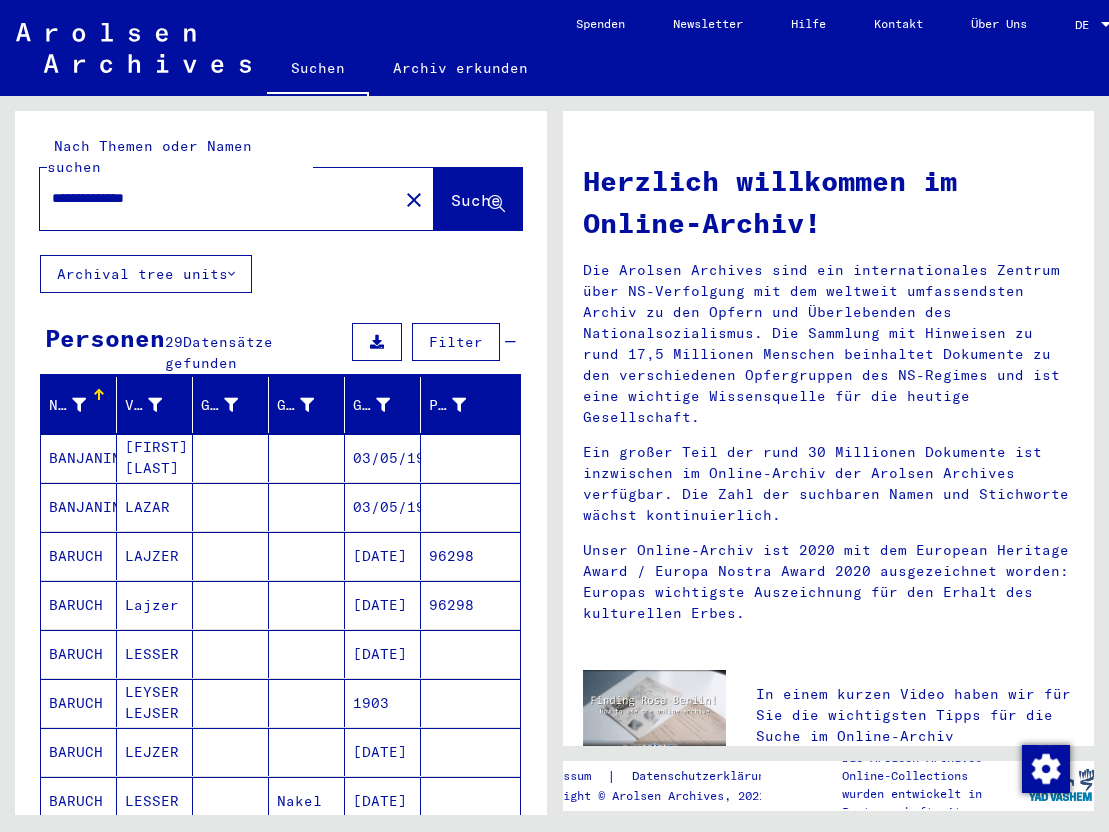 scroll, scrollTop: 0, scrollLeft: 0, axis: both 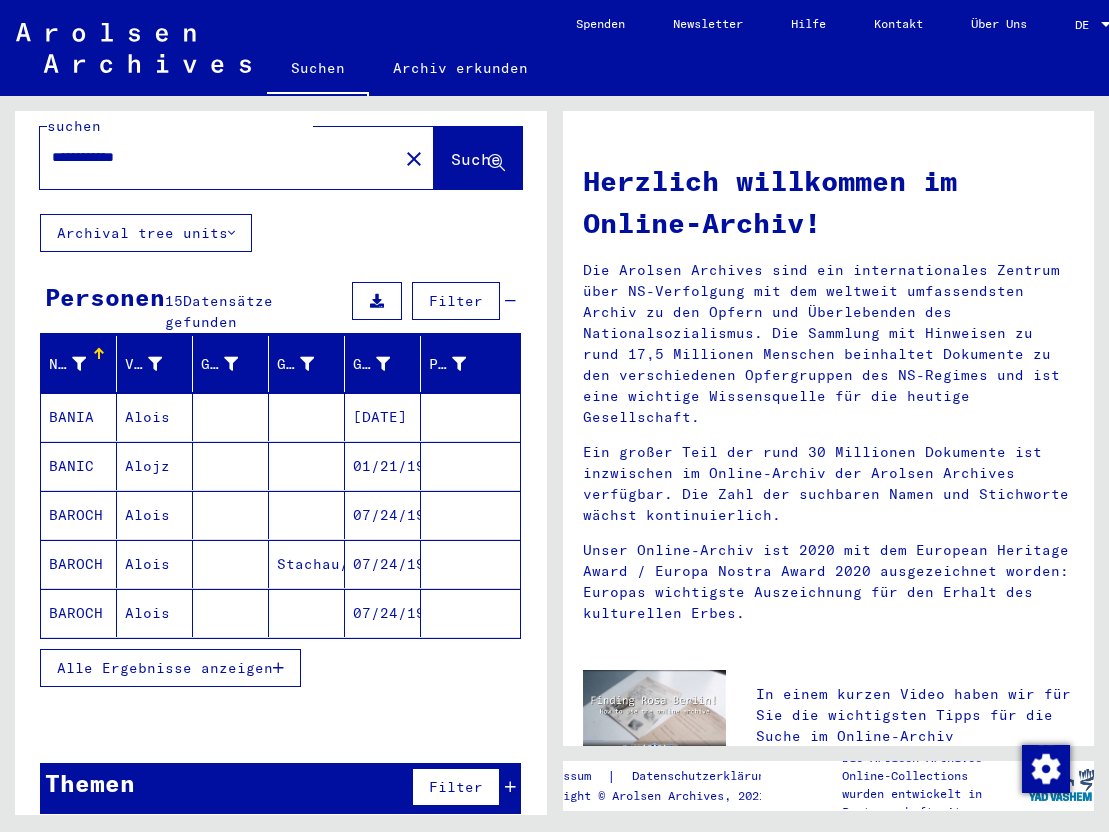 drag, startPoint x: 97, startPoint y: 133, endPoint x: -41, endPoint y: 128, distance: 138.09055 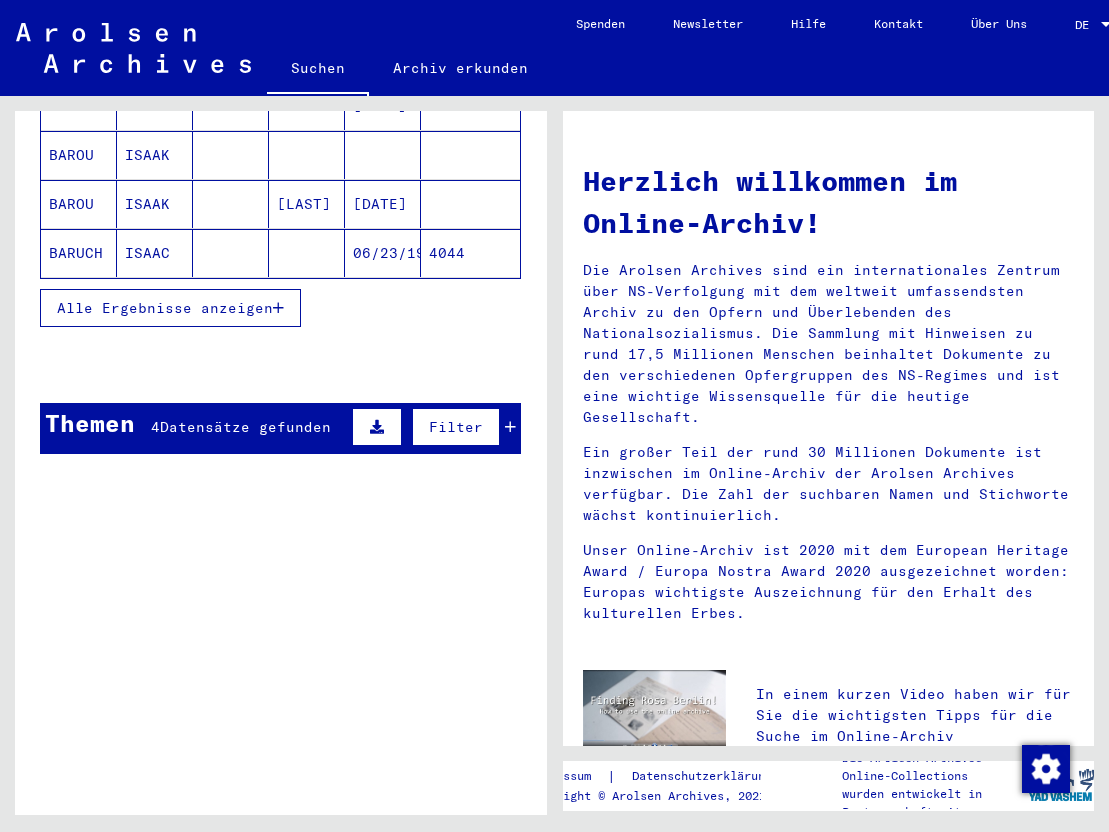 scroll, scrollTop: 445, scrollLeft: 0, axis: vertical 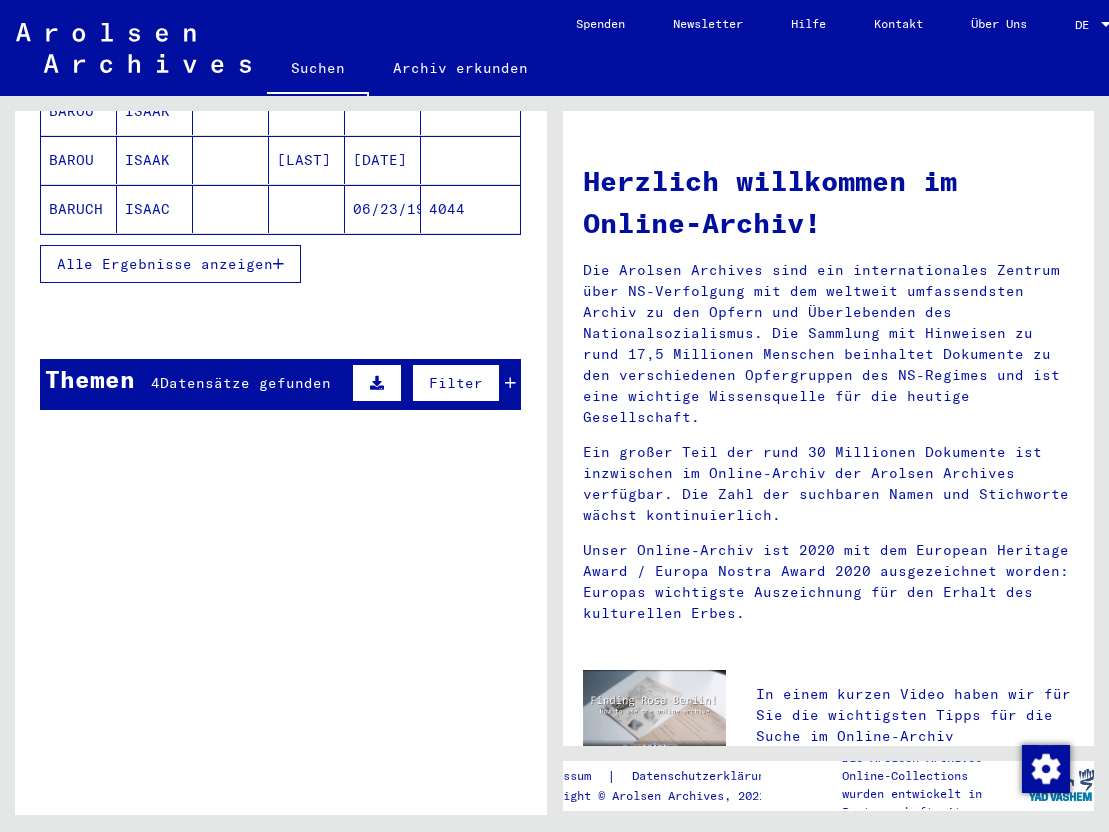 click on "Alle Ergebnisse anzeigen" at bounding box center (165, 264) 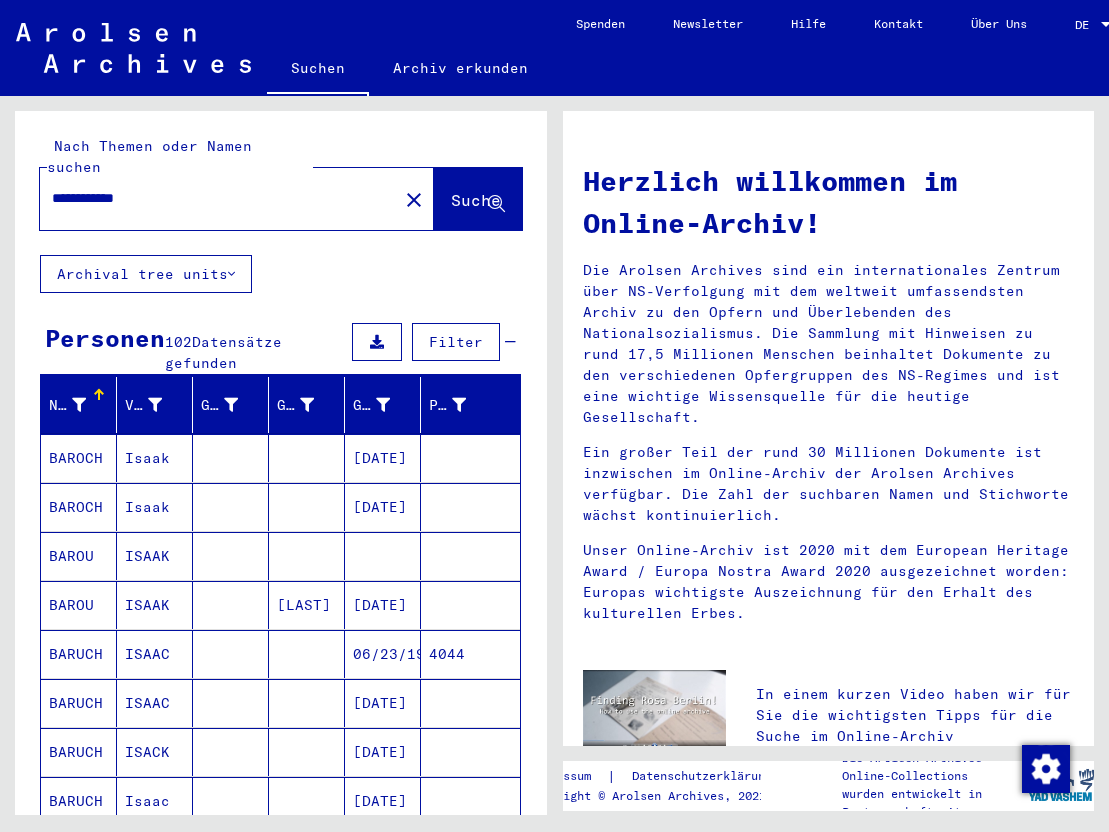 scroll, scrollTop: 0, scrollLeft: 0, axis: both 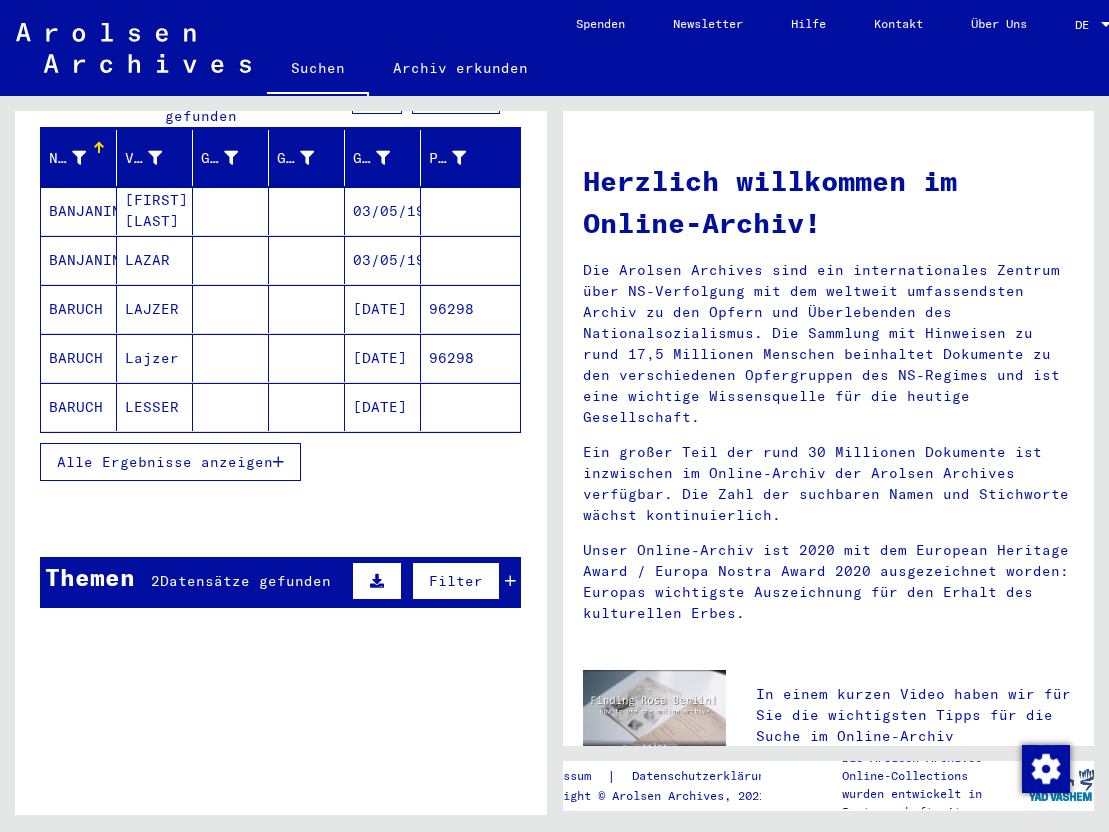 click on "Alle Ergebnisse anzeigen" at bounding box center [165, 462] 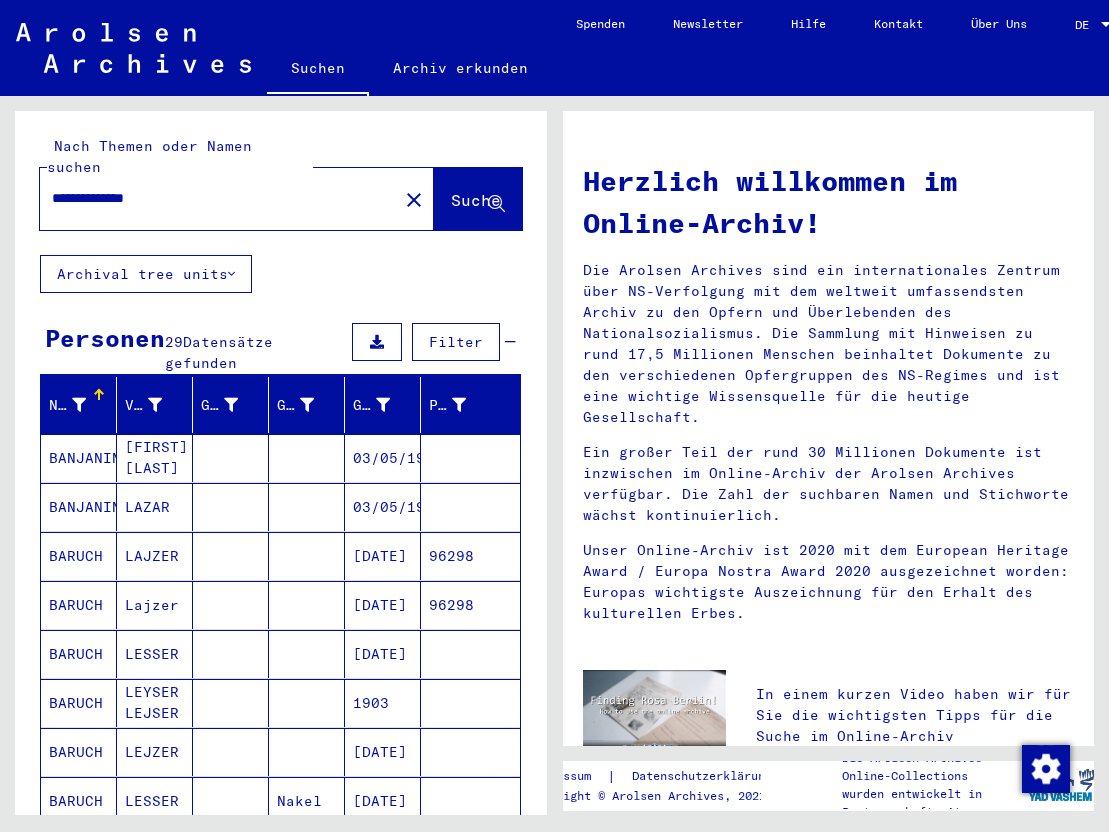 scroll, scrollTop: 0, scrollLeft: 0, axis: both 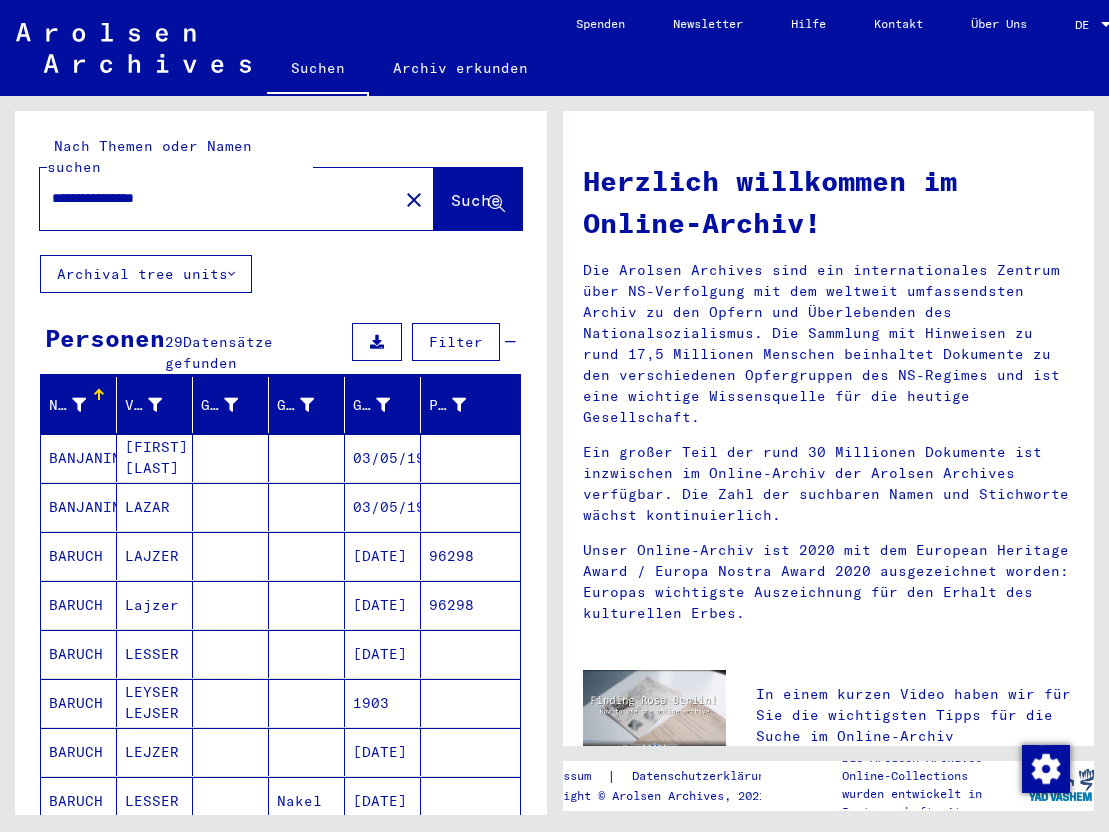type on "**********" 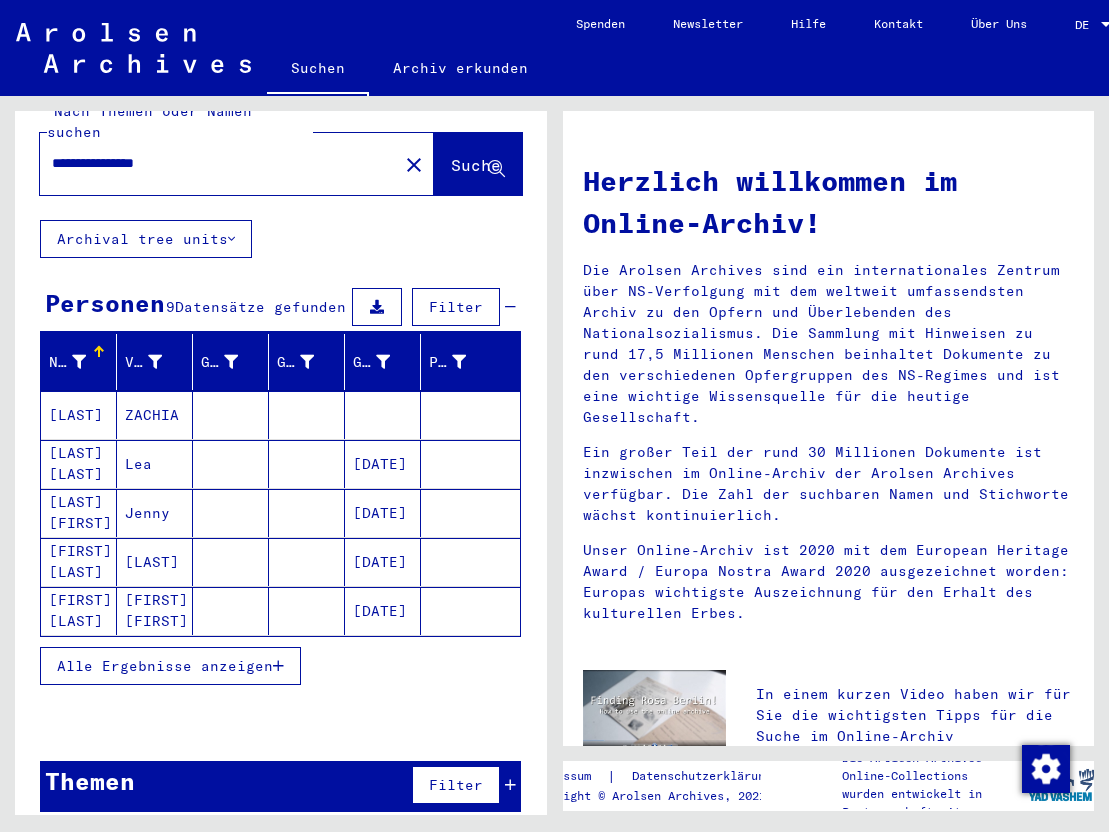 scroll, scrollTop: 33, scrollLeft: 0, axis: vertical 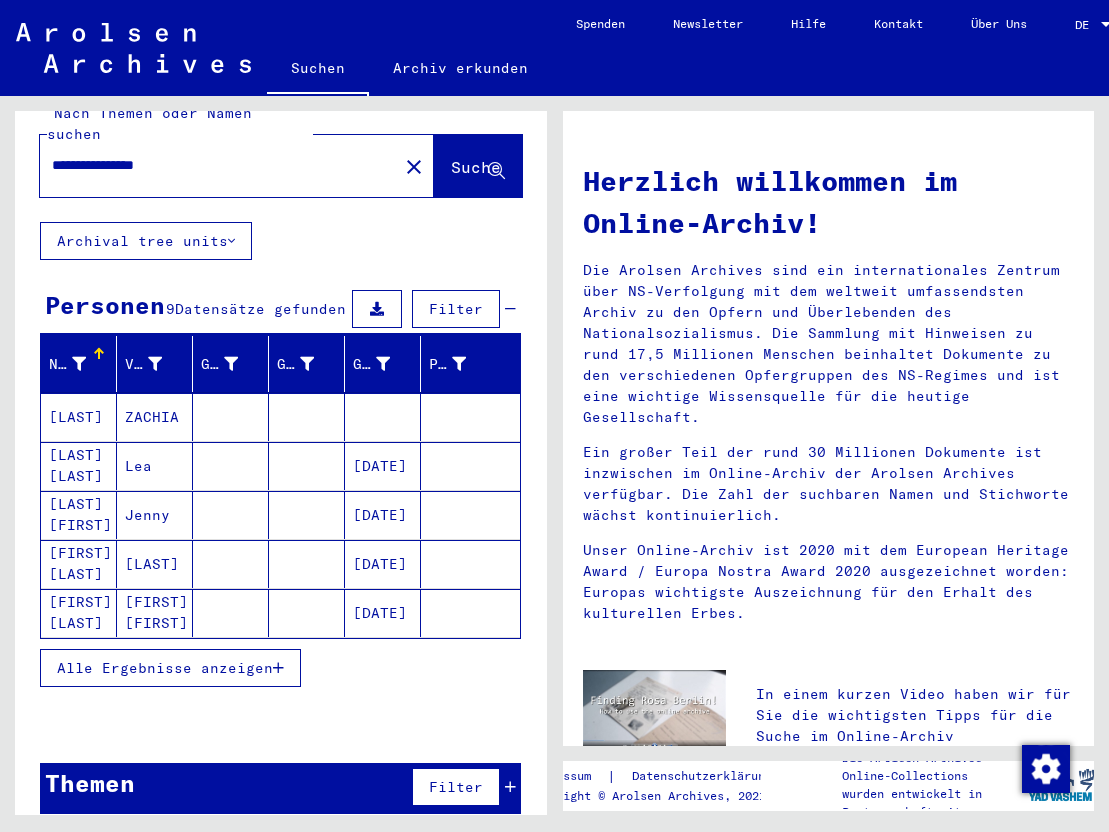 drag, startPoint x: 207, startPoint y: 141, endPoint x: -85, endPoint y: 134, distance: 292.0839 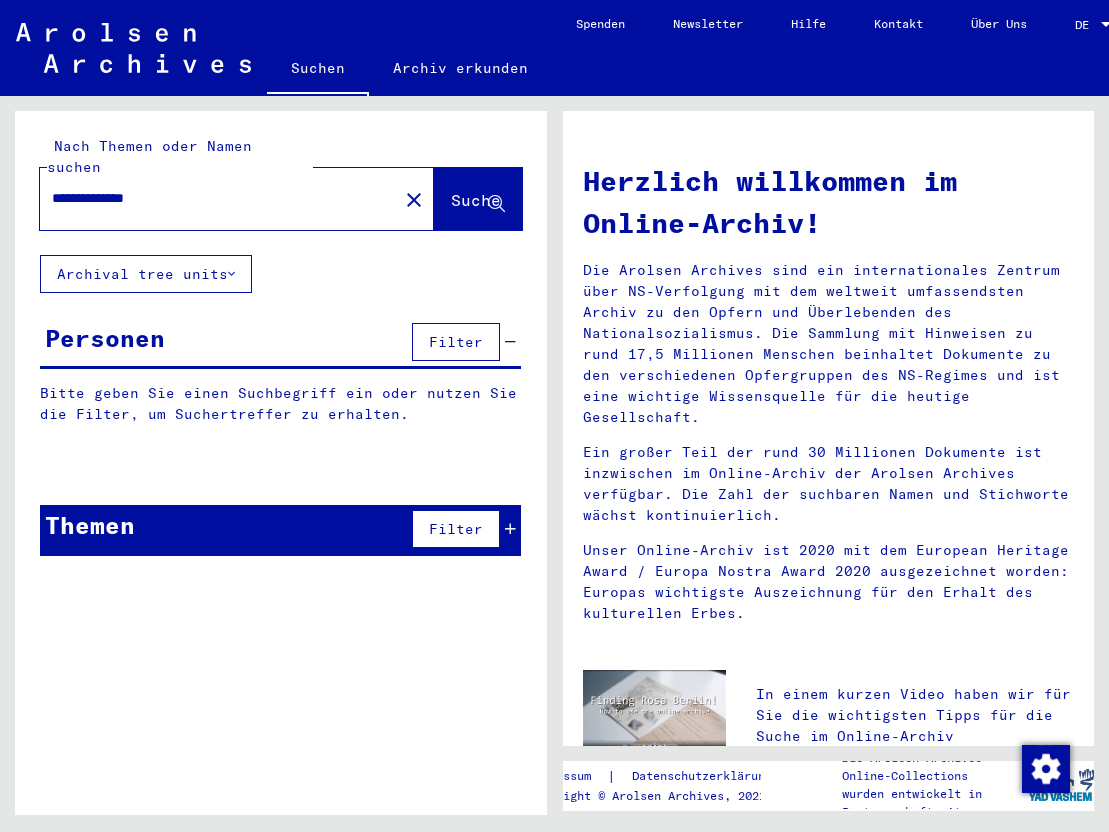 scroll, scrollTop: 0, scrollLeft: 0, axis: both 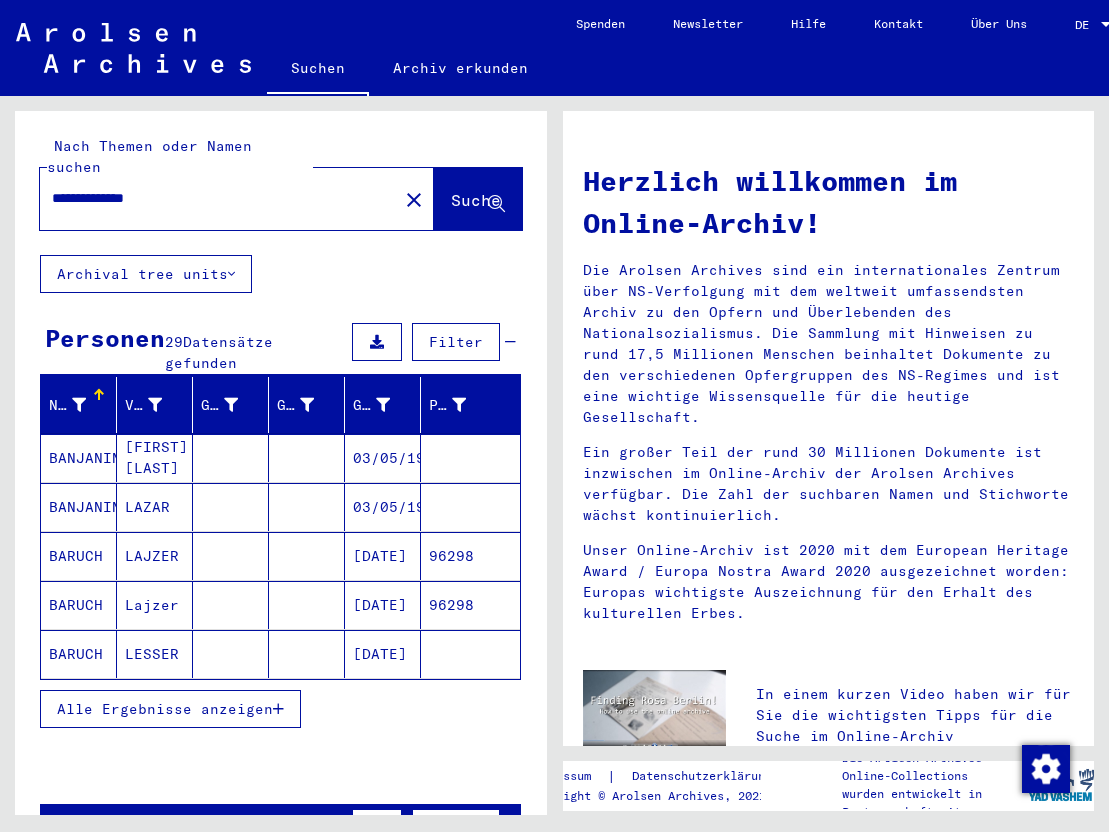 click on "LESSER" 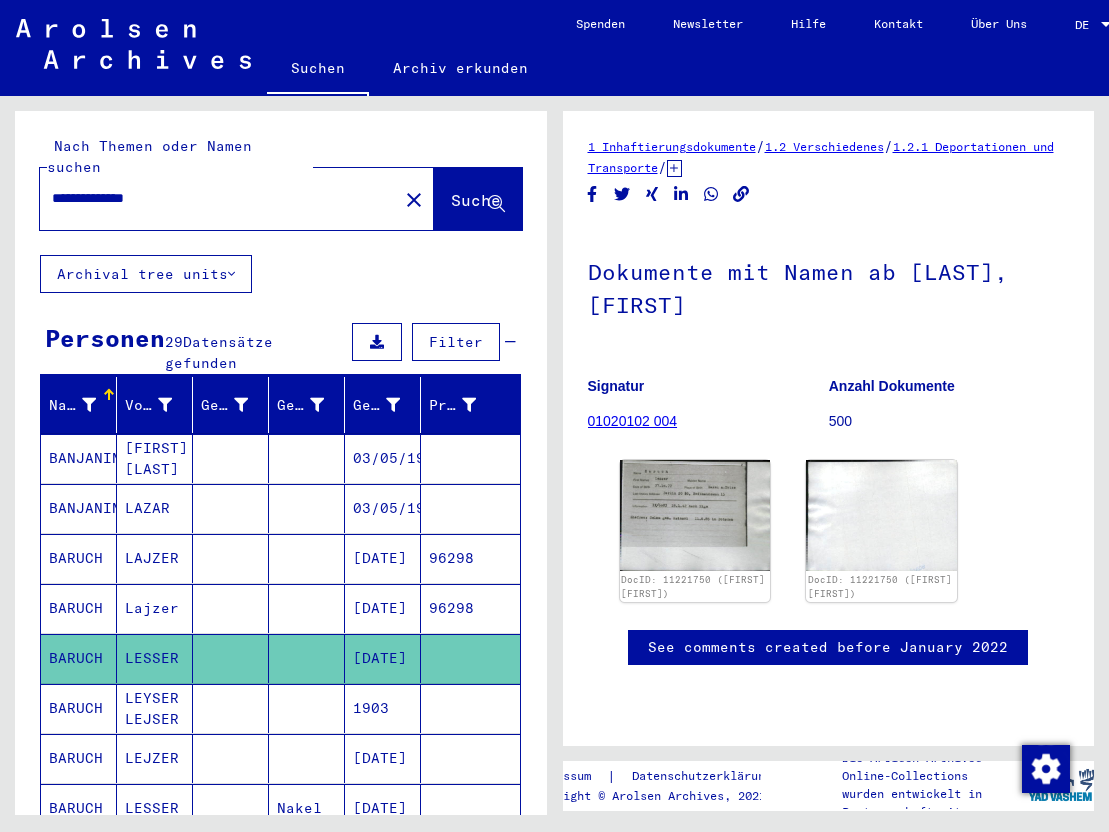 scroll, scrollTop: 0, scrollLeft: 0, axis: both 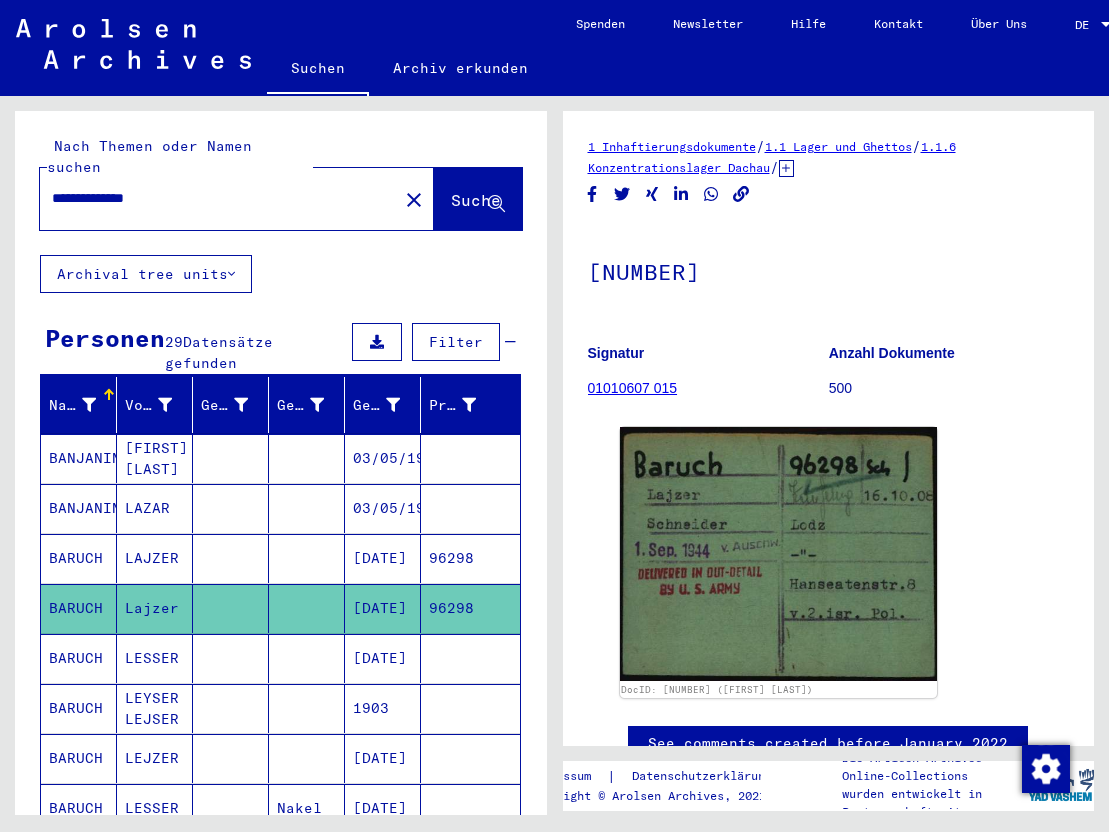 click on "LAJZER" at bounding box center (155, 608) 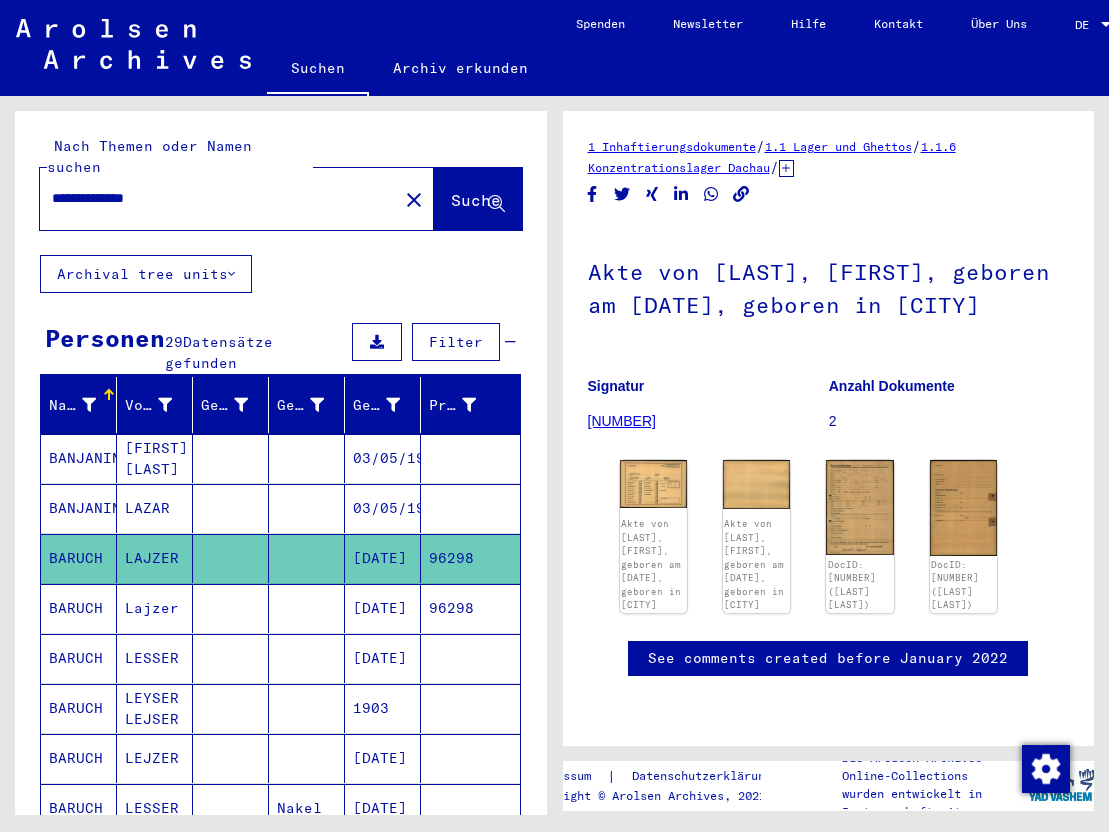 scroll, scrollTop: 0, scrollLeft: 0, axis: both 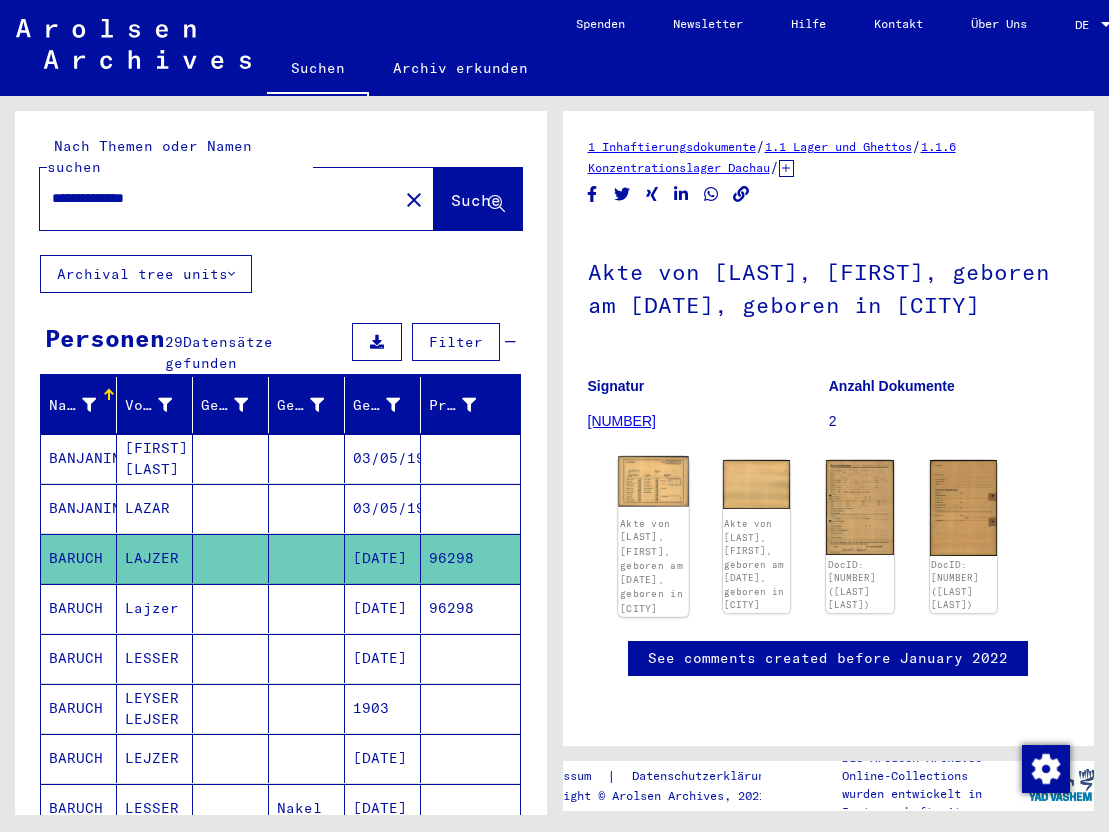 click 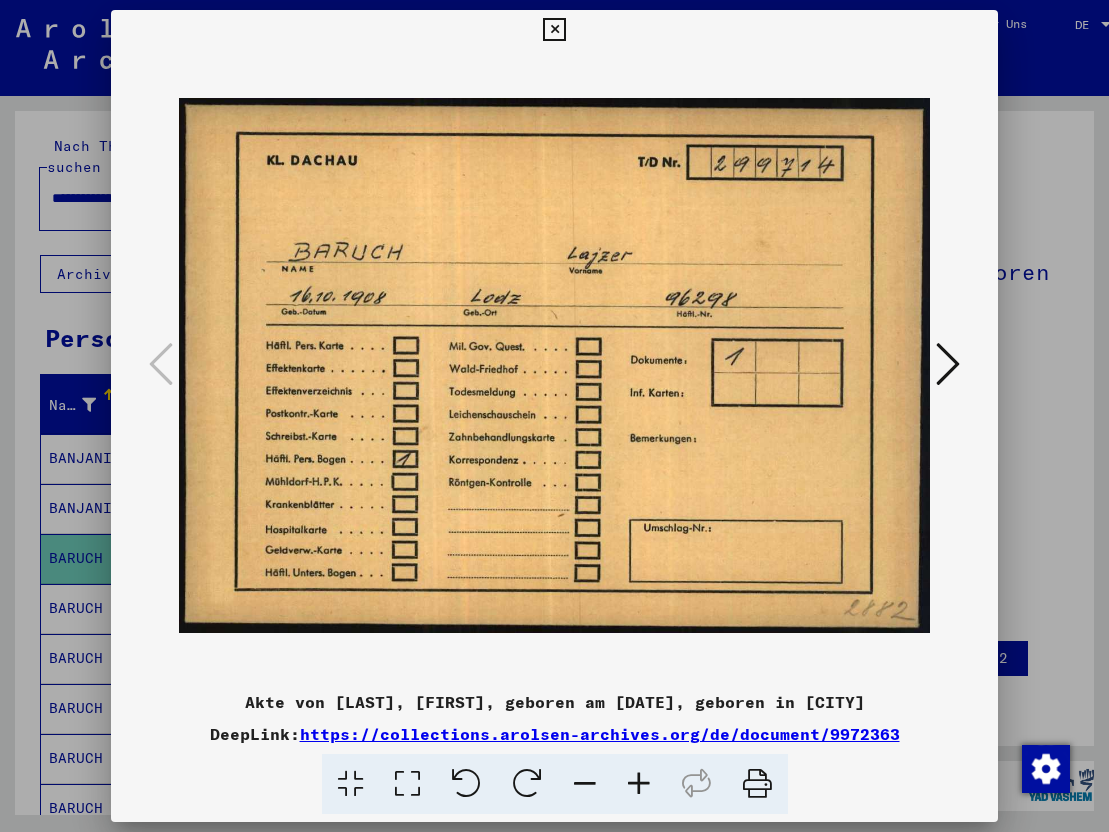 click at bounding box center (554, 30) 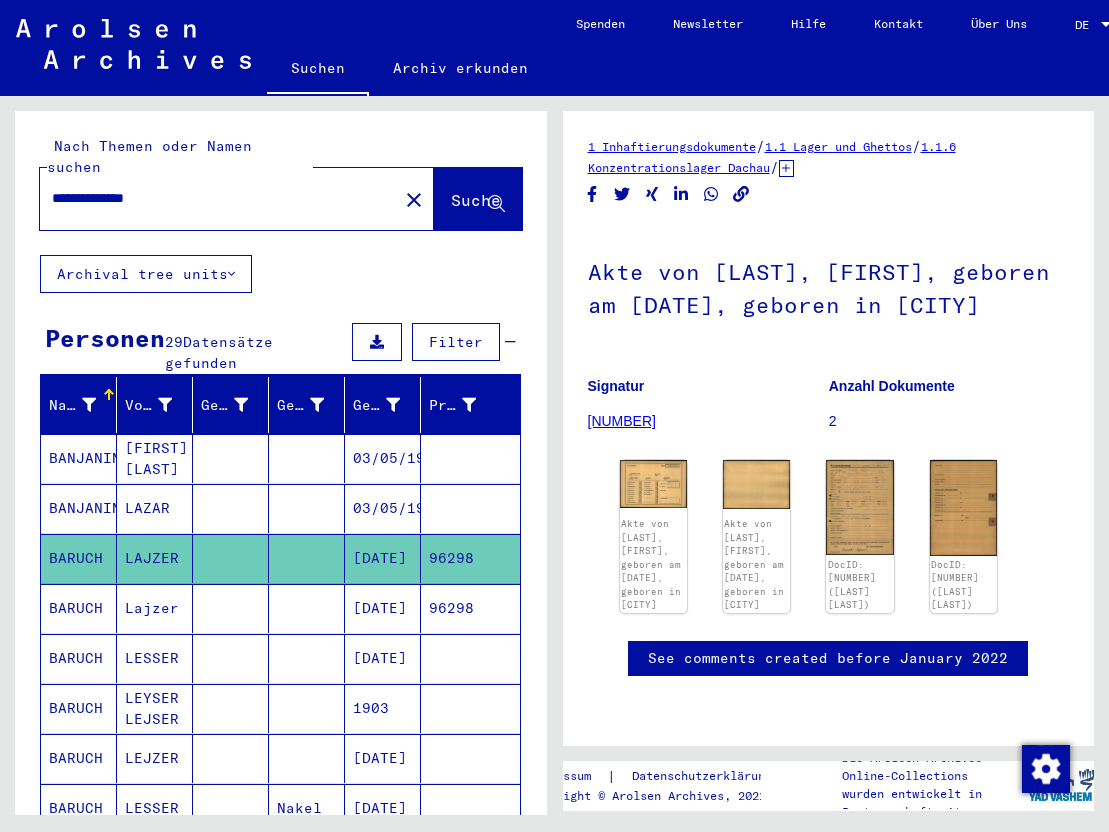 click on "LEYSER LEJSER" at bounding box center [155, 758] 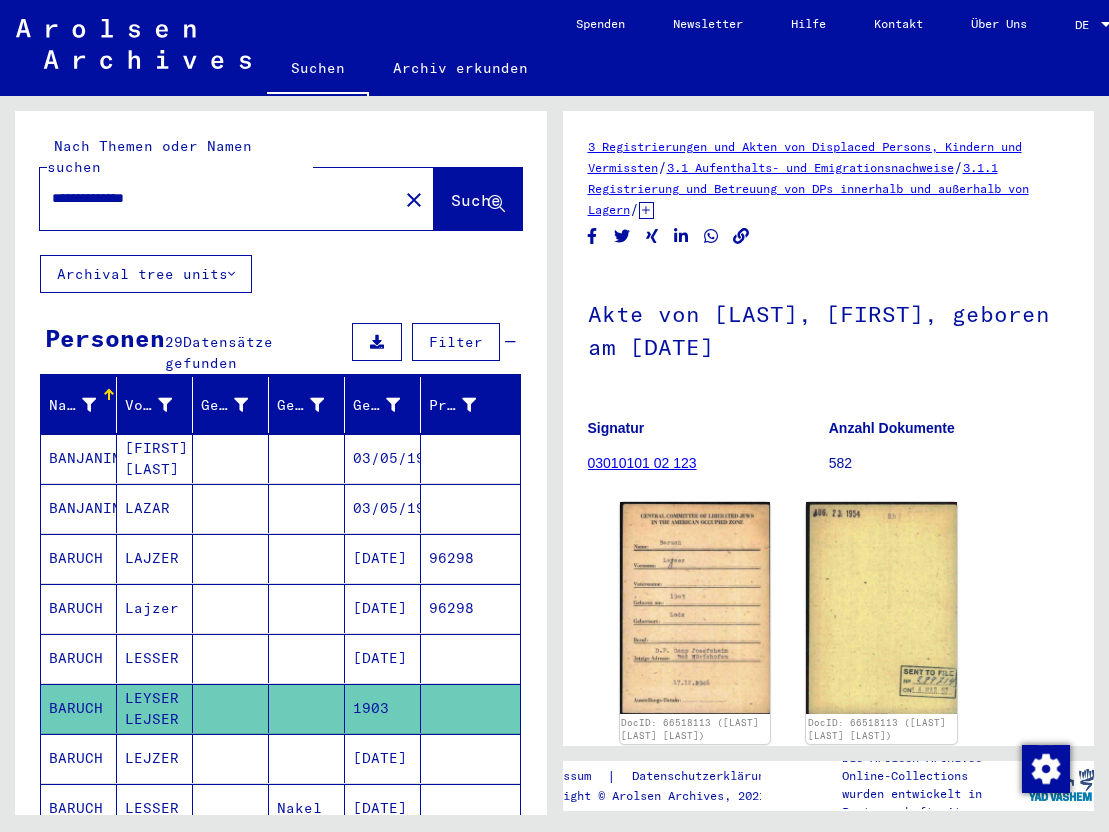 scroll, scrollTop: 0, scrollLeft: 0, axis: both 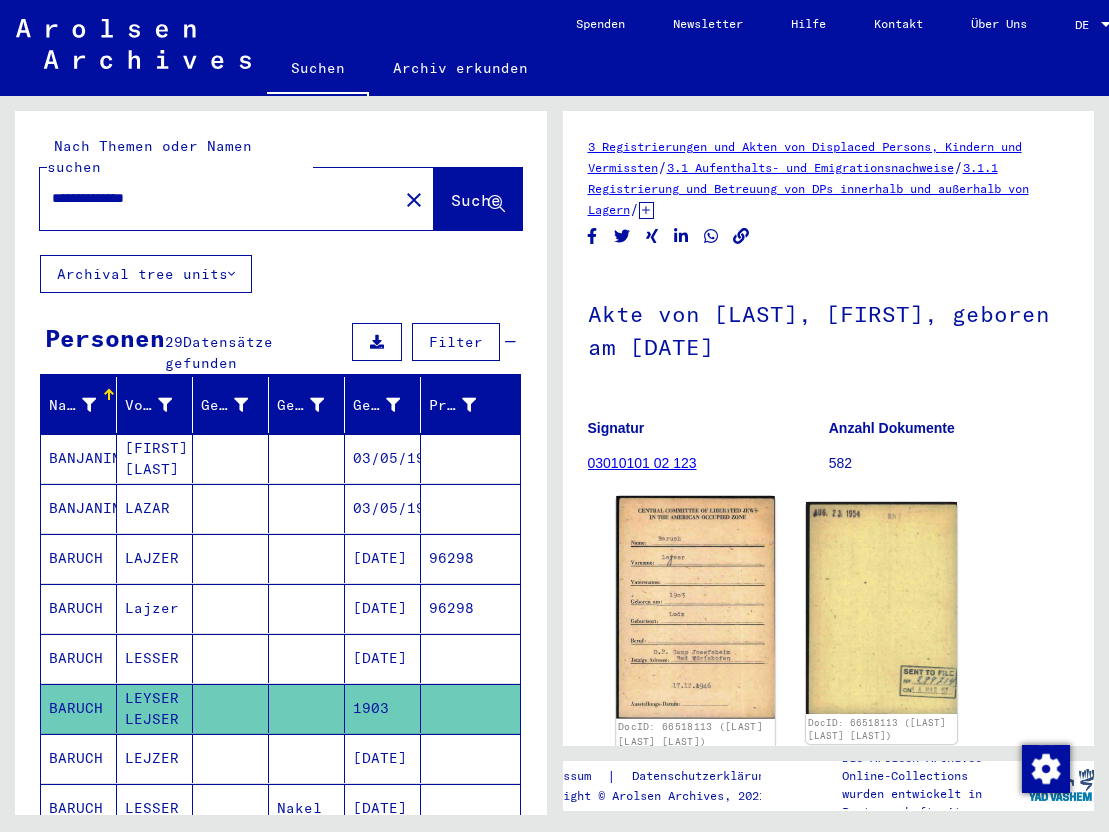 click 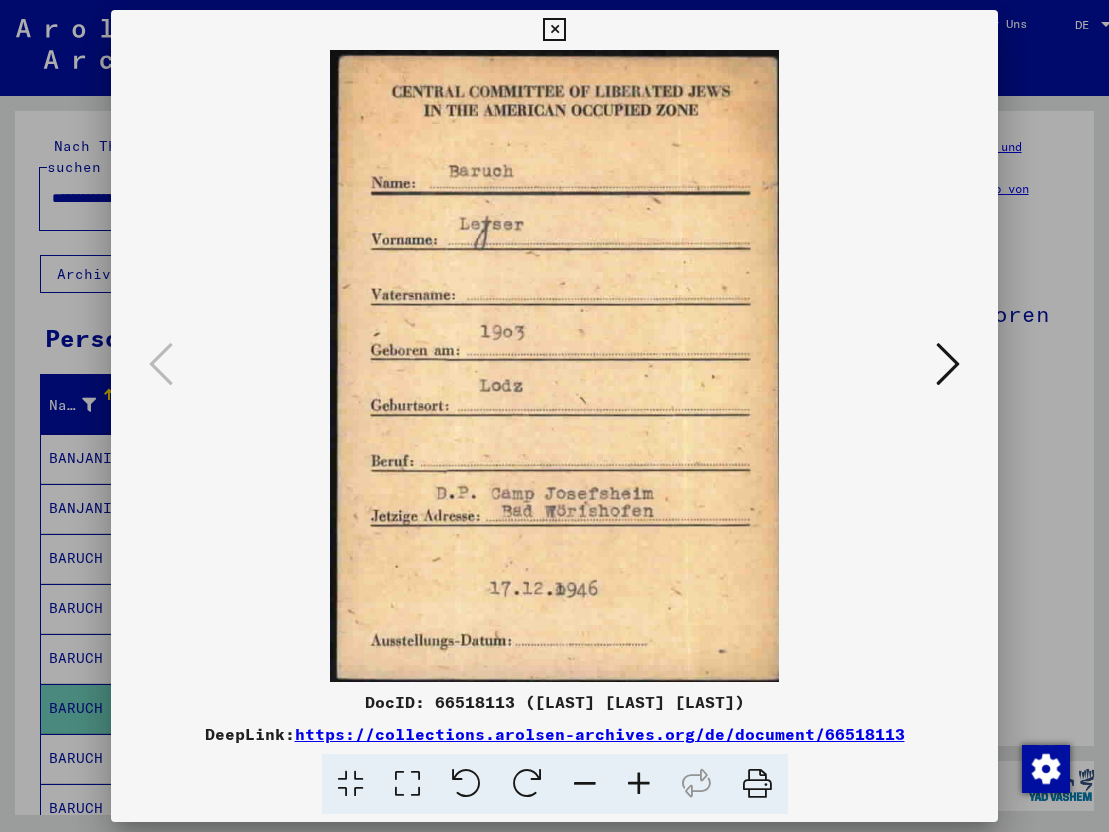 click at bounding box center [554, 30] 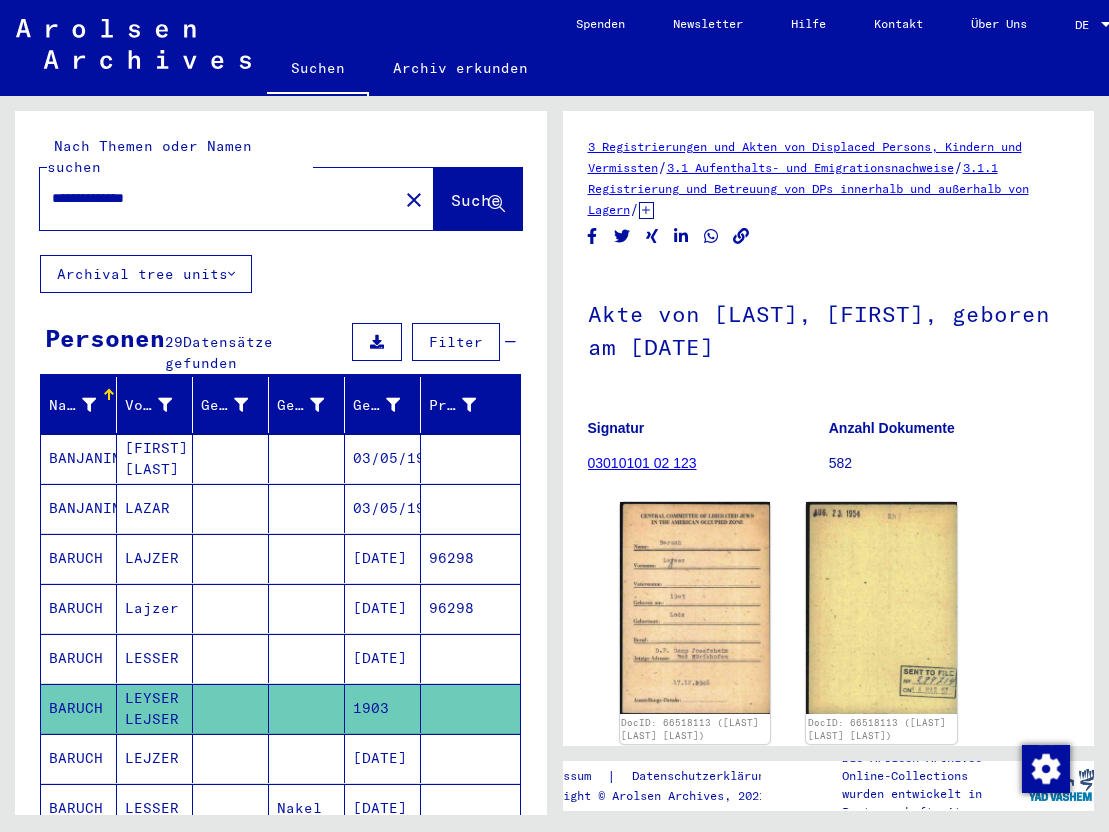 click at bounding box center [231, 808] 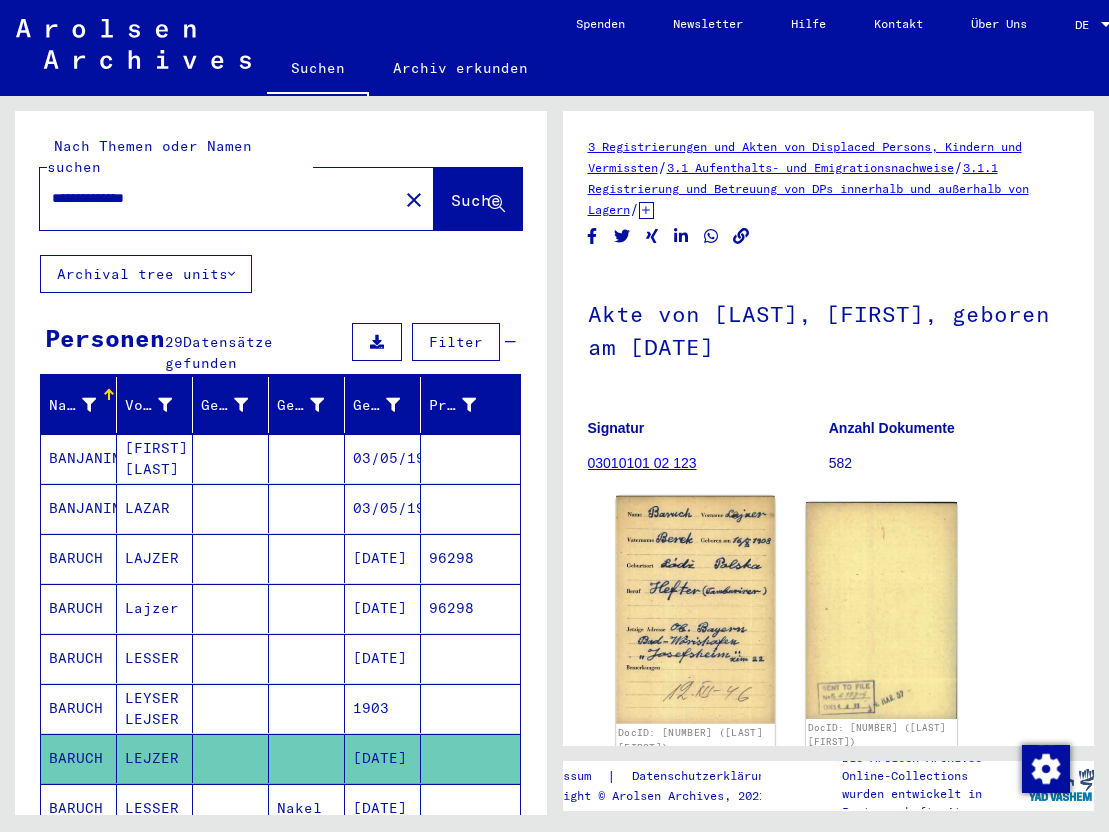 scroll, scrollTop: 0, scrollLeft: 0, axis: both 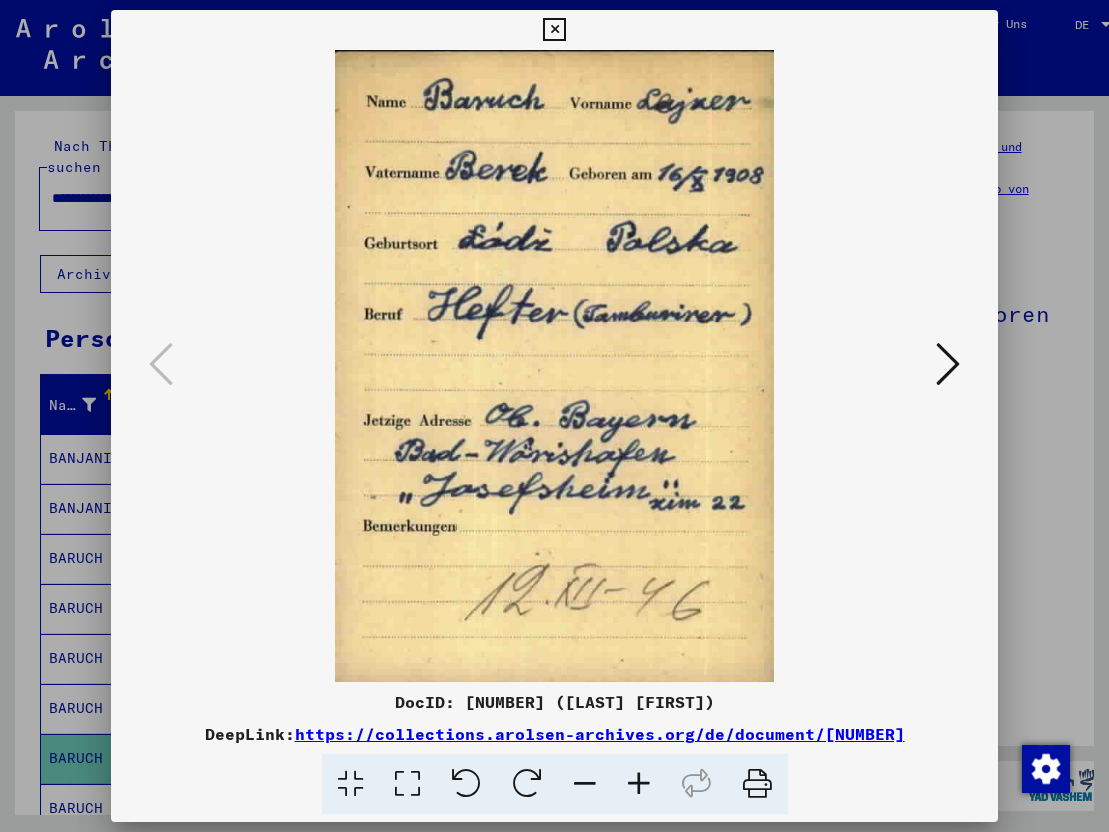 click at bounding box center (554, 30) 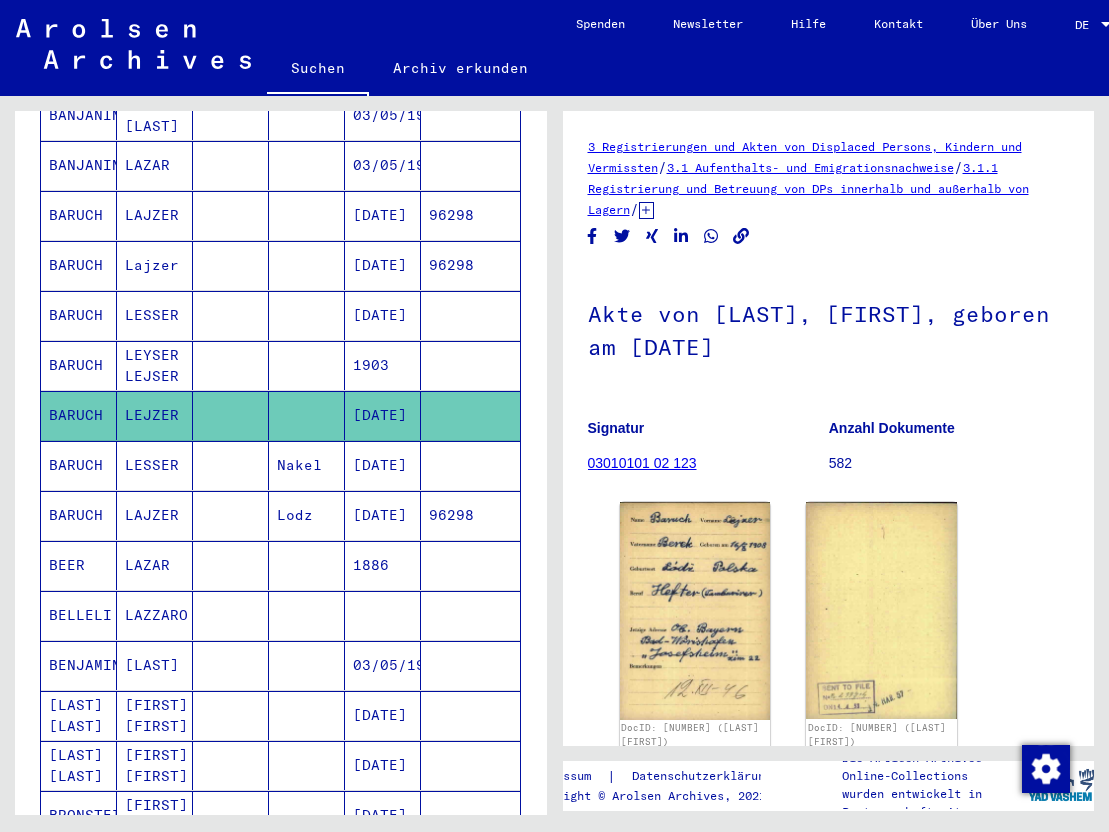 scroll, scrollTop: 347, scrollLeft: 0, axis: vertical 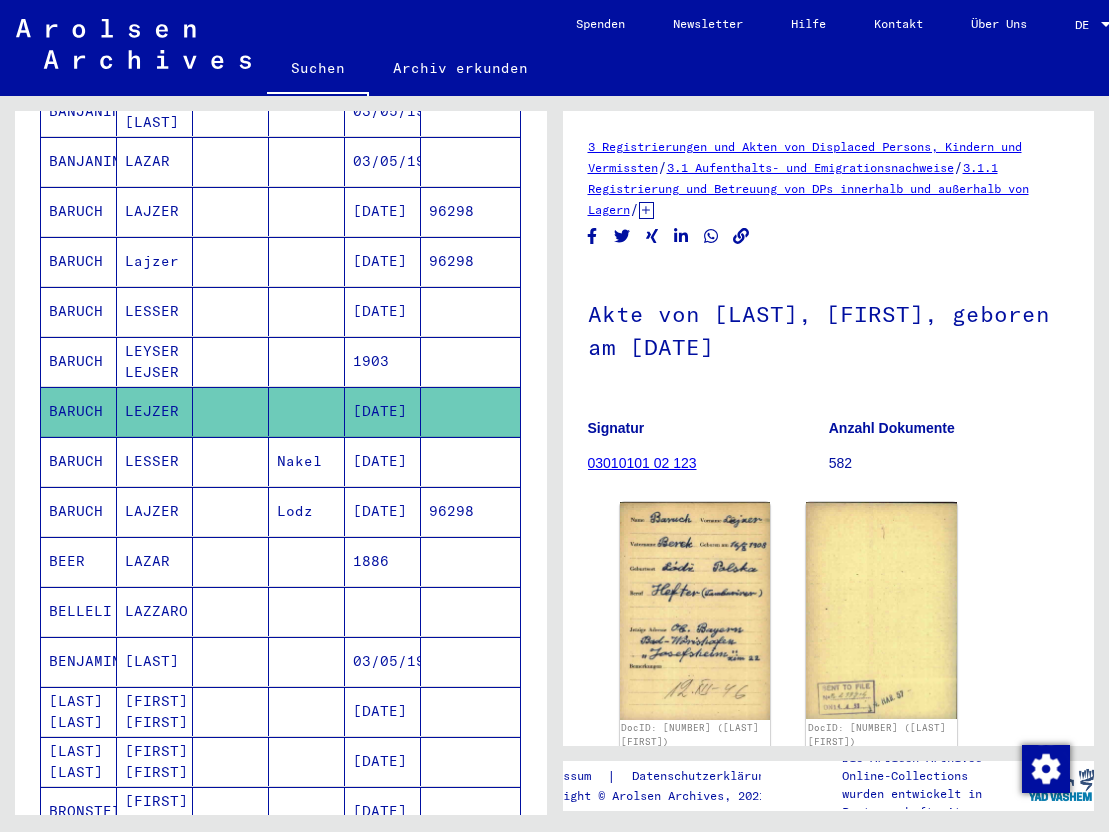 click at bounding box center [231, 511] 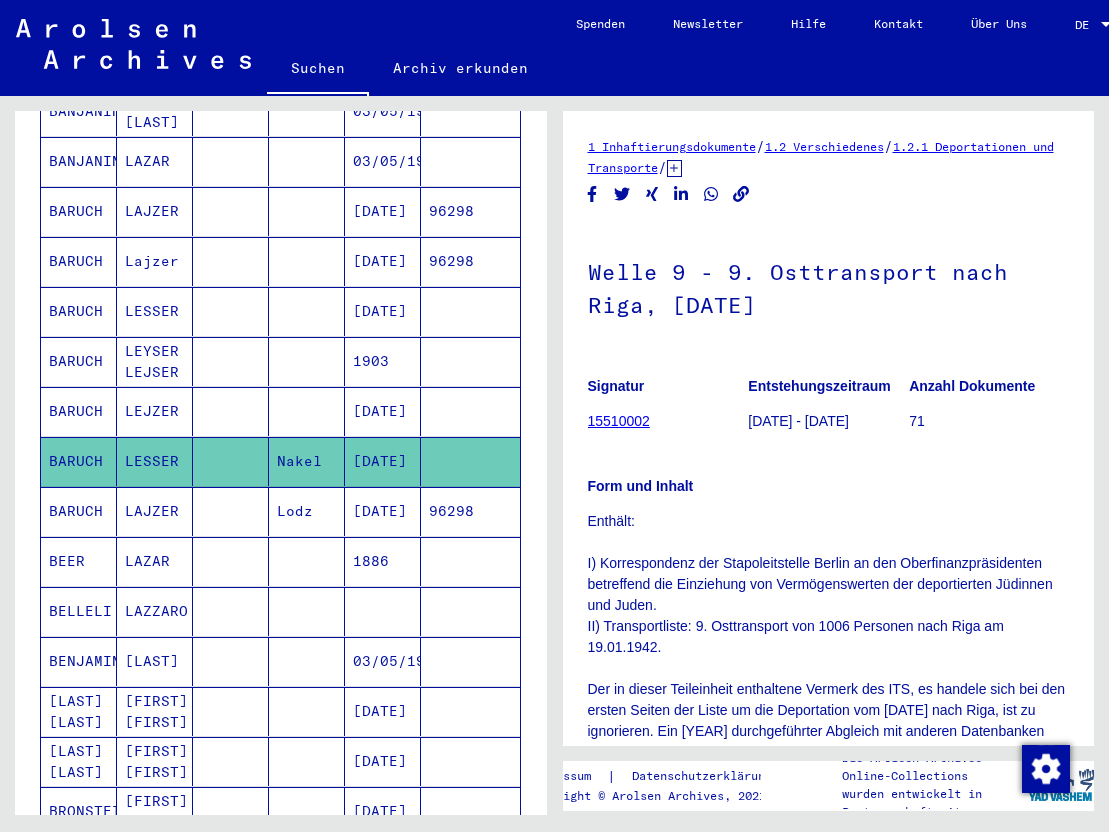 scroll, scrollTop: 0, scrollLeft: 0, axis: both 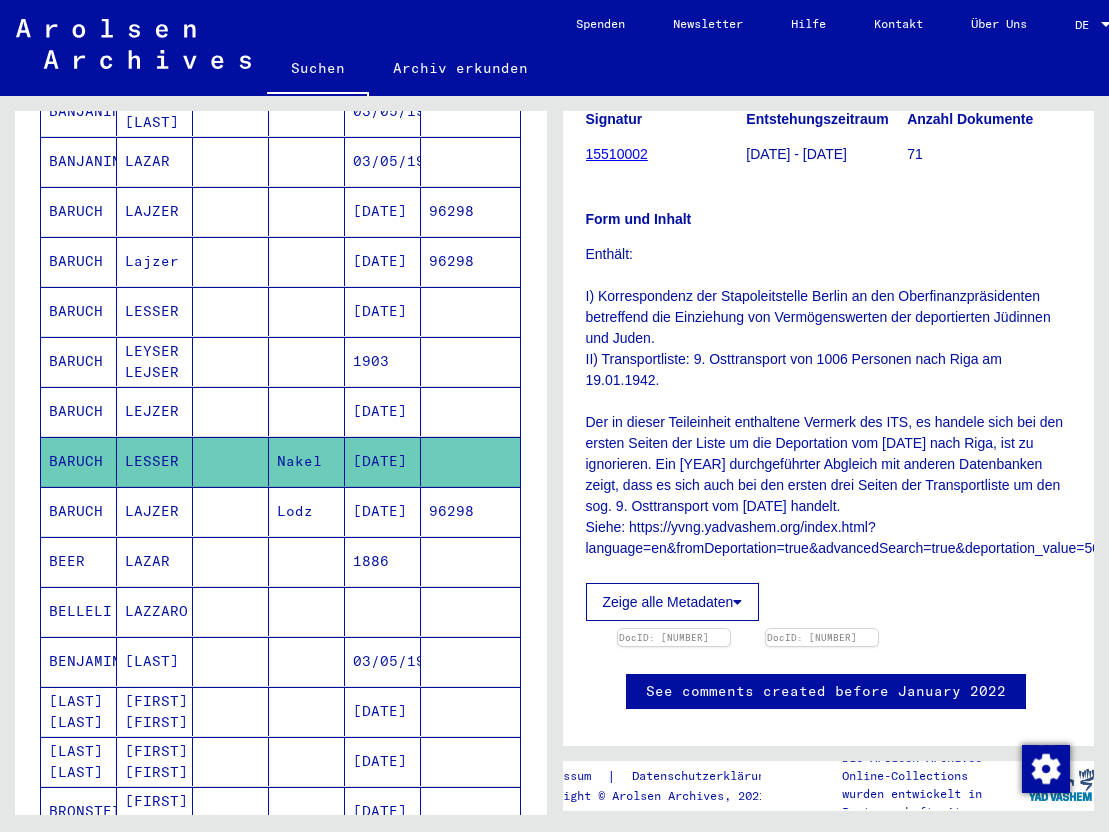 click at bounding box center (231, 561) 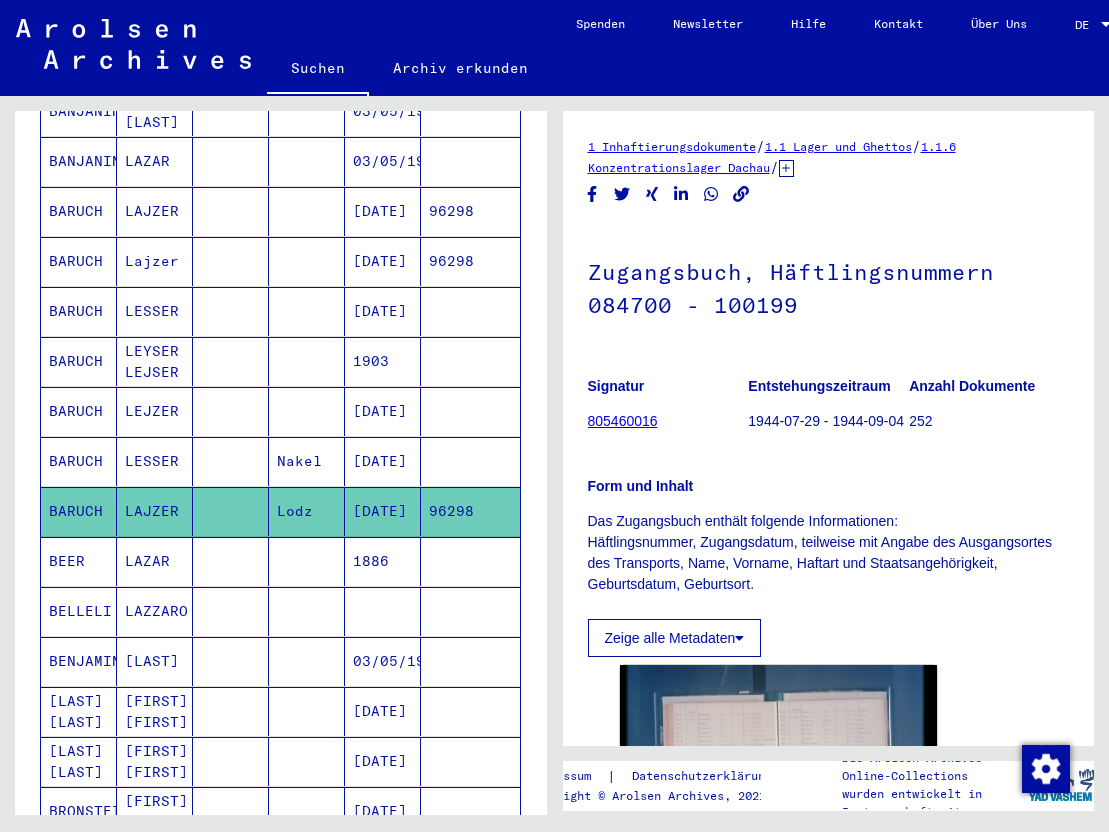 scroll, scrollTop: 0, scrollLeft: 0, axis: both 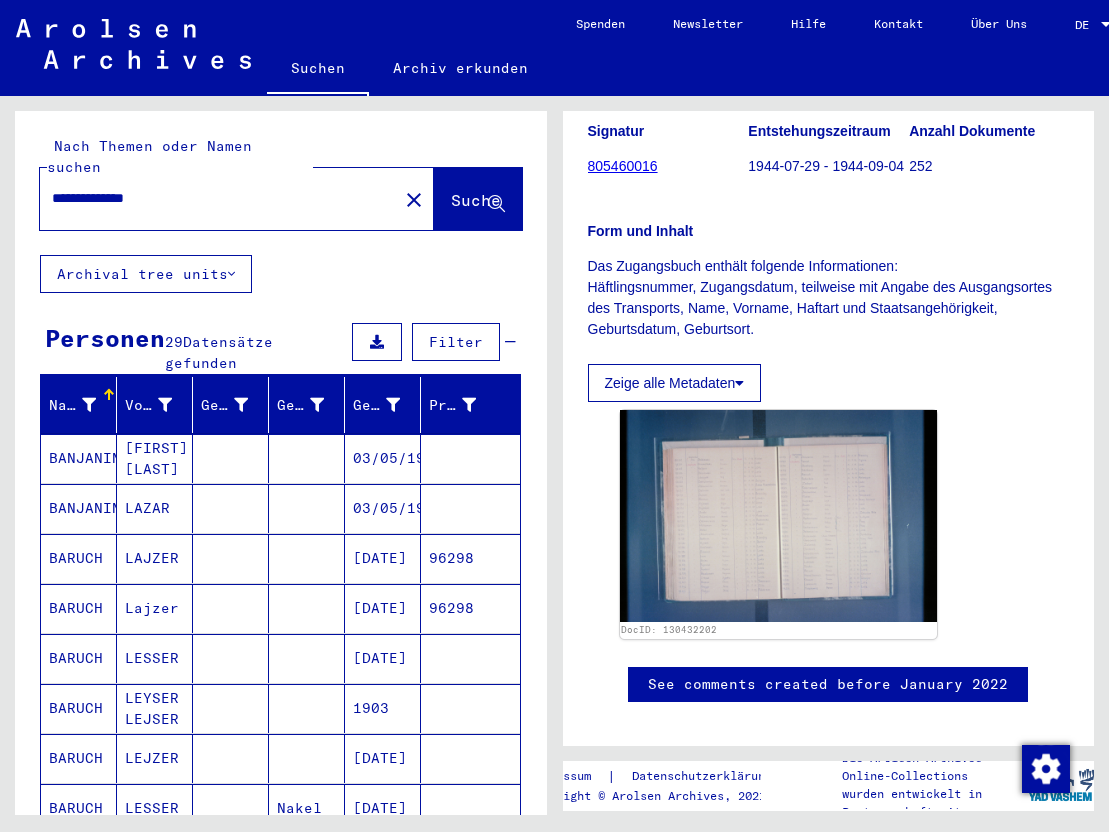 drag, startPoint x: 111, startPoint y: 172, endPoint x: 225, endPoint y: 192, distance: 115.74109 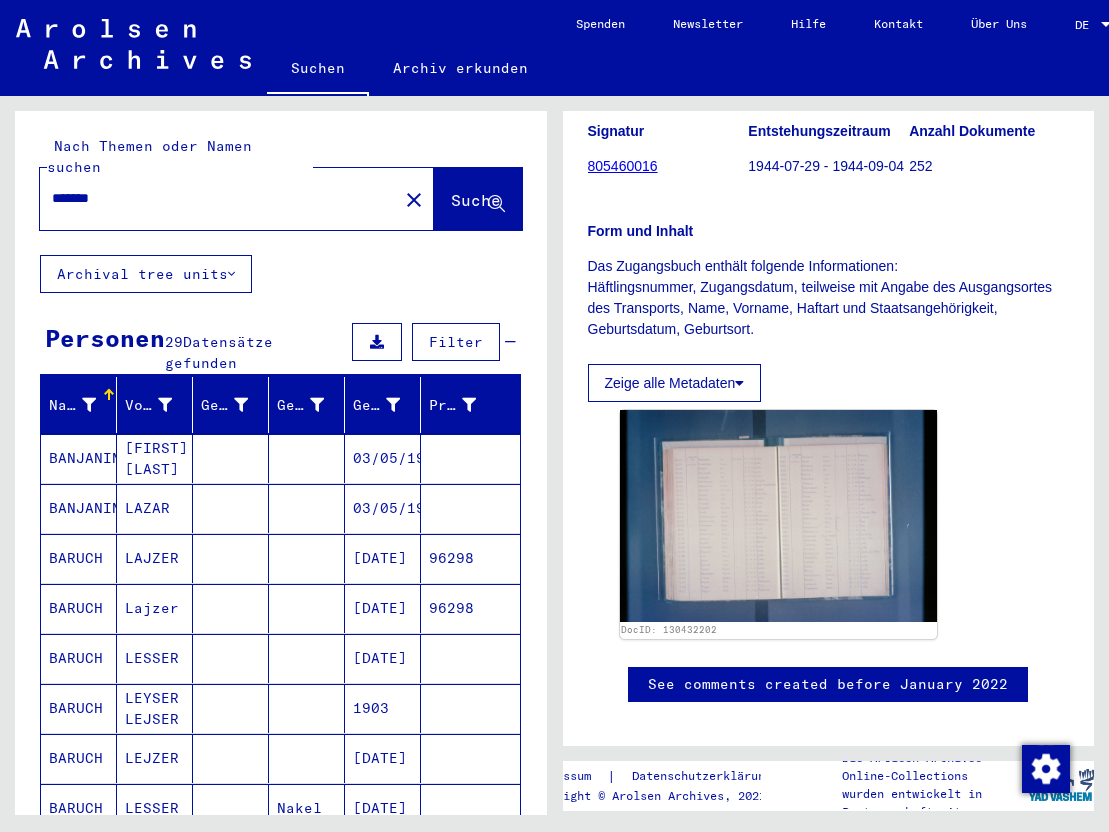 type on "******" 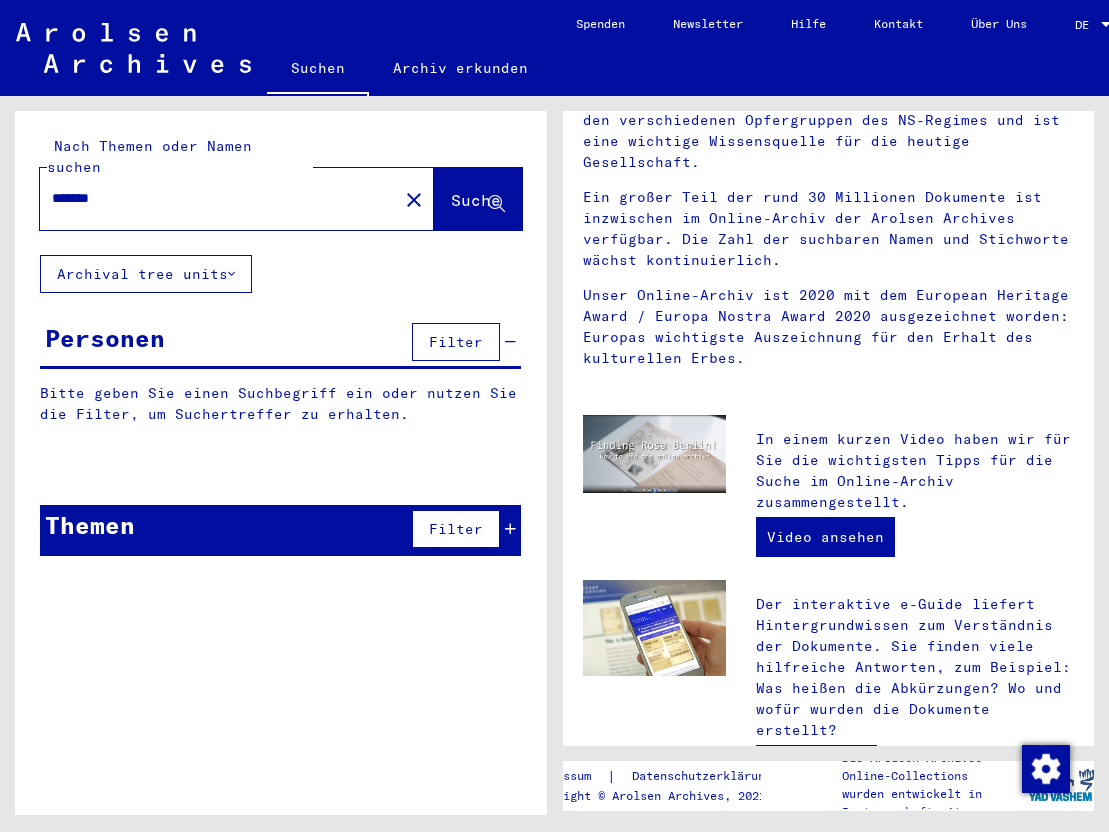 scroll, scrollTop: 0, scrollLeft: 0, axis: both 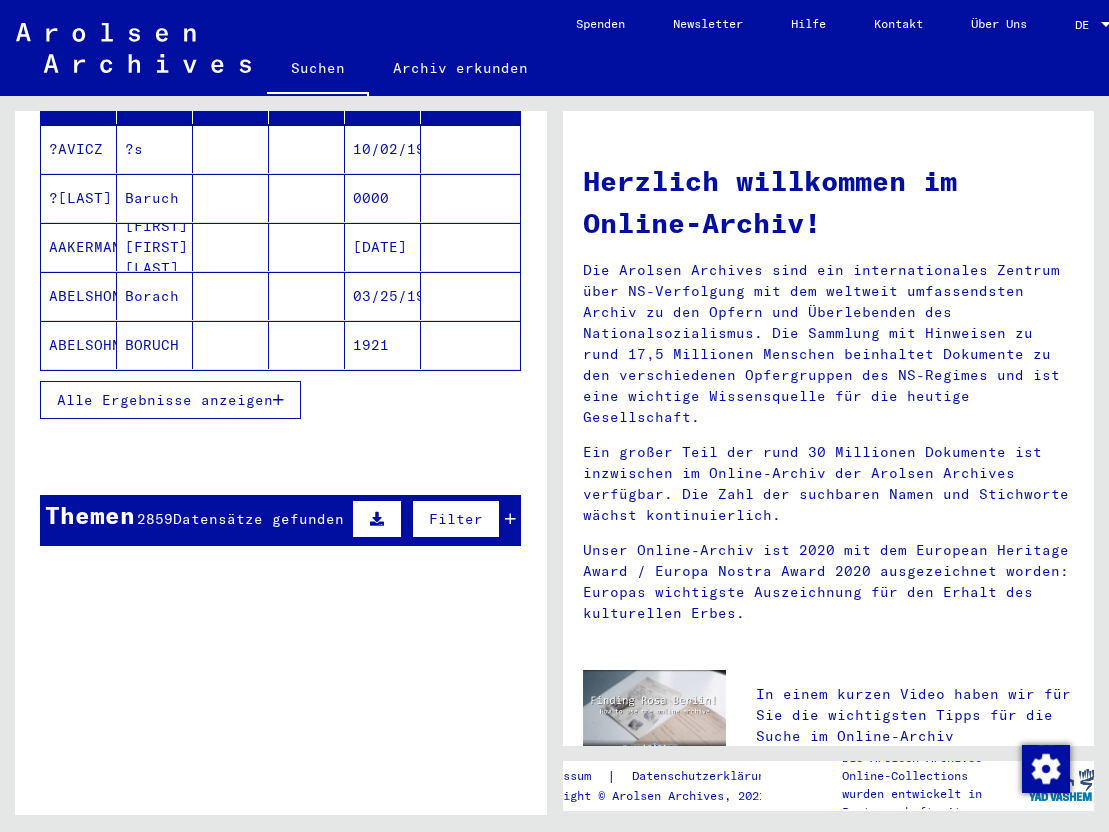 click on "Alle Ergebnisse anzeigen" at bounding box center (165, 400) 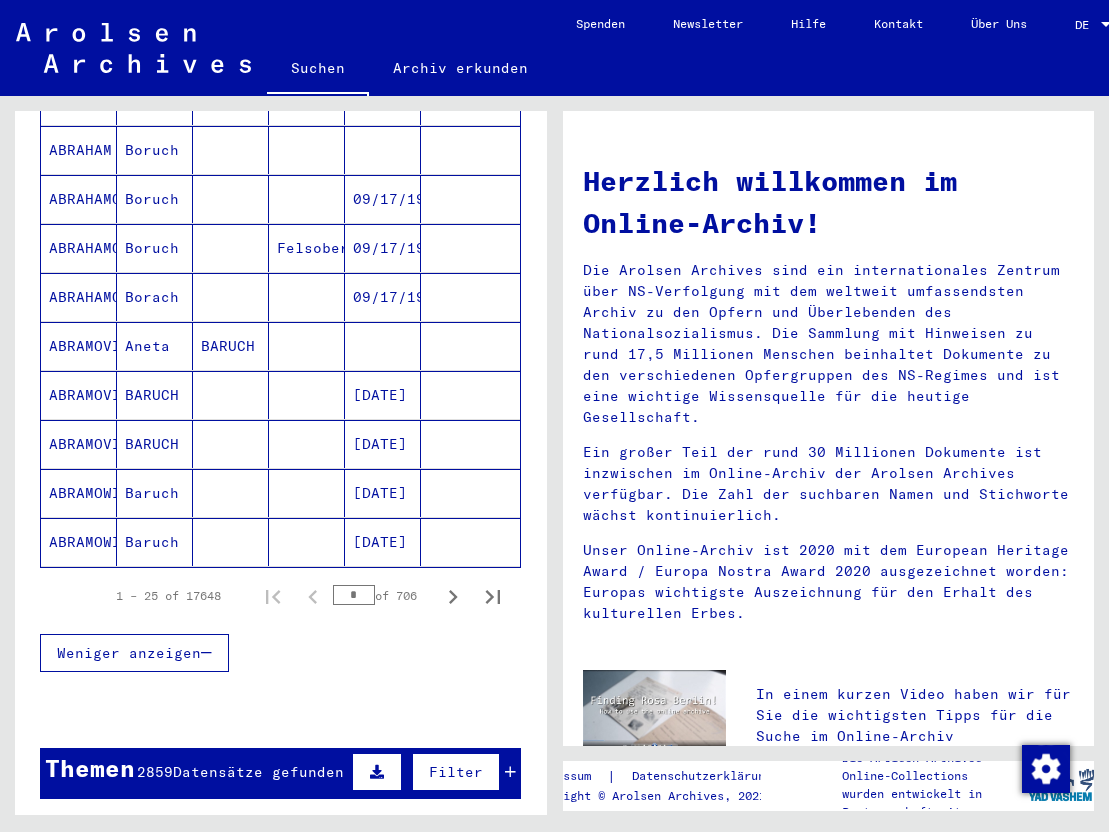 scroll, scrollTop: 1093, scrollLeft: 0, axis: vertical 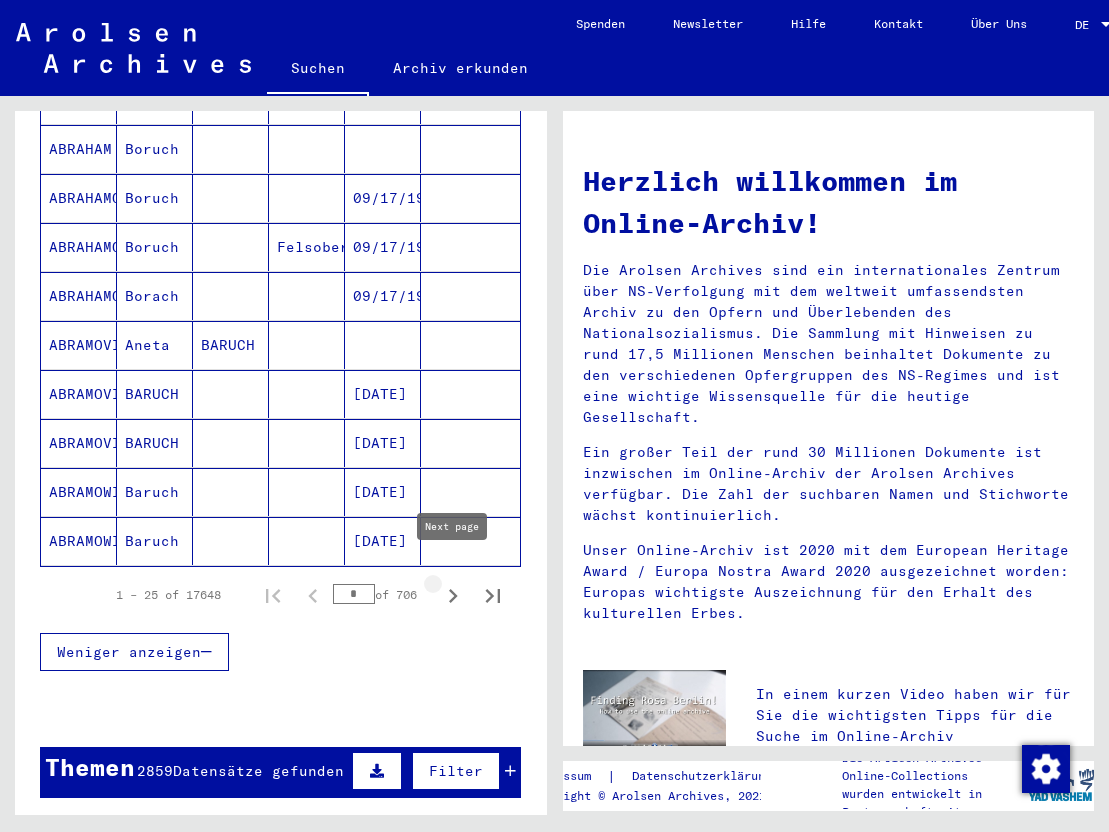 click 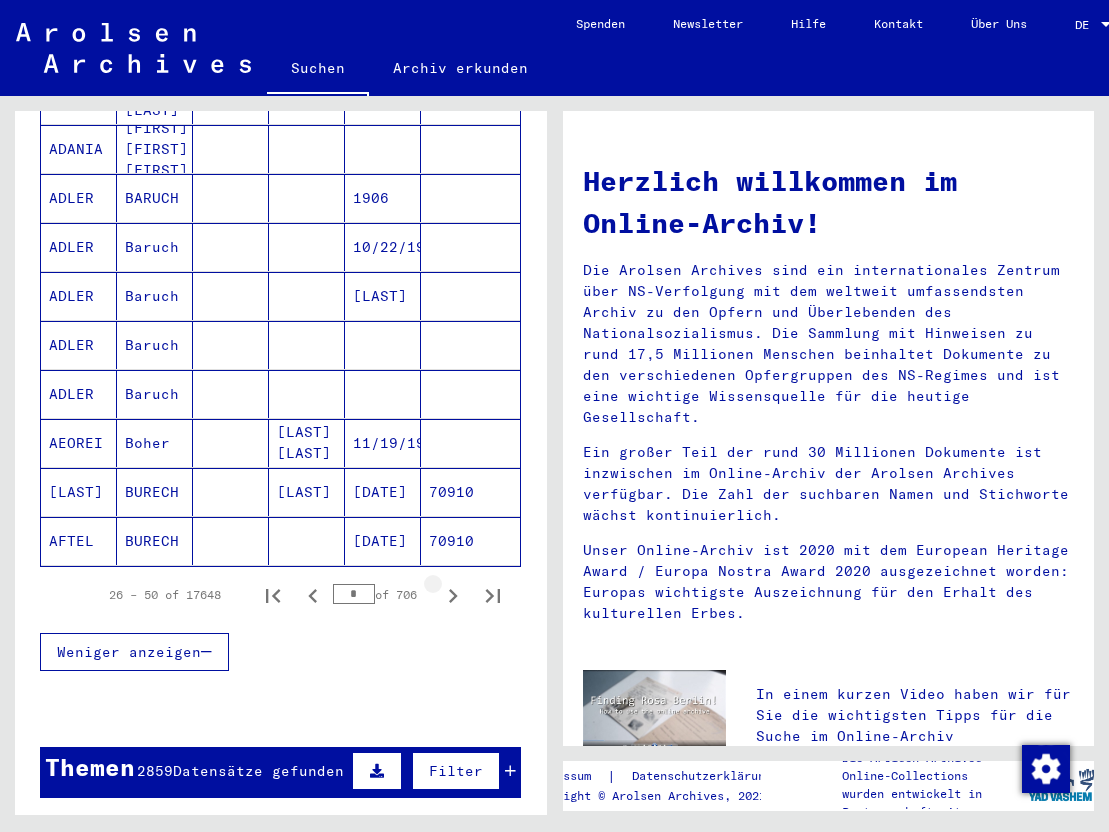click 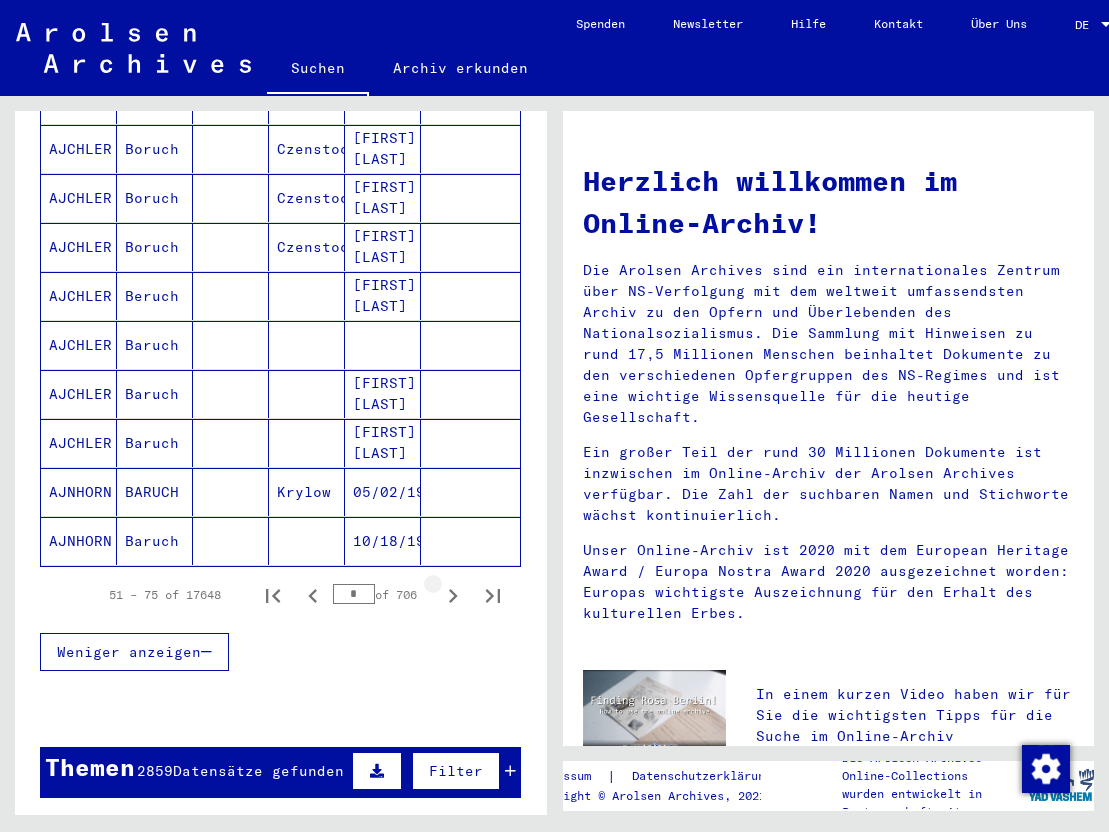 click 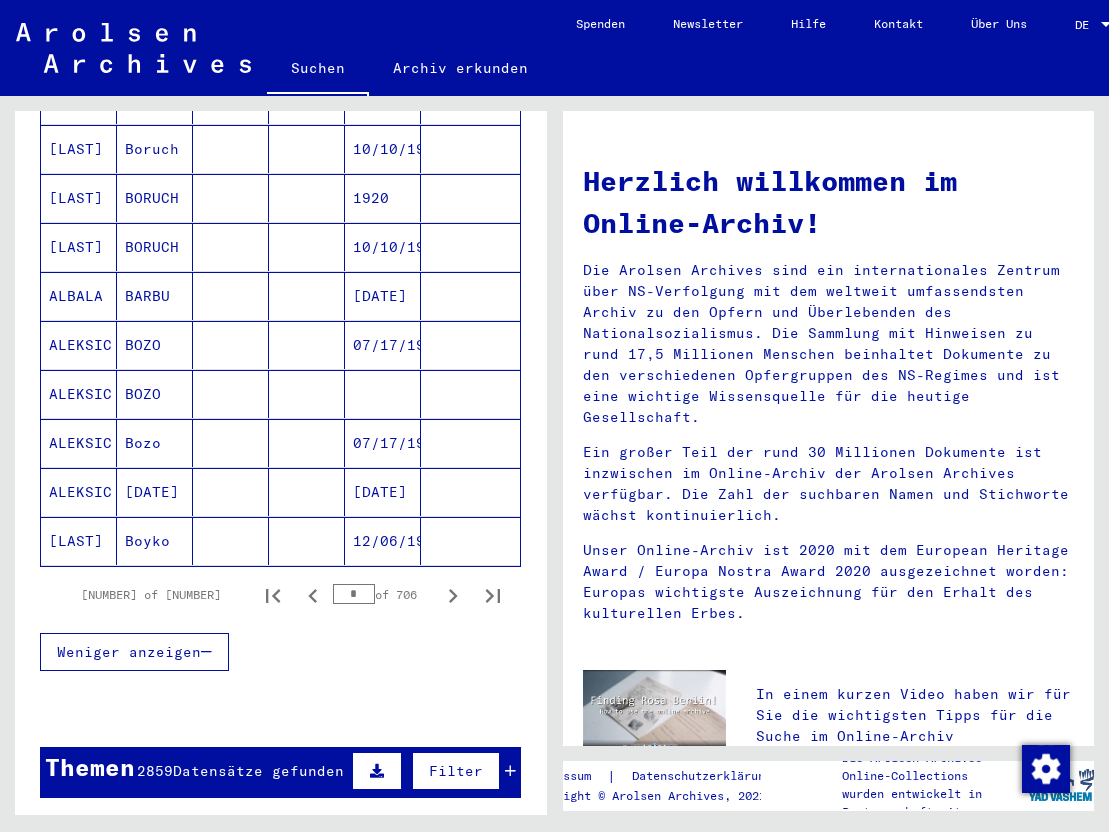 click 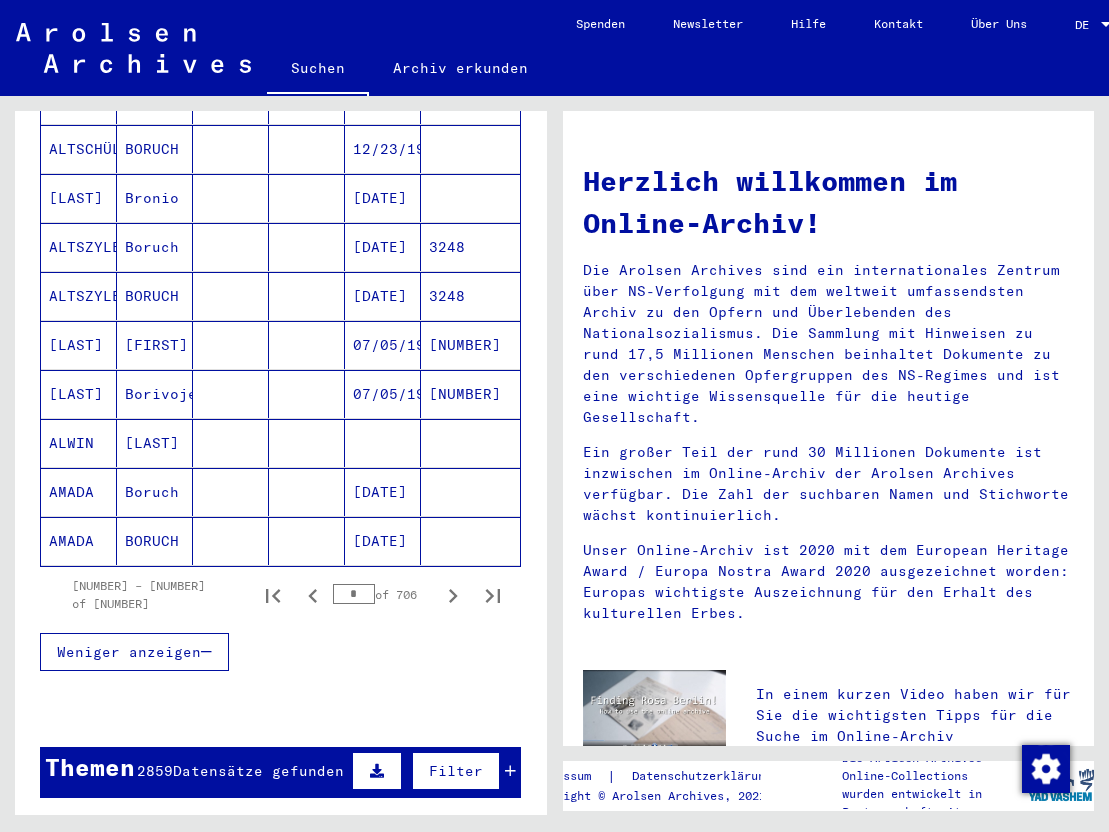 click 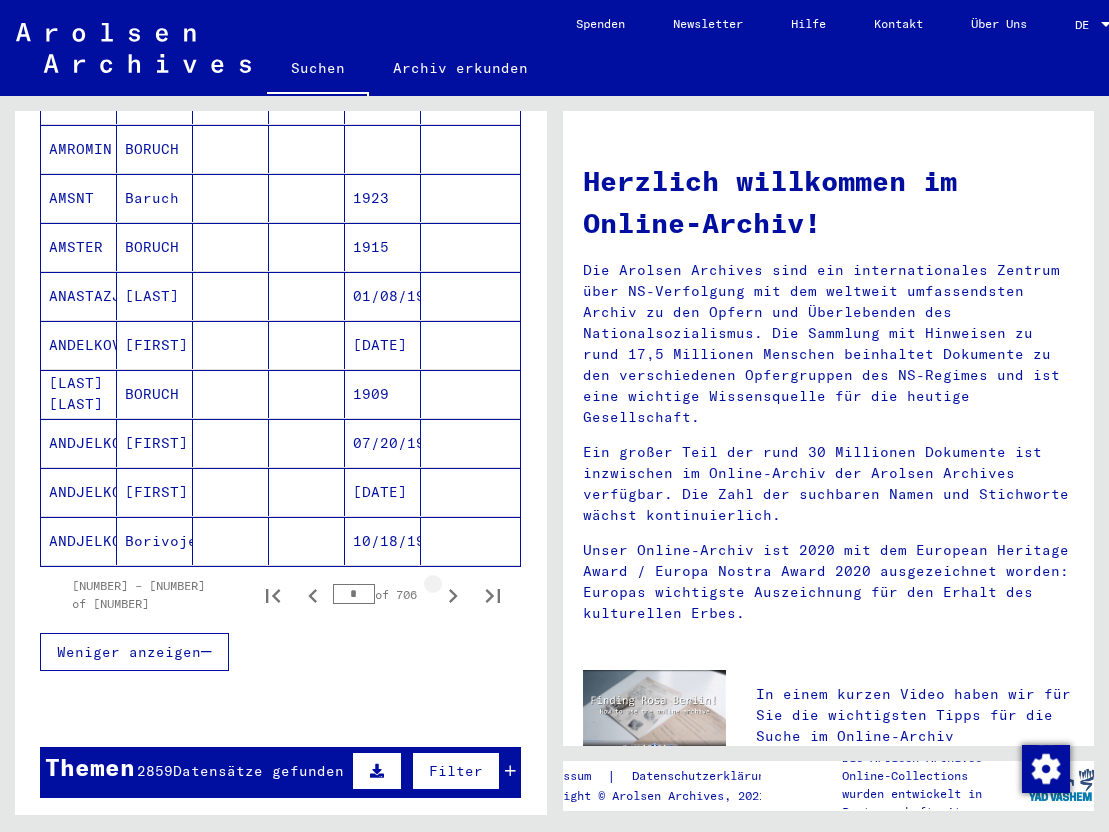 click 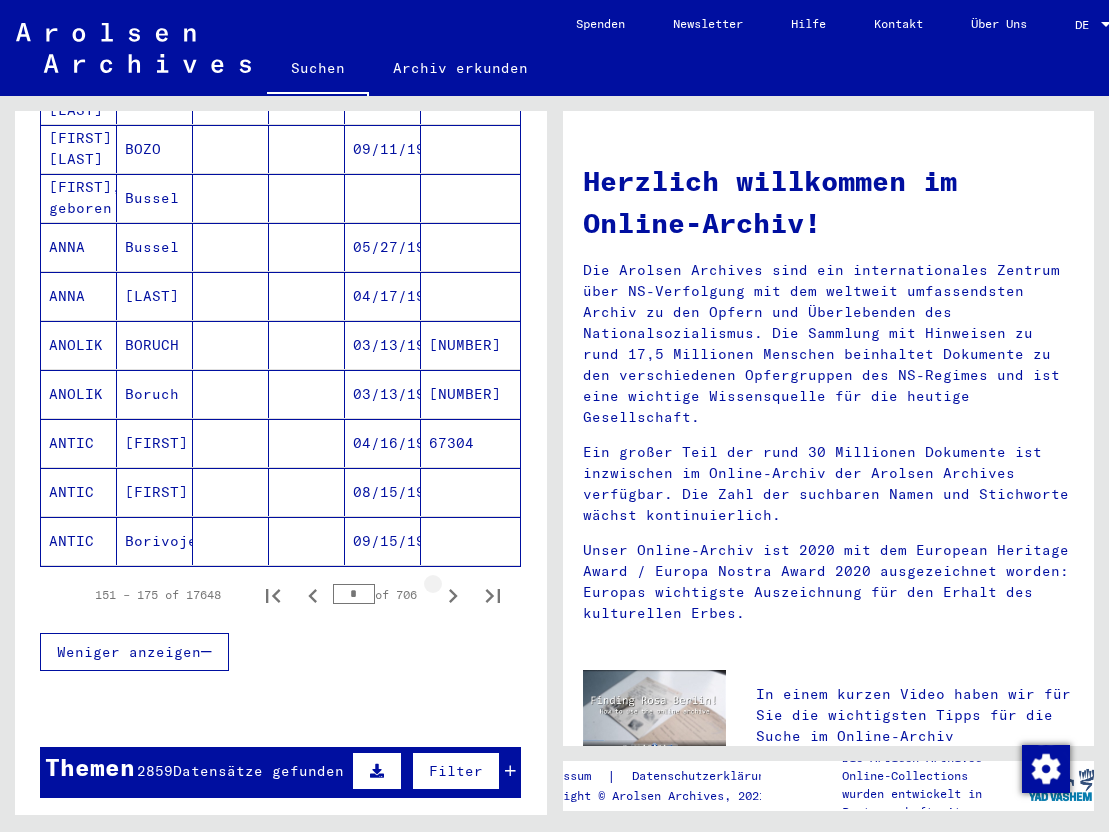 click 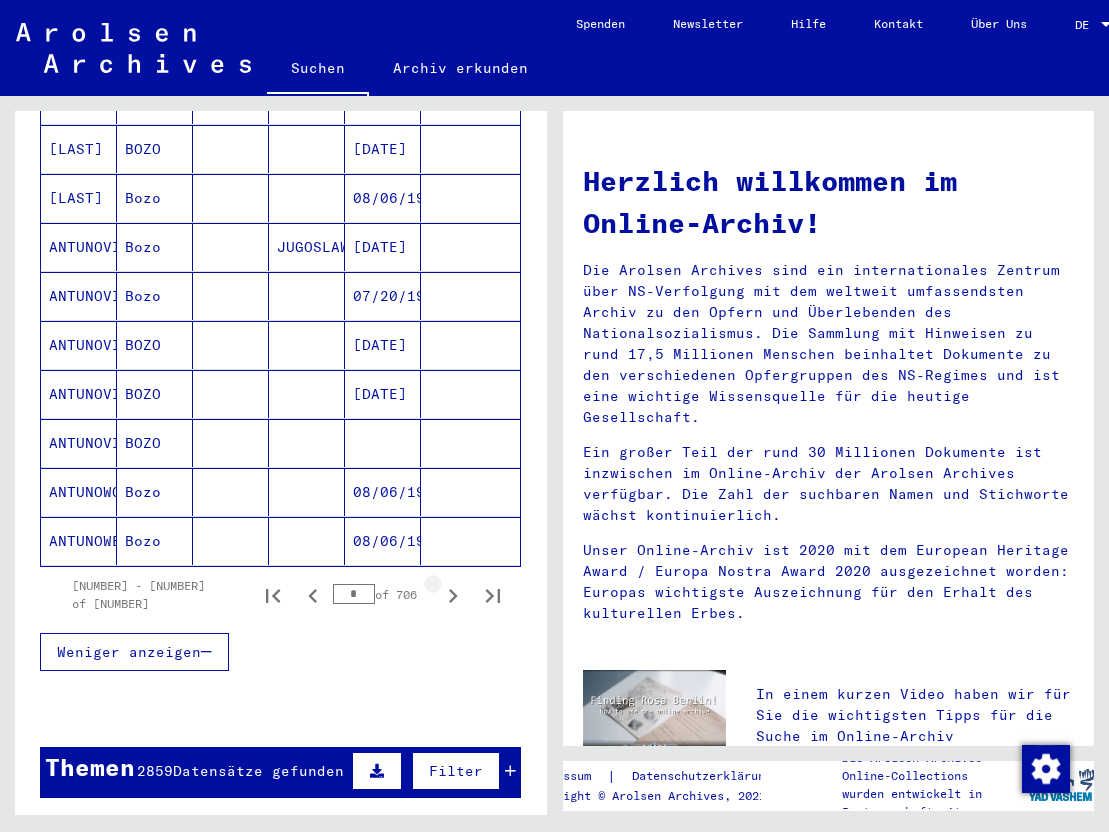 click 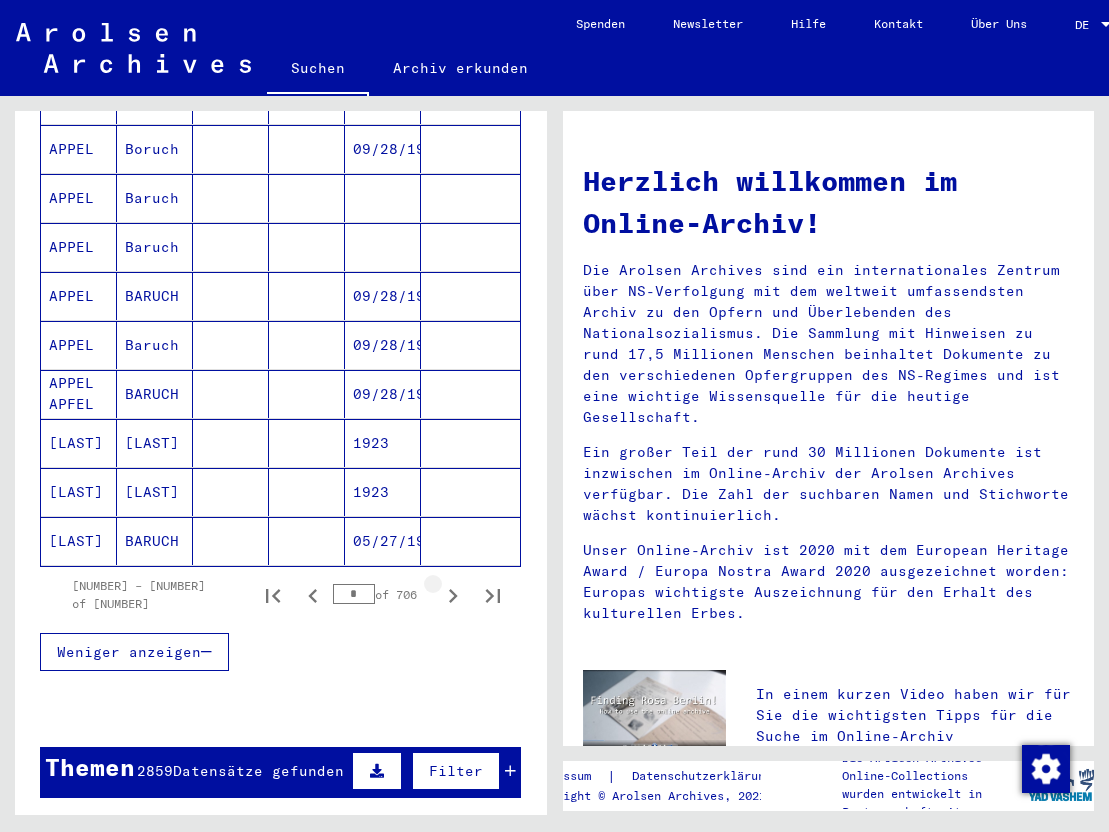 click 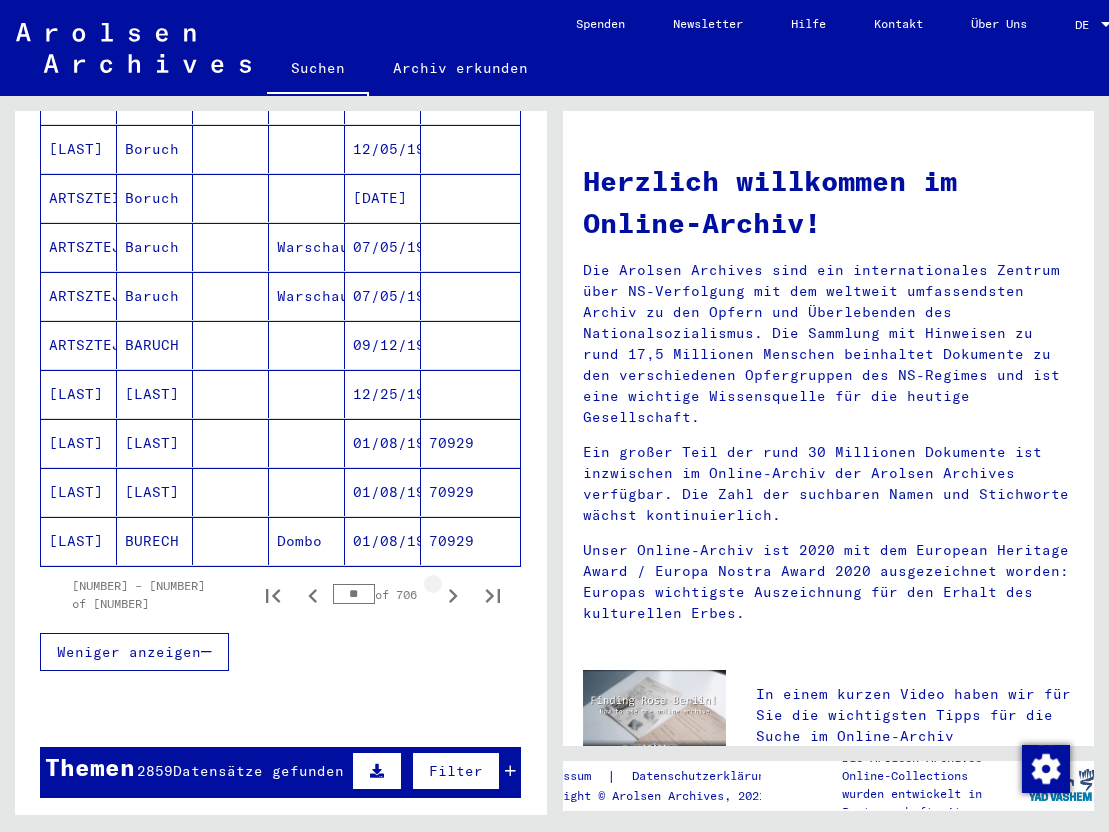 click 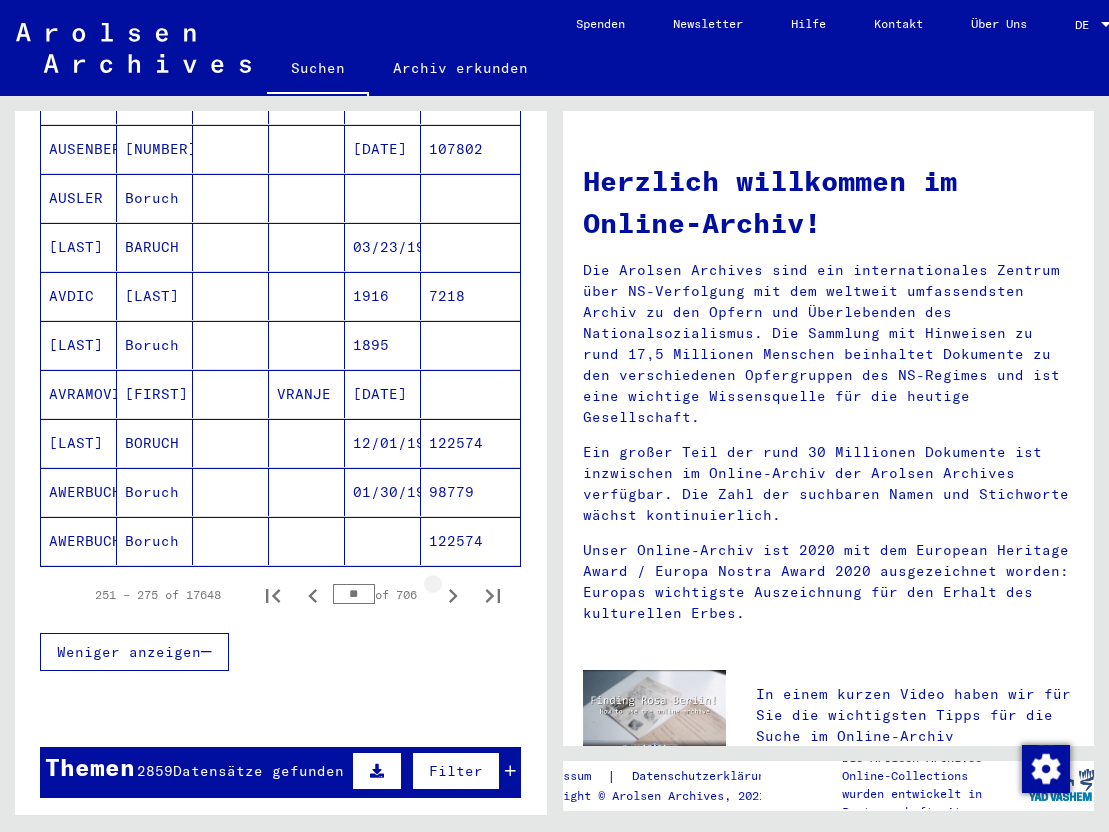 click 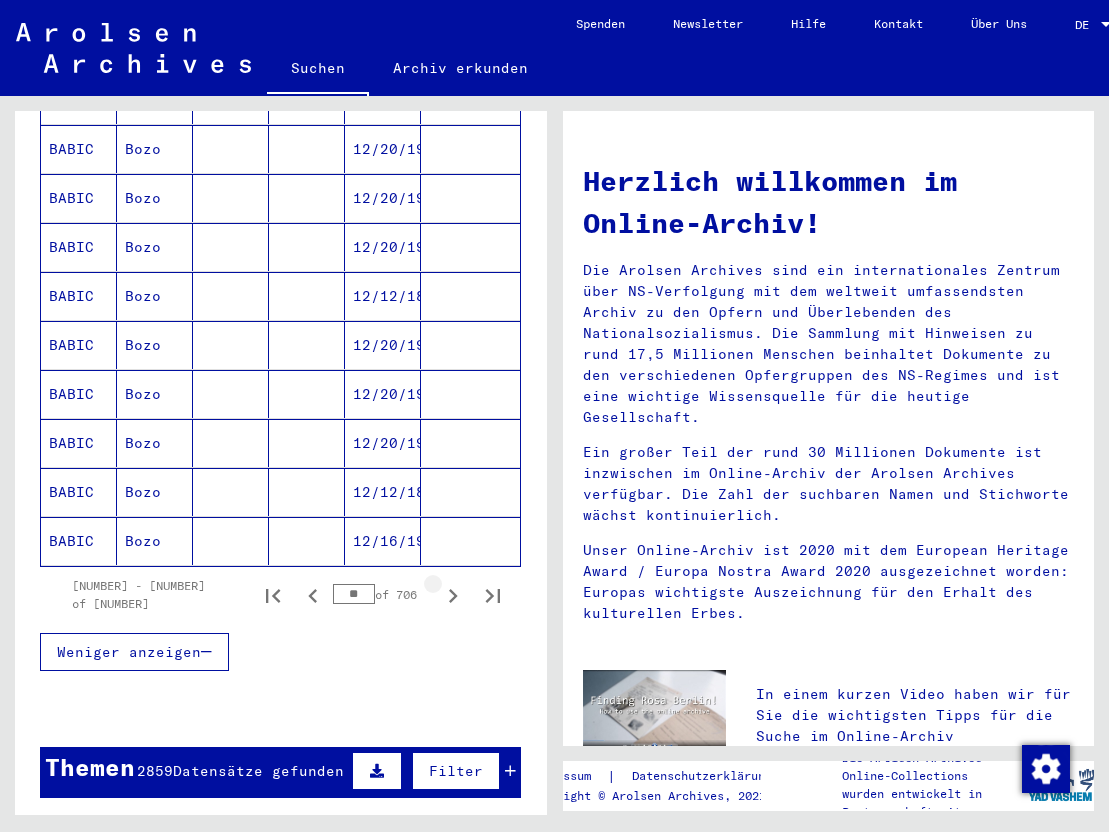click 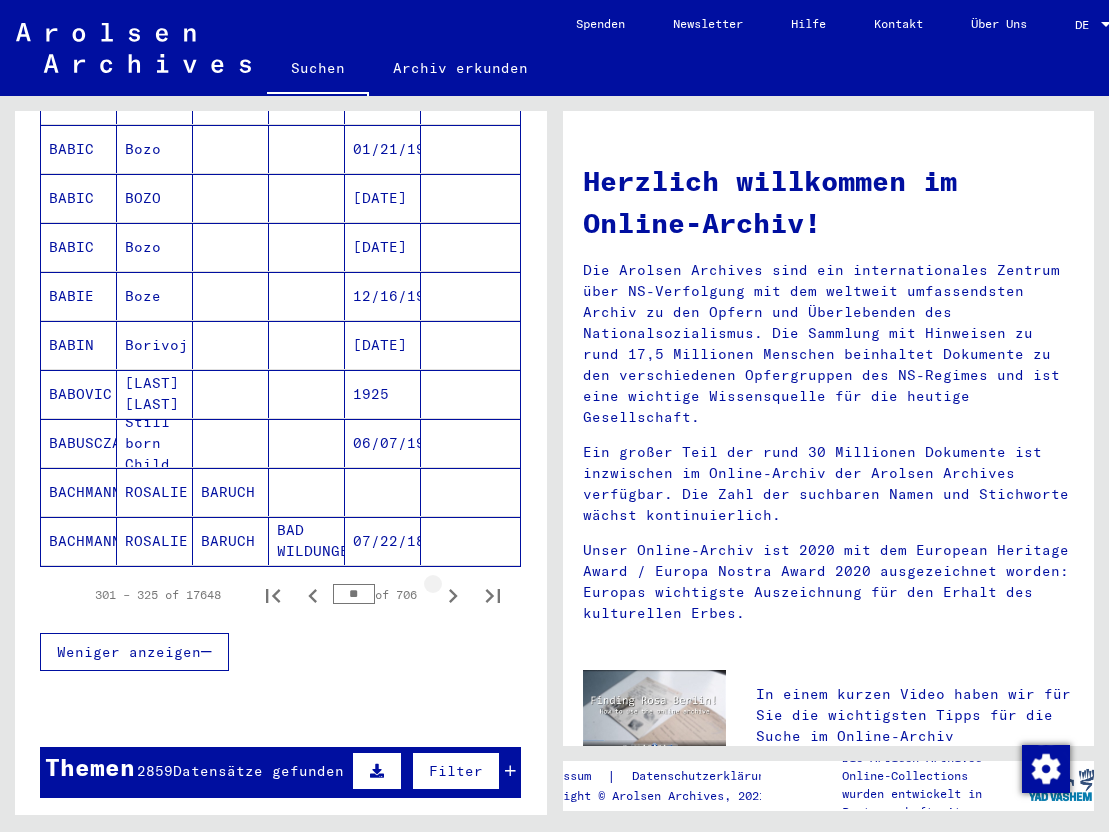 click 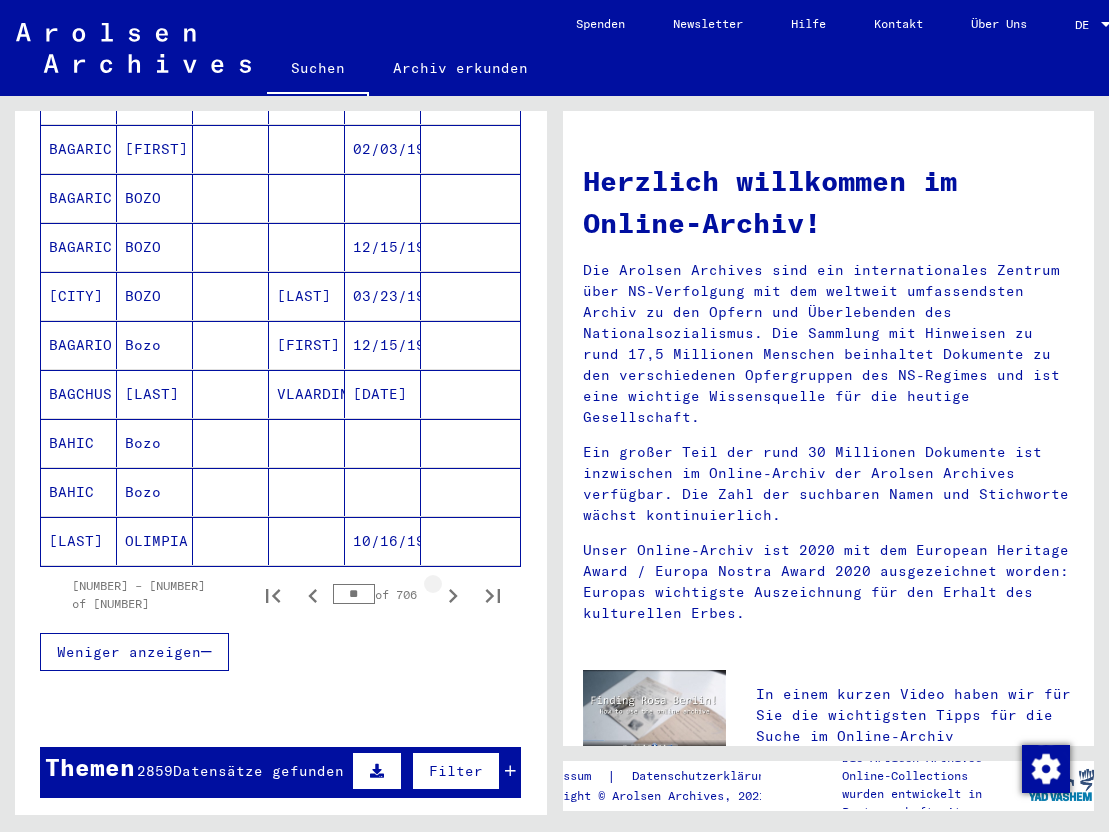 click 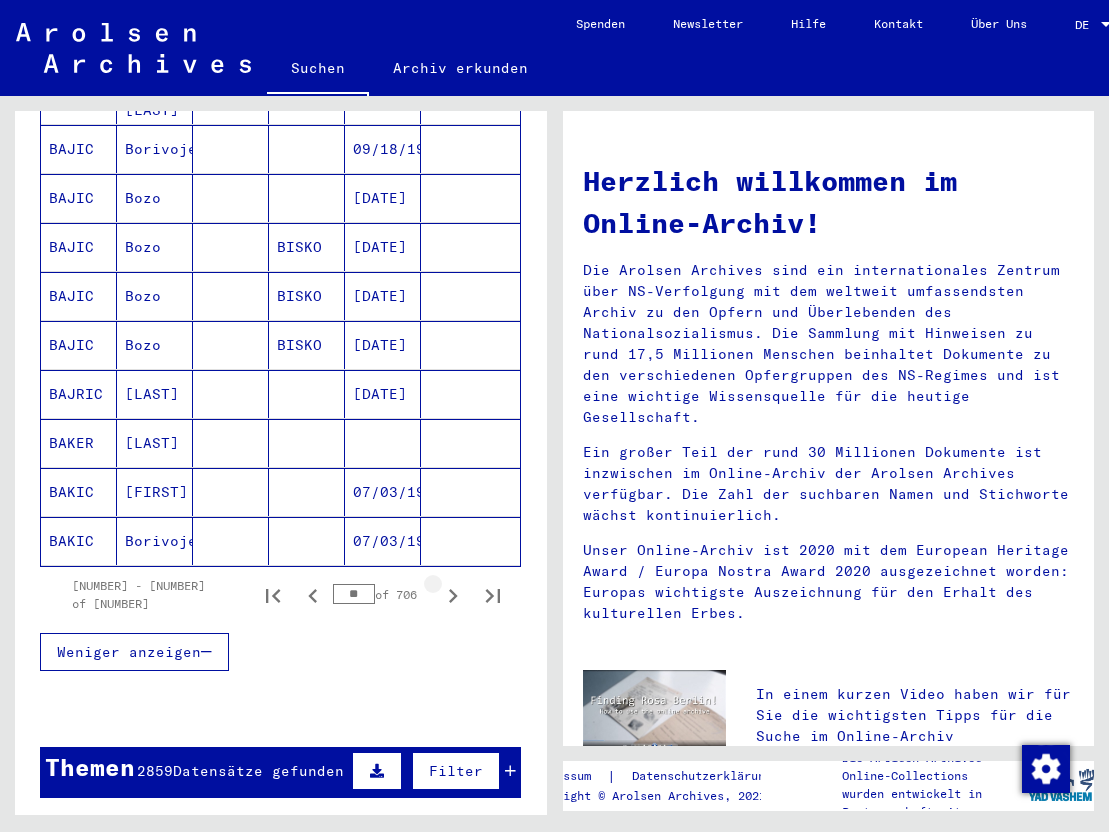 click 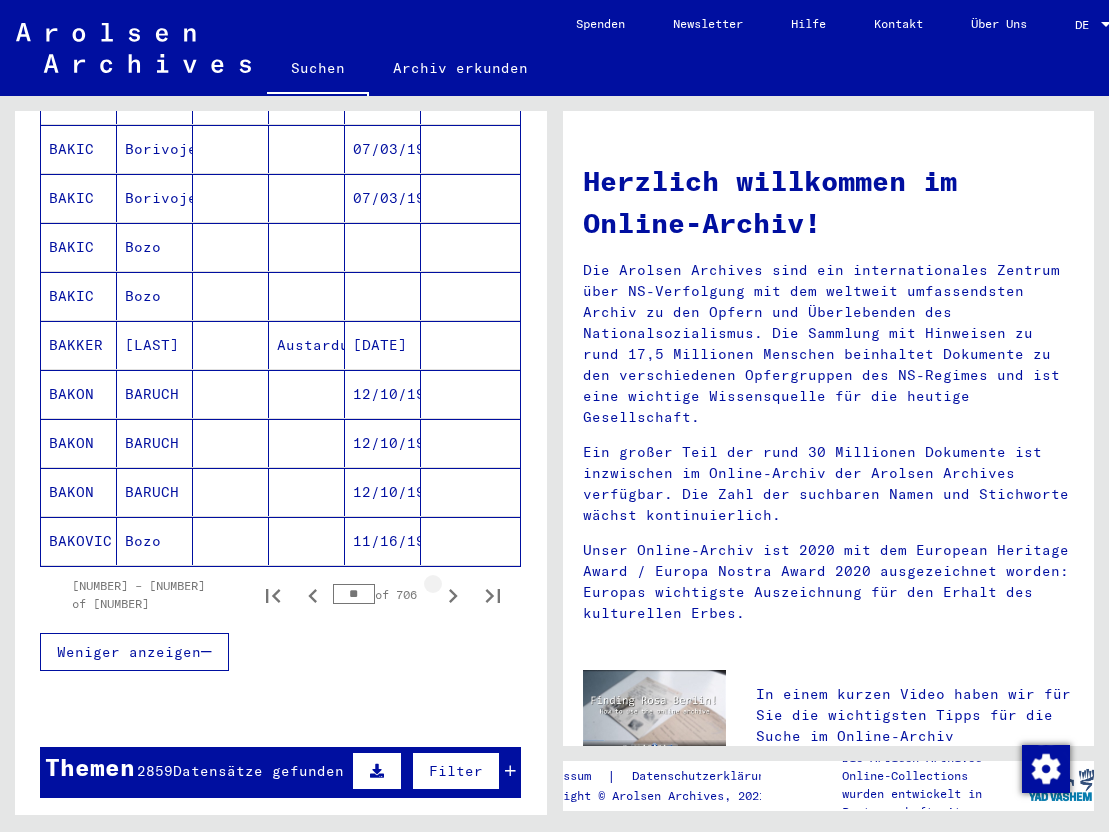 click 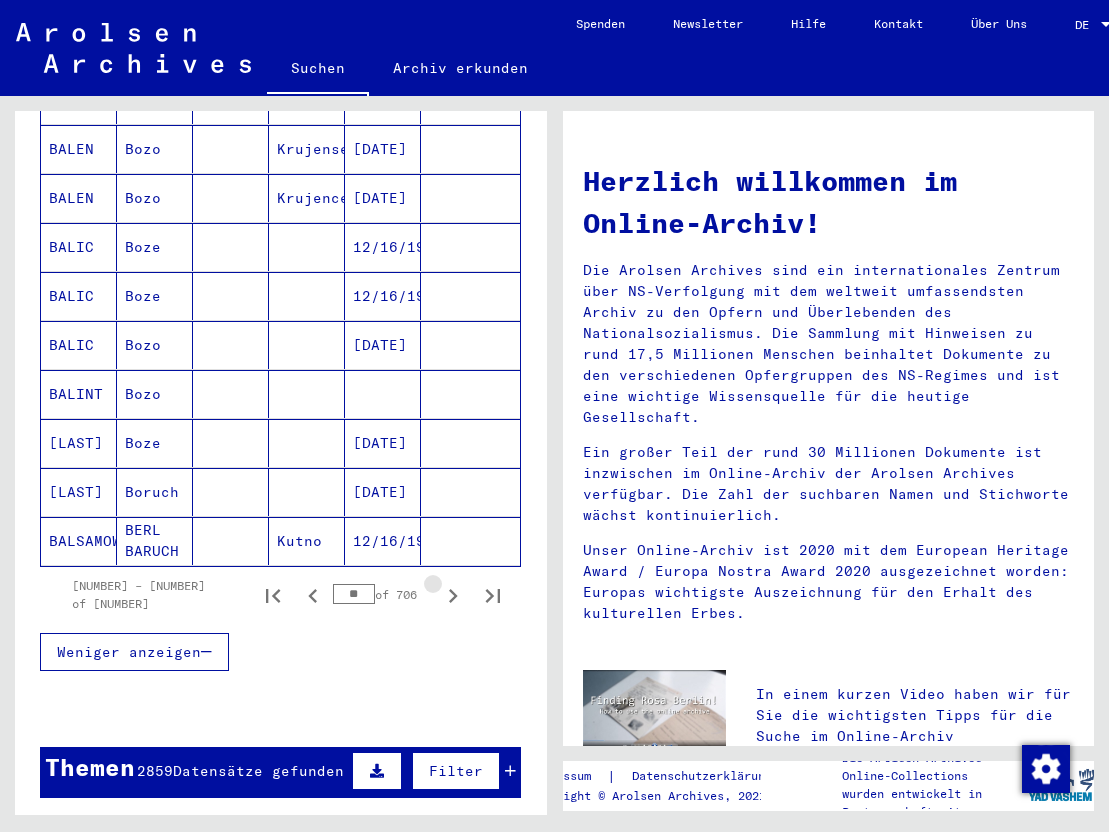 click 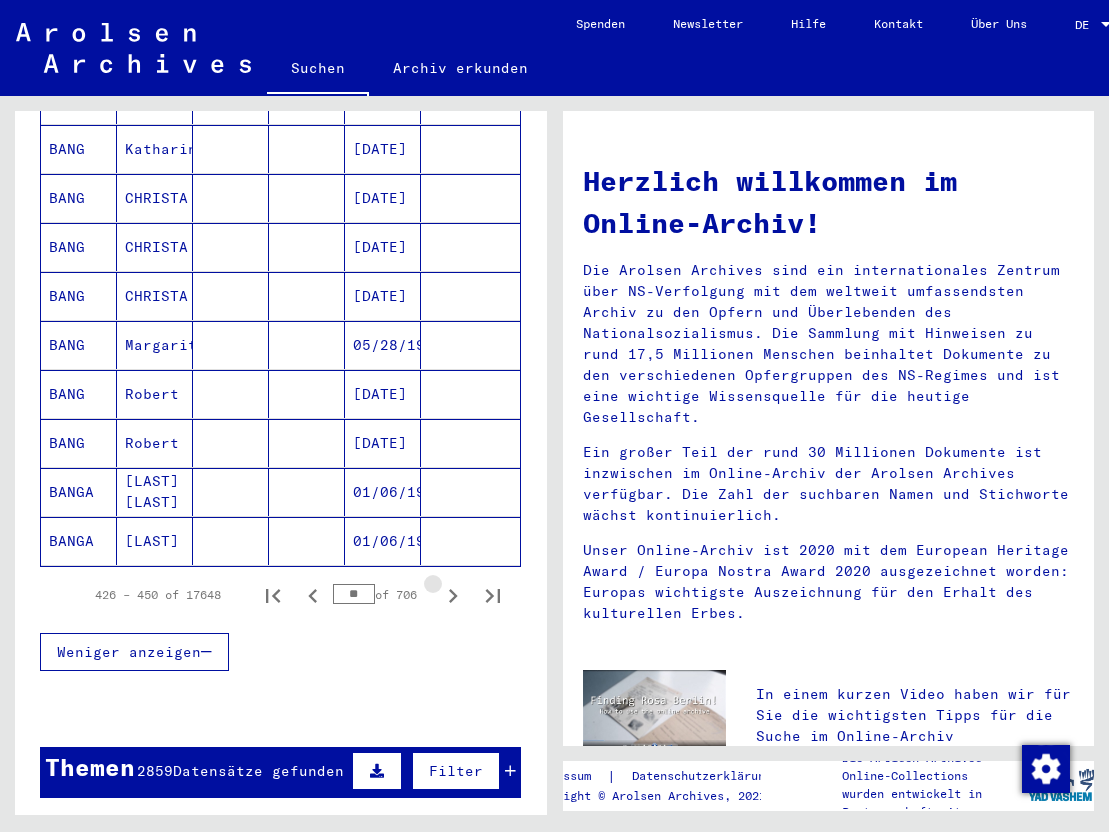 click 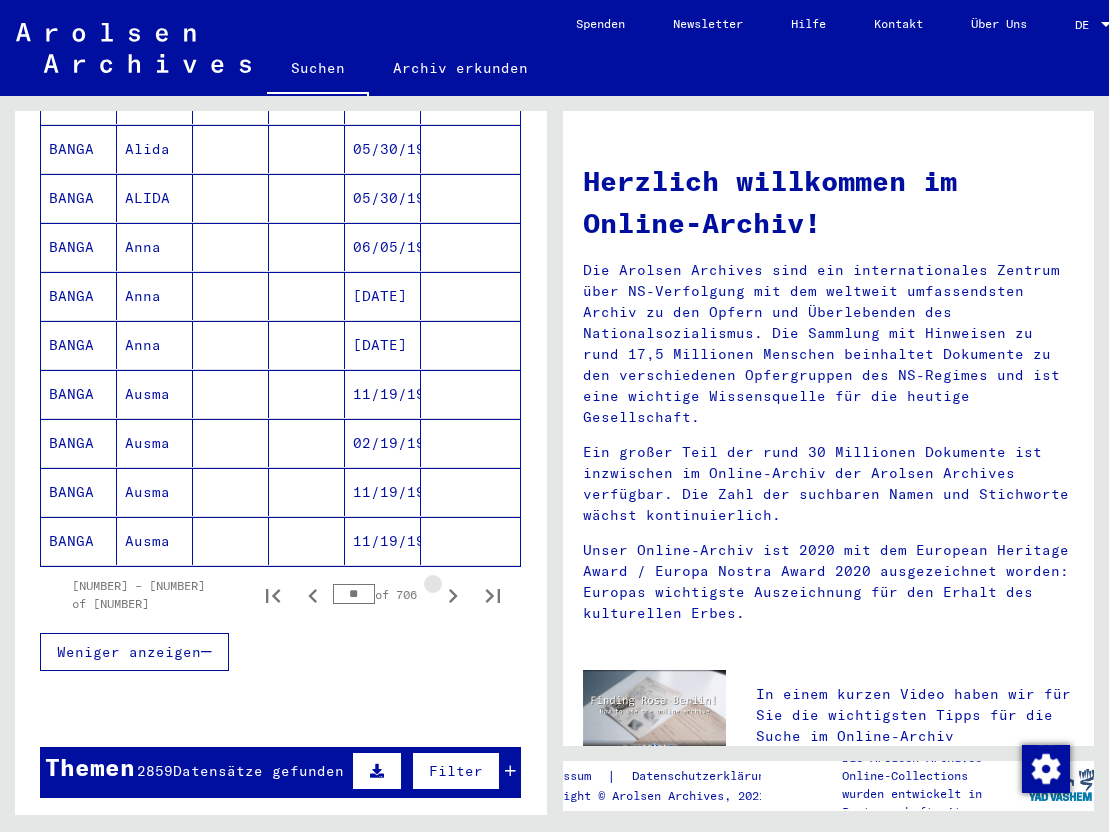 click 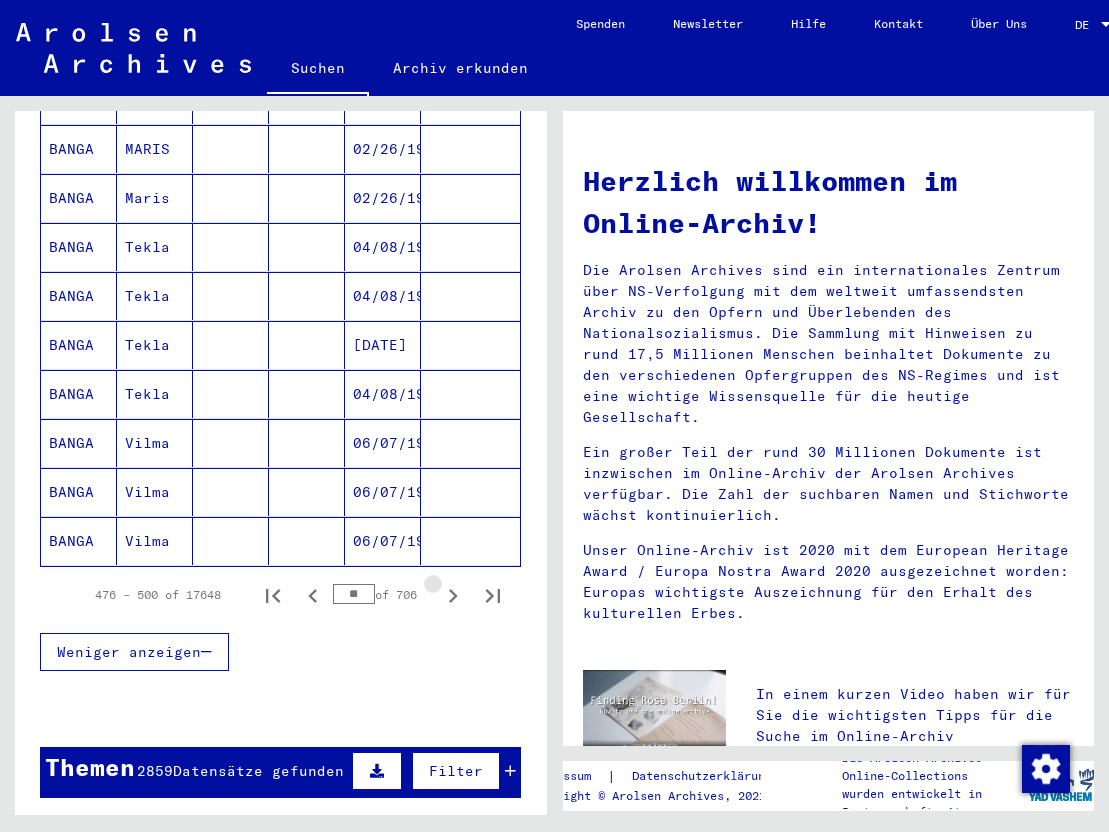 click 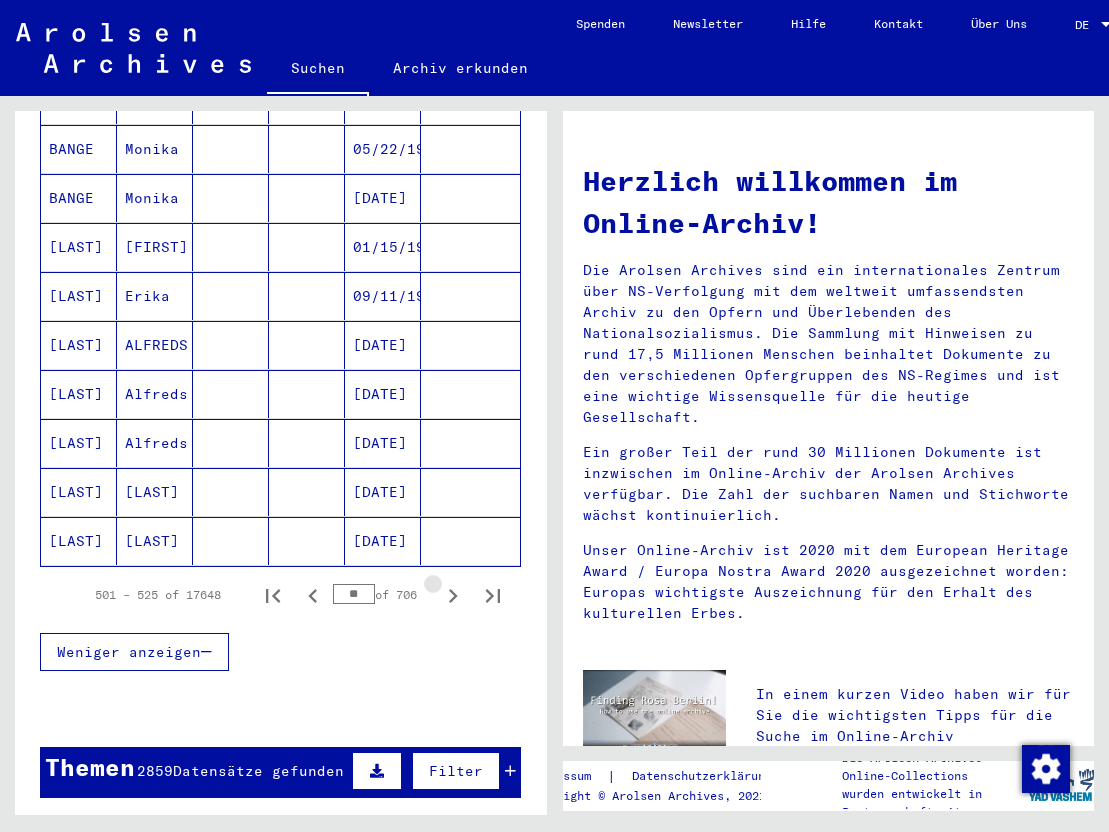 click 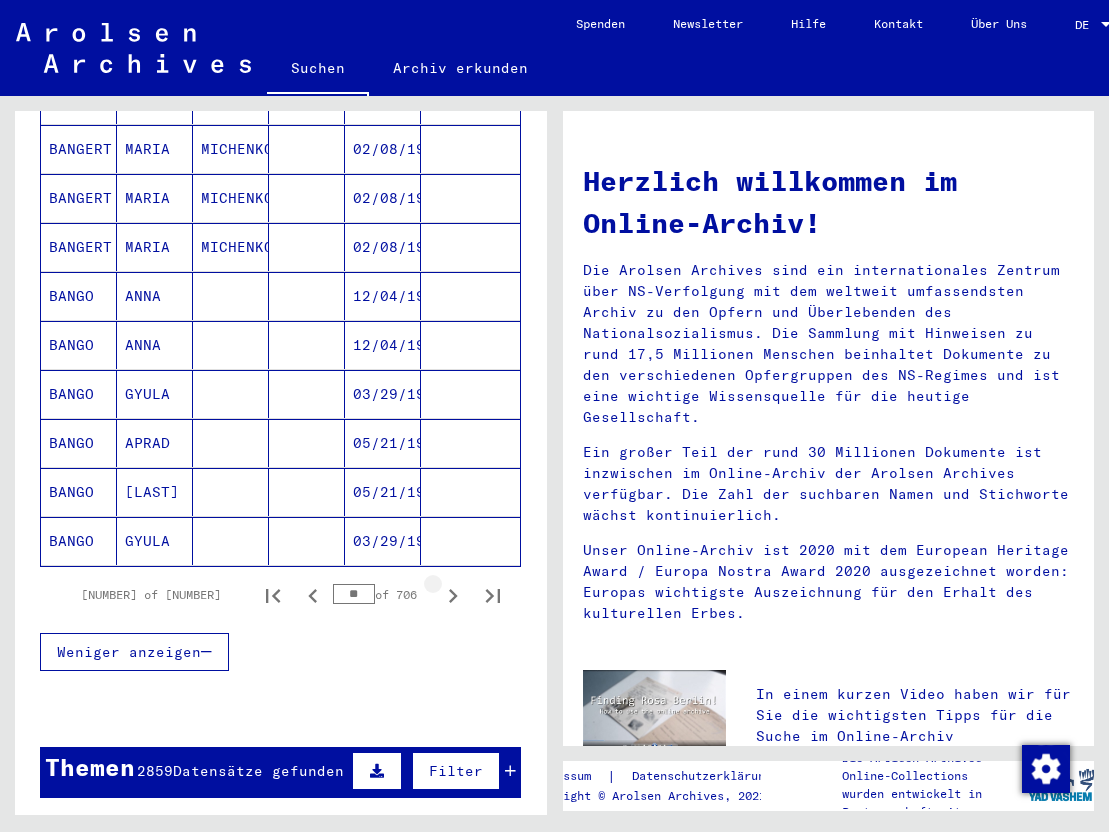 click 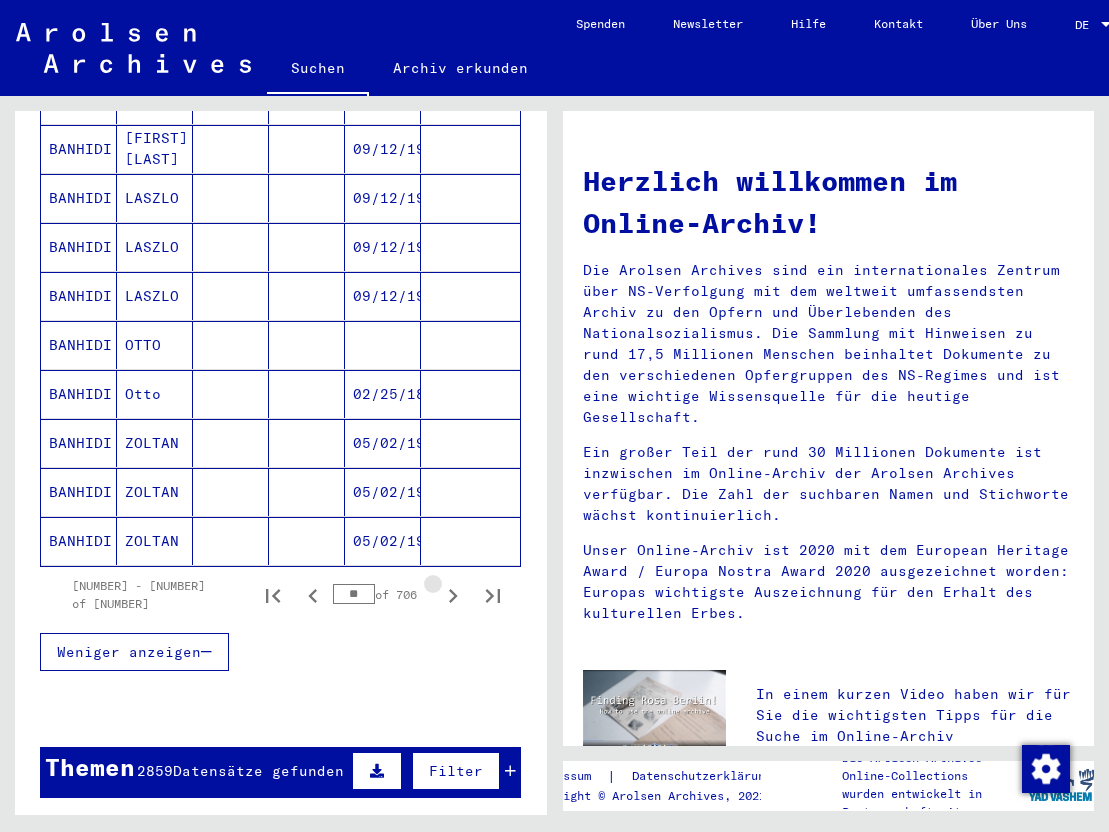 click 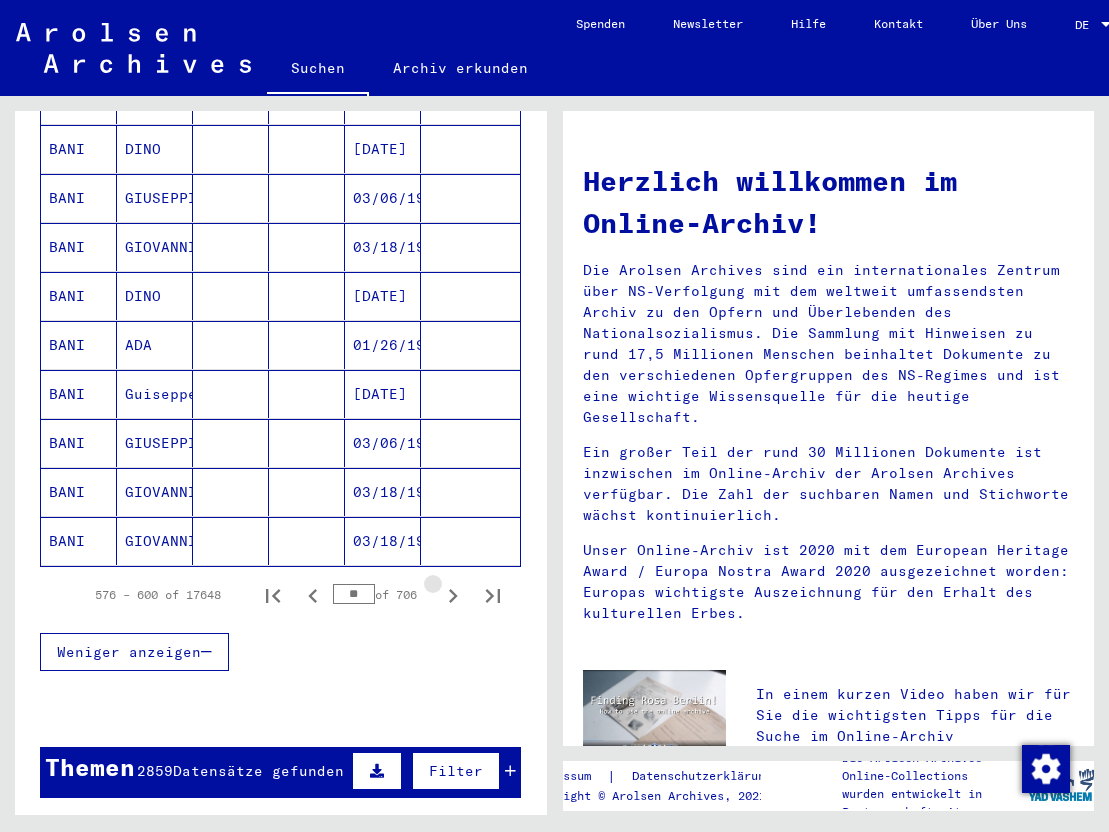 click 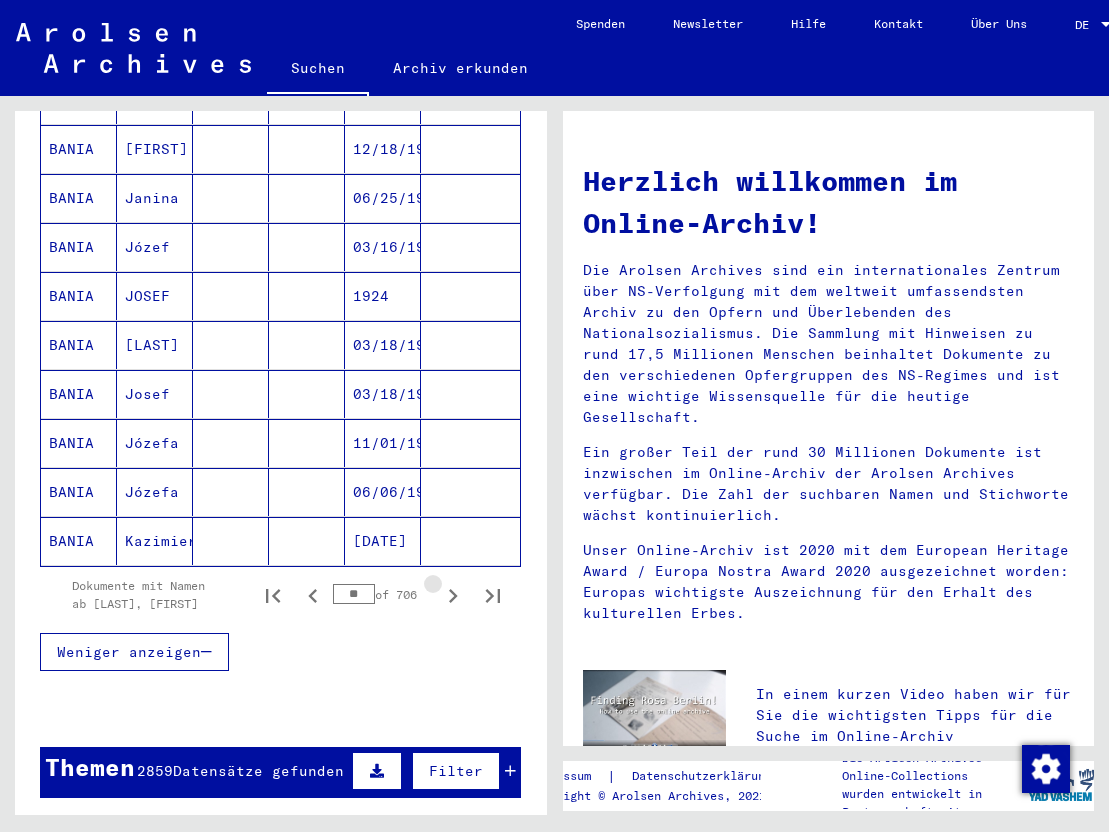click 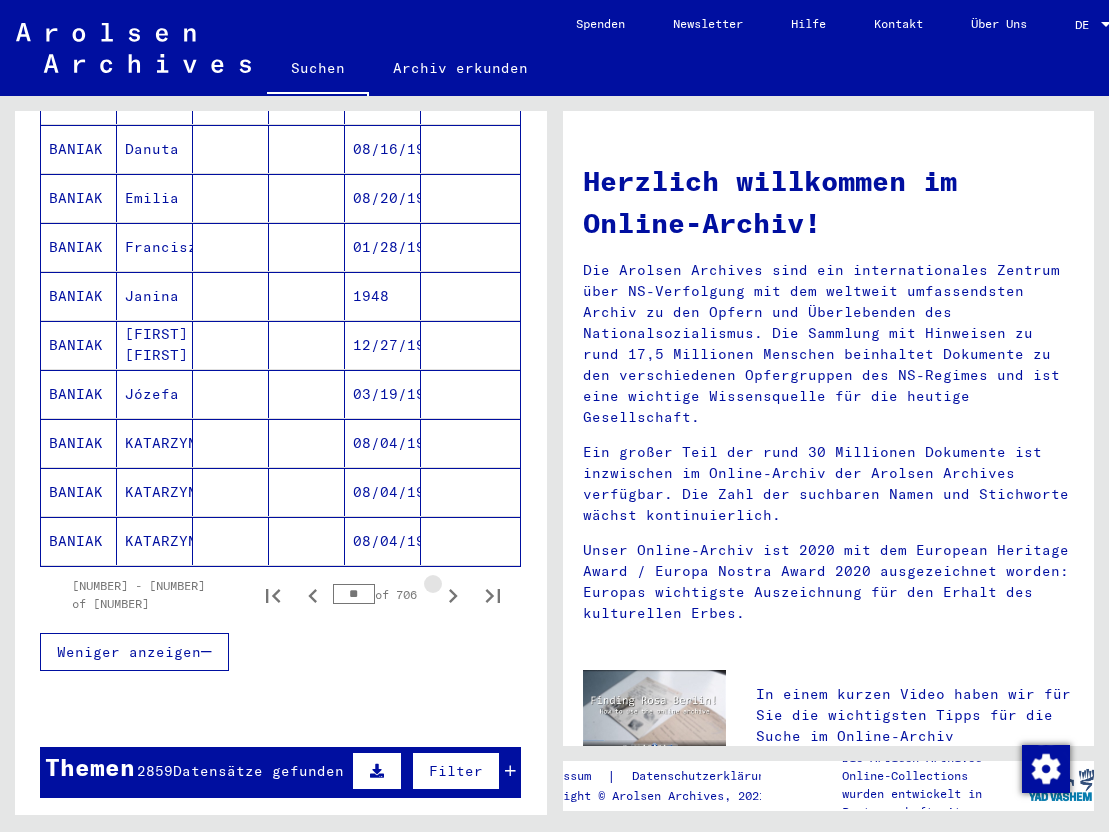 click 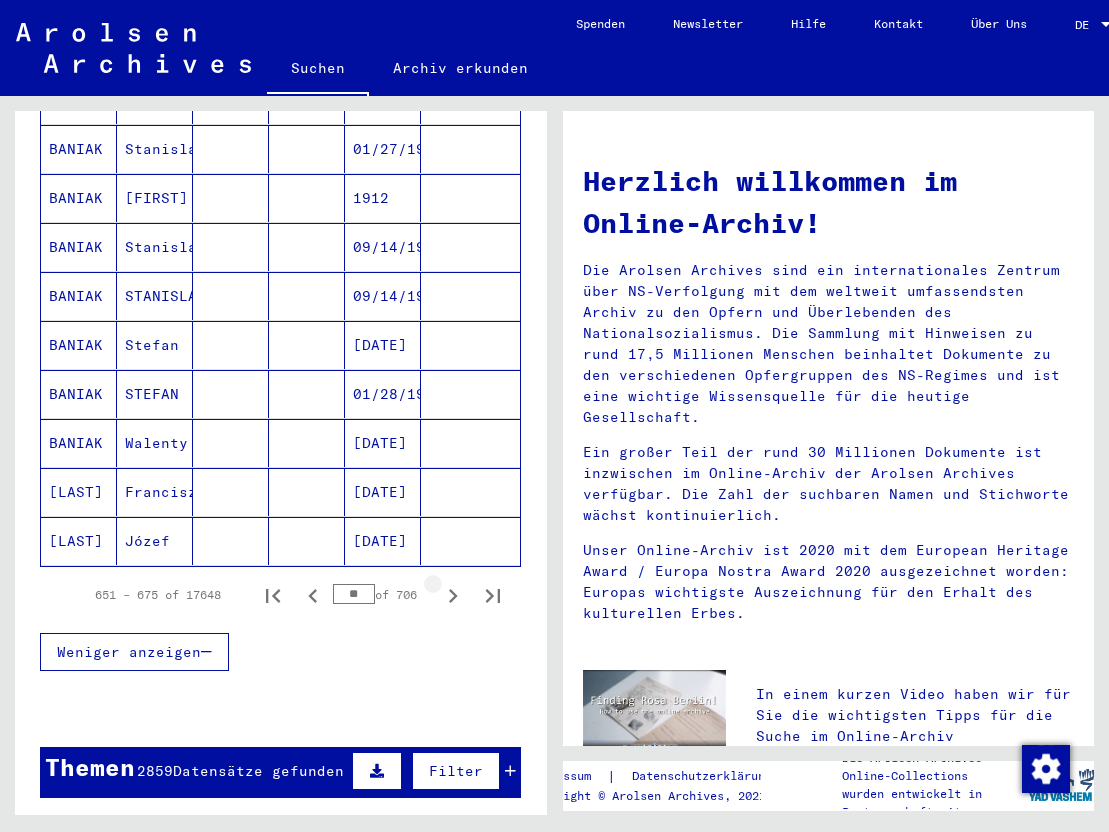 click 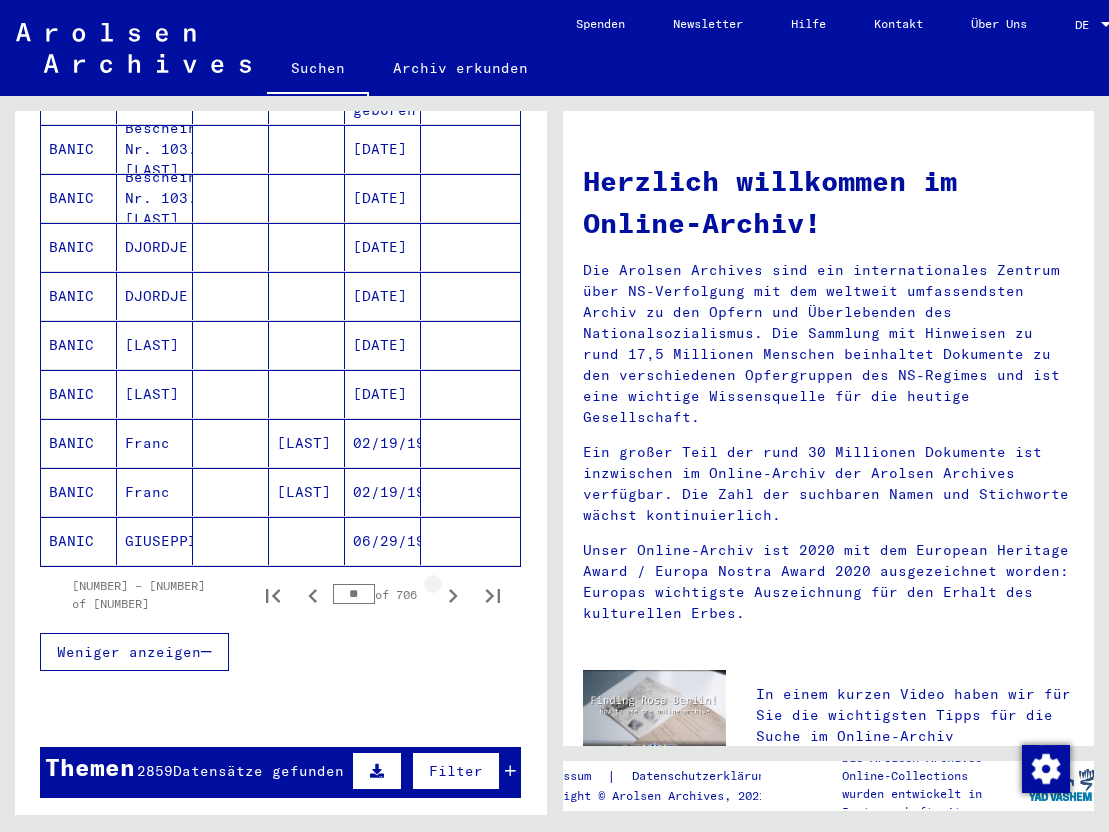 click 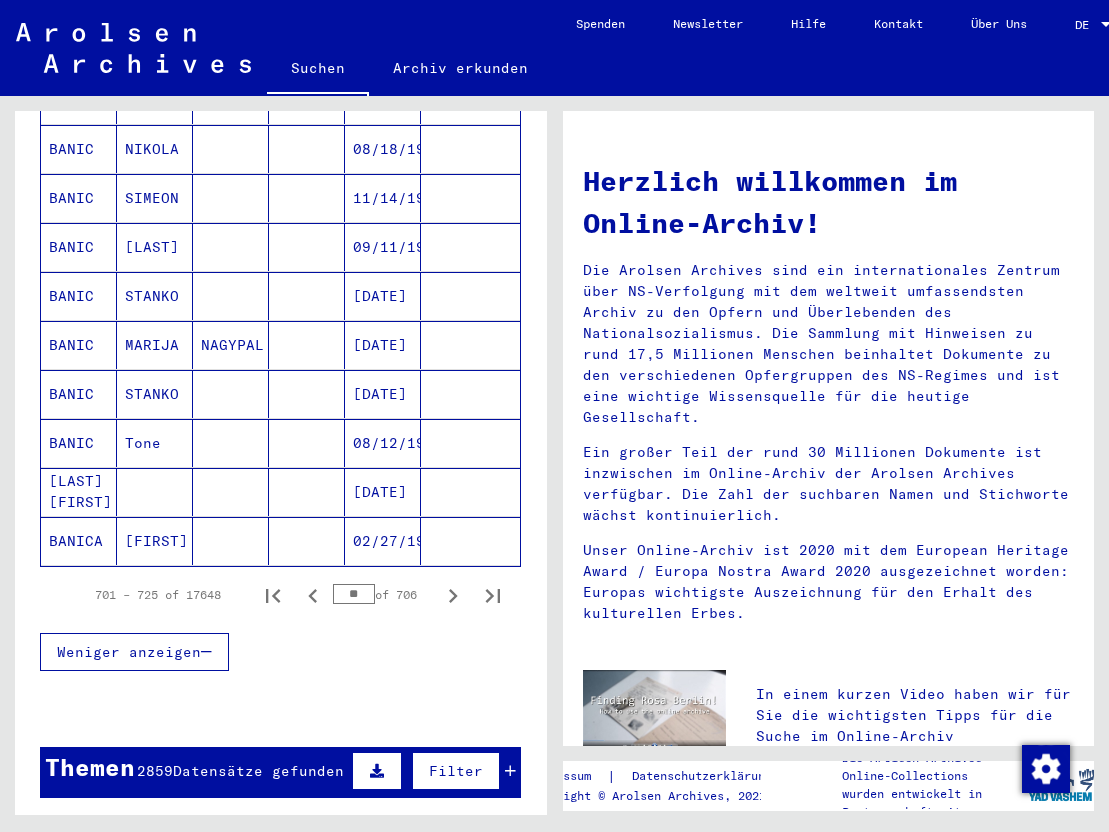 click 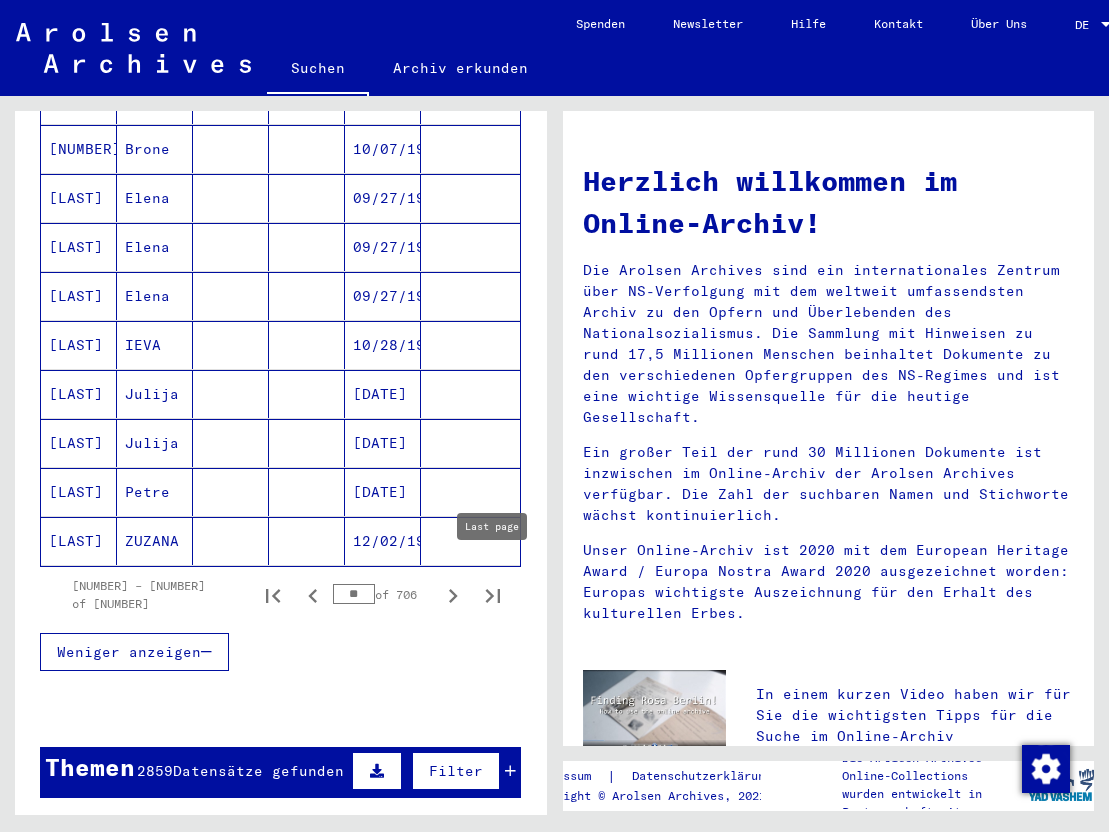 click 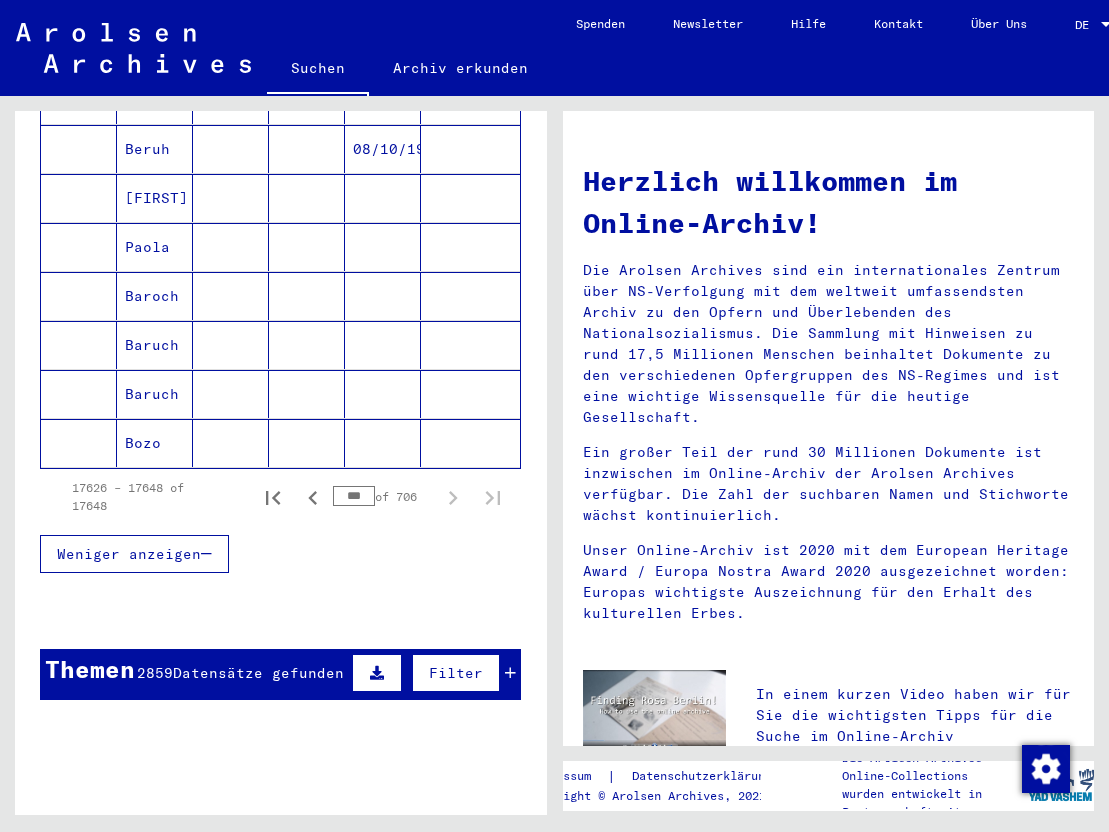 click on "Nach Themen oder Namen suchen ****** close  Suche     Archival tree units  Personen 17648  Datensätze gefunden  Filter   Nachname   Vorname   Geburtsname   Geburtsdatum   Prisoner #      [FIRST]   [LAST]   Neviges   [DATE]         [FIRST]   [LAST]   Linnich   [DATE]         [FIRST]      Vettweiß   [DATE]         [FIRST]   [LAST]   Neviges   [DATE]         [FIRST]   [LAST]   Neviges   [DATE]         [FIRST]                  [FIRST]                  [LAST]         [DATE]         [LAST]         [DATE]         [FIRST]                  [FIRST]                  [LAST]         [DATE]         Still born baby girl                  Still born baby         [DATE]         Still born baby girl                  Still born baby boy                  [LAST]                  [LAST]         [DATE]         Enrichetta                  Paola                  [LAST]                  [LAST]                  [LAST]                  [LAST]               17626 – 17648 of 17648  ***  of 706  Signature 33" 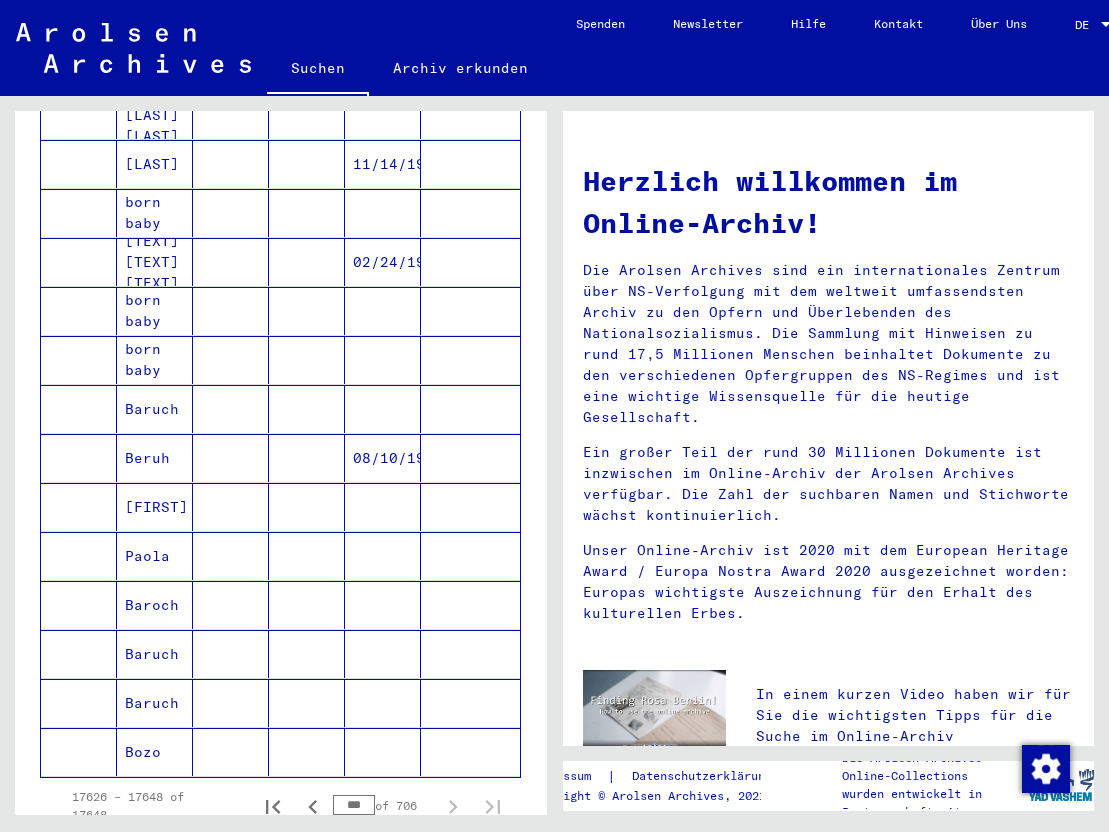 scroll, scrollTop: 793, scrollLeft: 0, axis: vertical 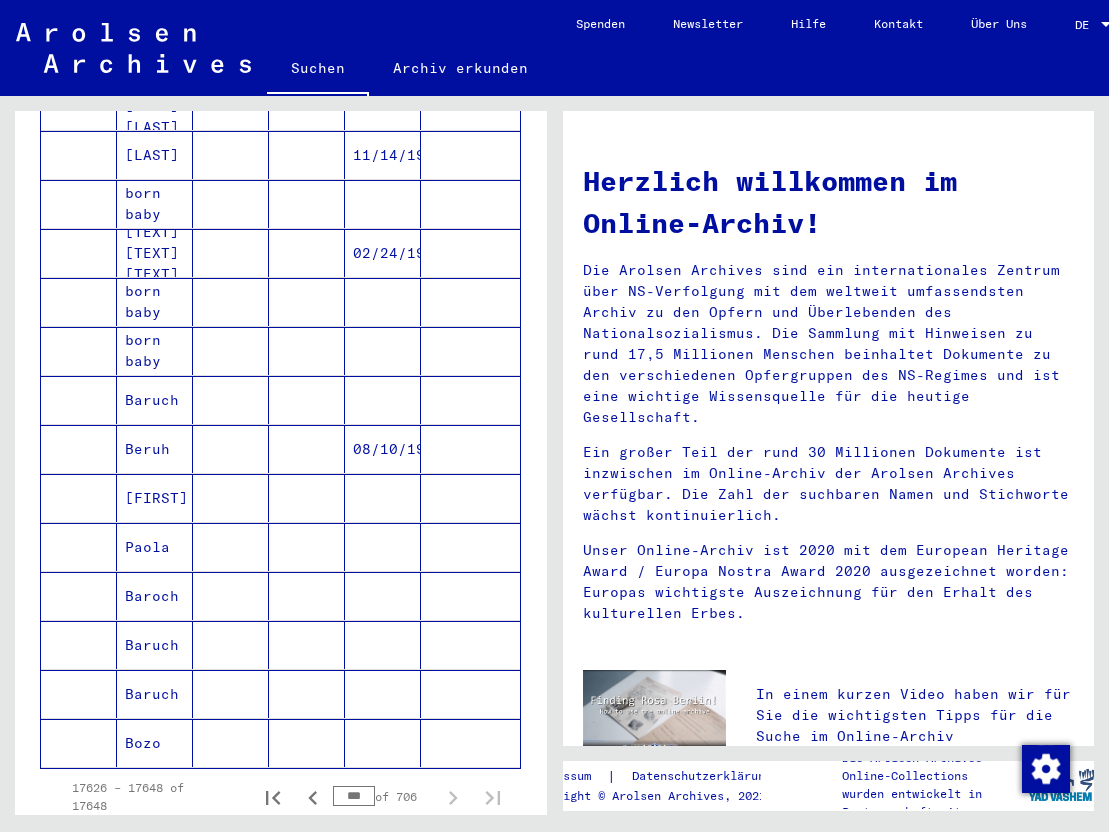 click at bounding box center (231, 449) 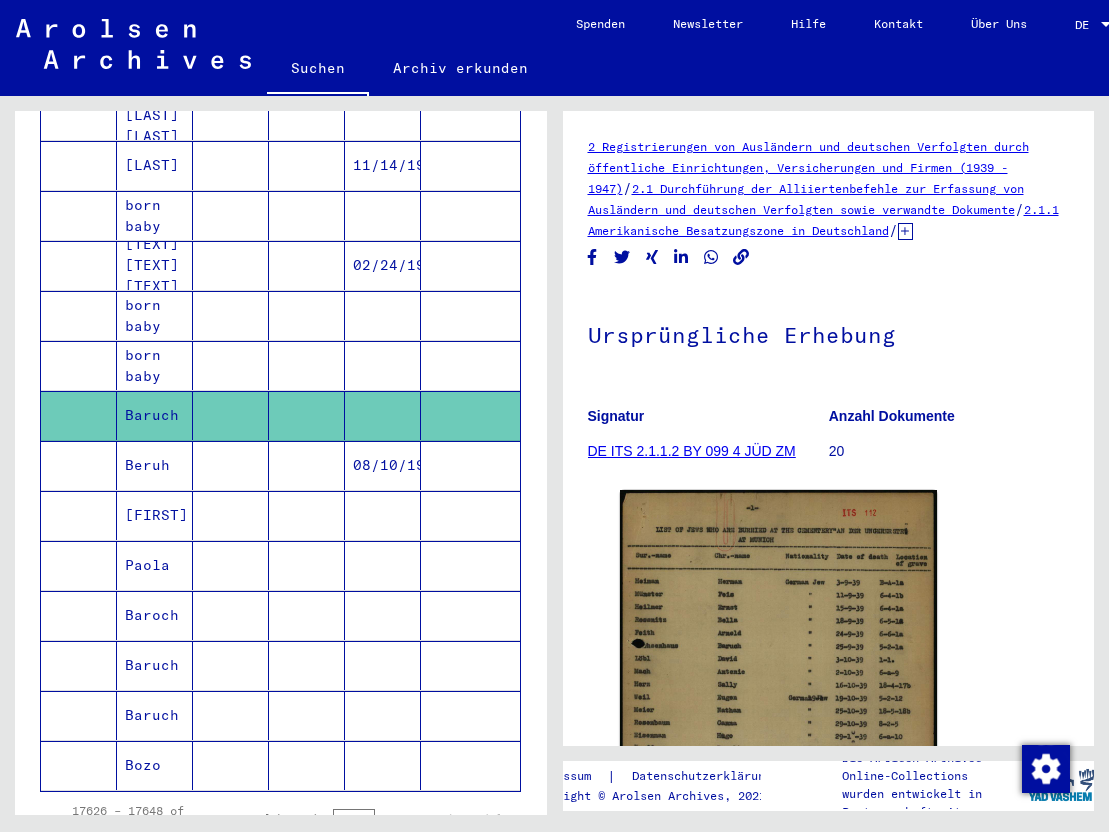 scroll, scrollTop: 0, scrollLeft: 0, axis: both 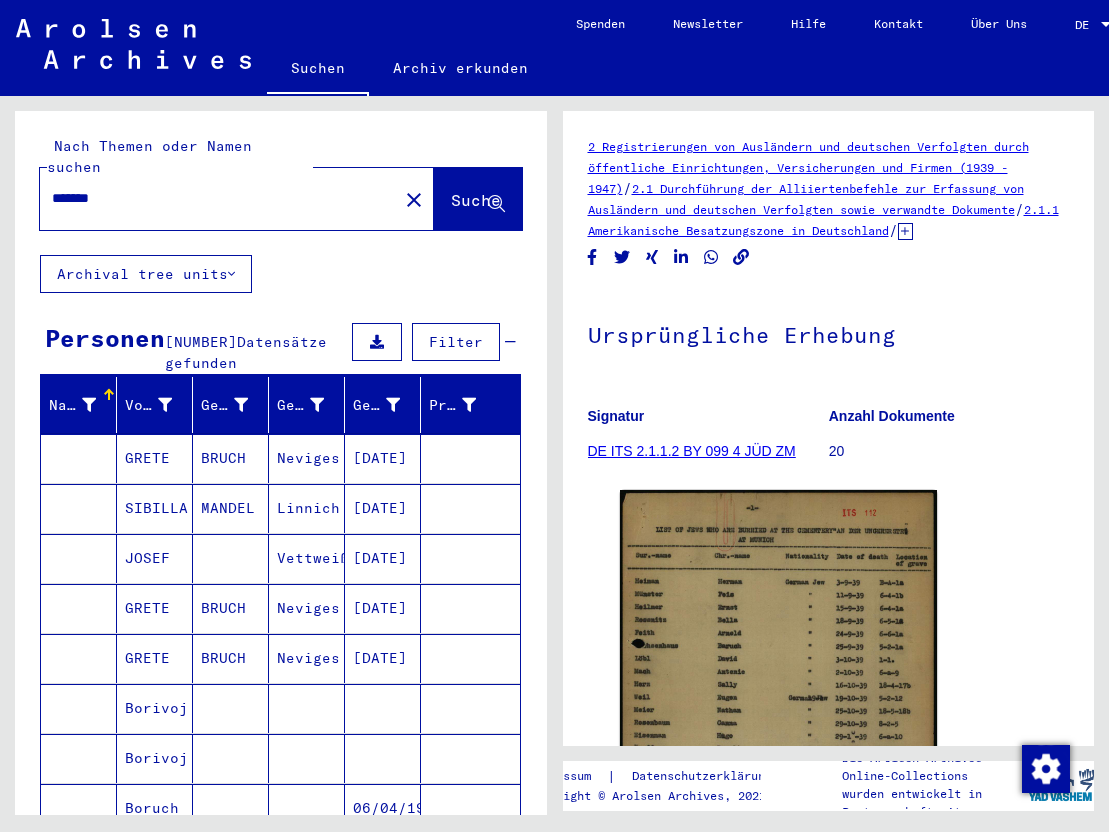 click on "Suche" 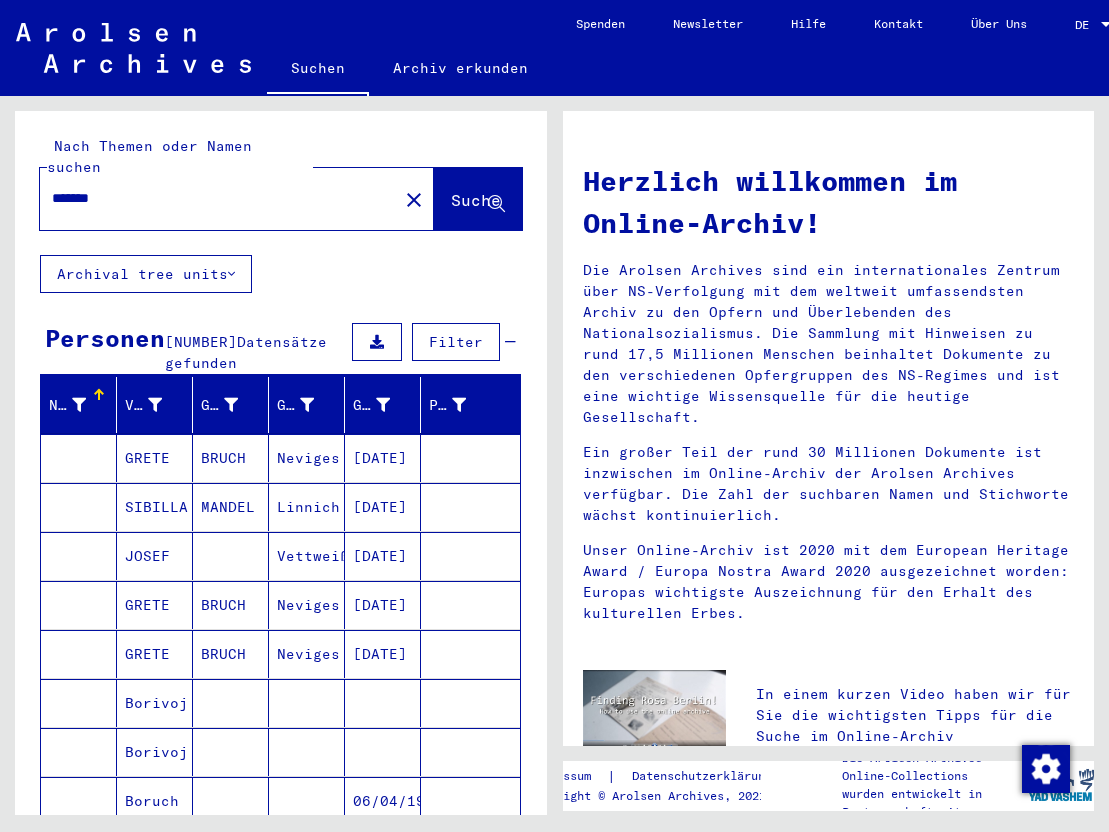 click on "Suche" 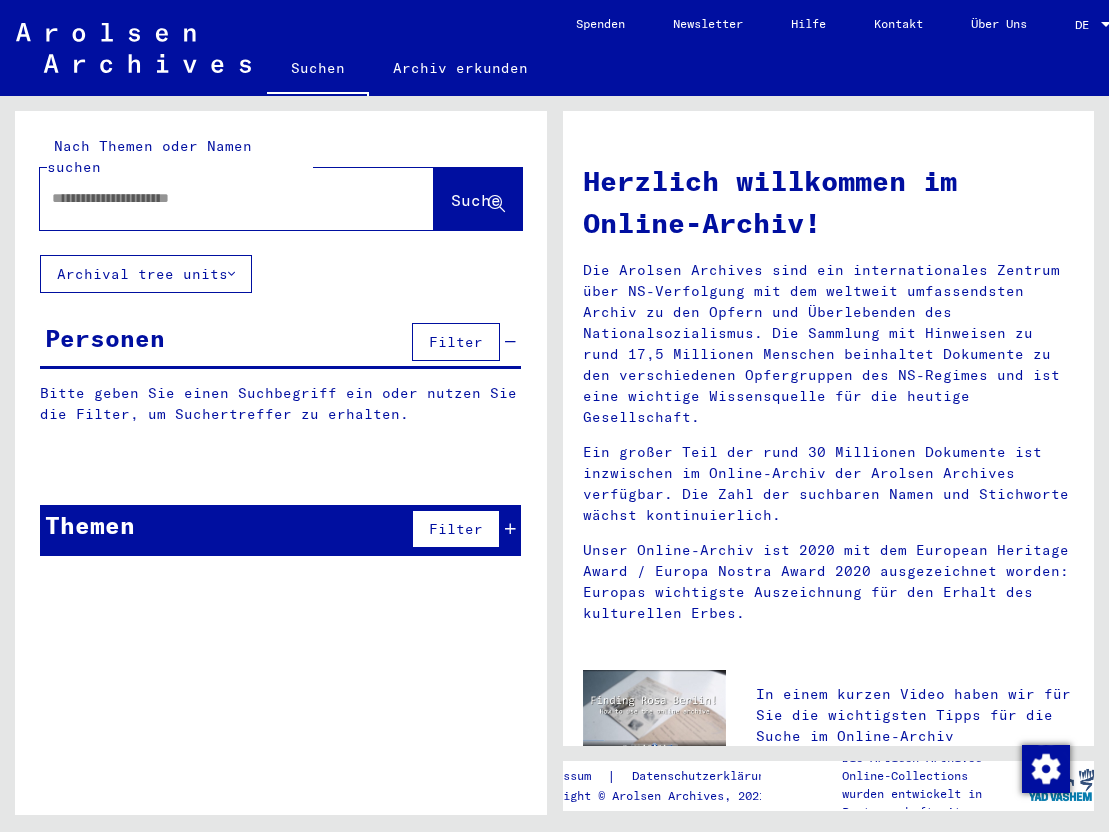 click at bounding box center [213, 198] 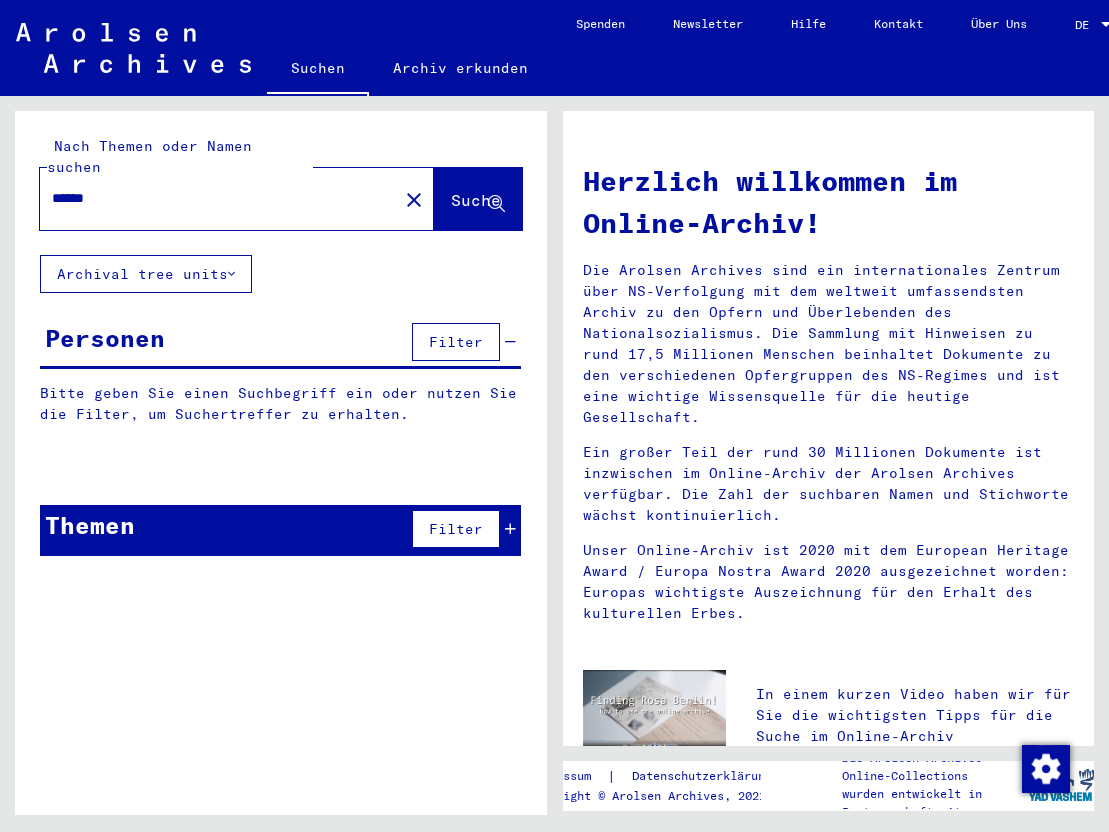 type on "******" 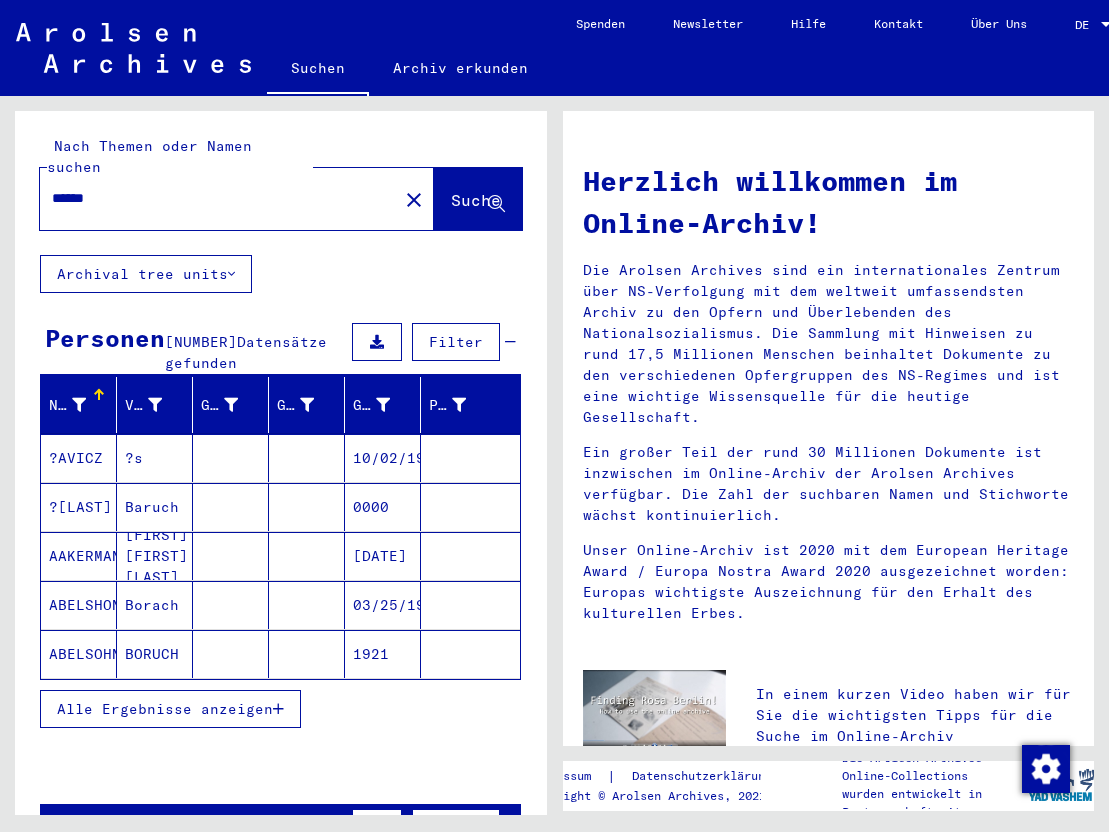 click on "Alle Ergebnisse anzeigen" at bounding box center [165, 709] 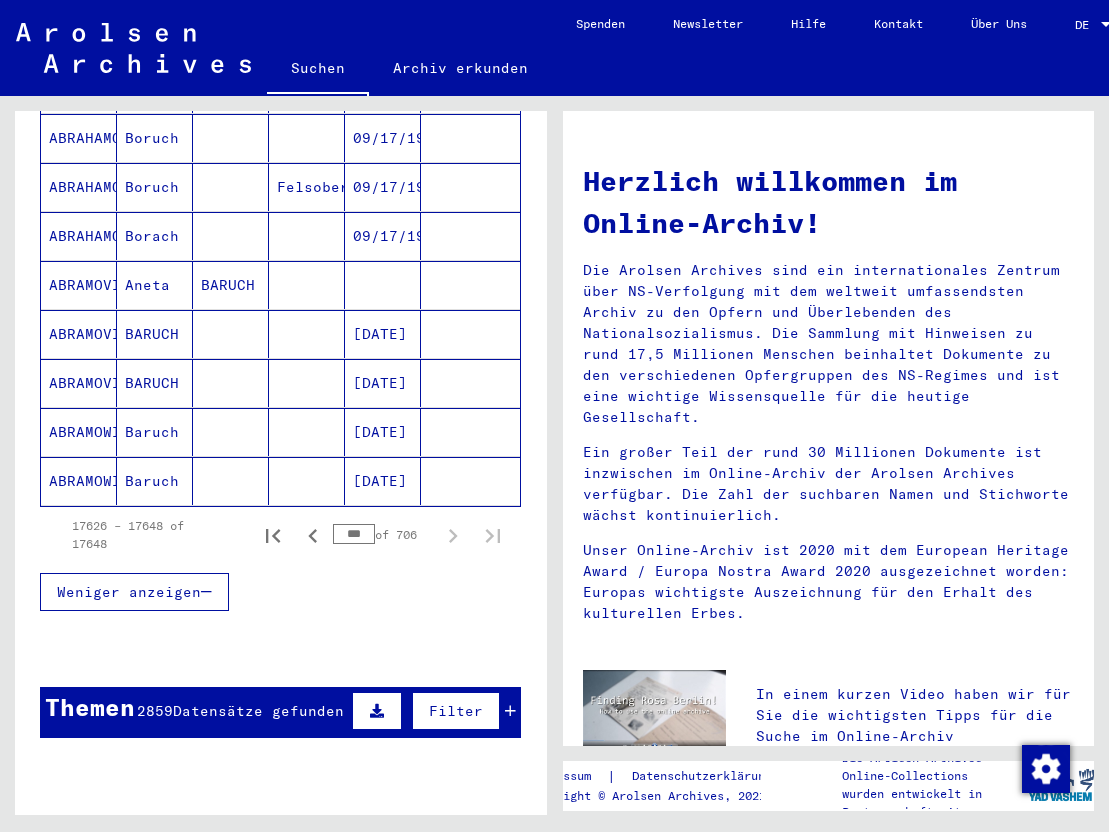 scroll, scrollTop: 1169, scrollLeft: 0, axis: vertical 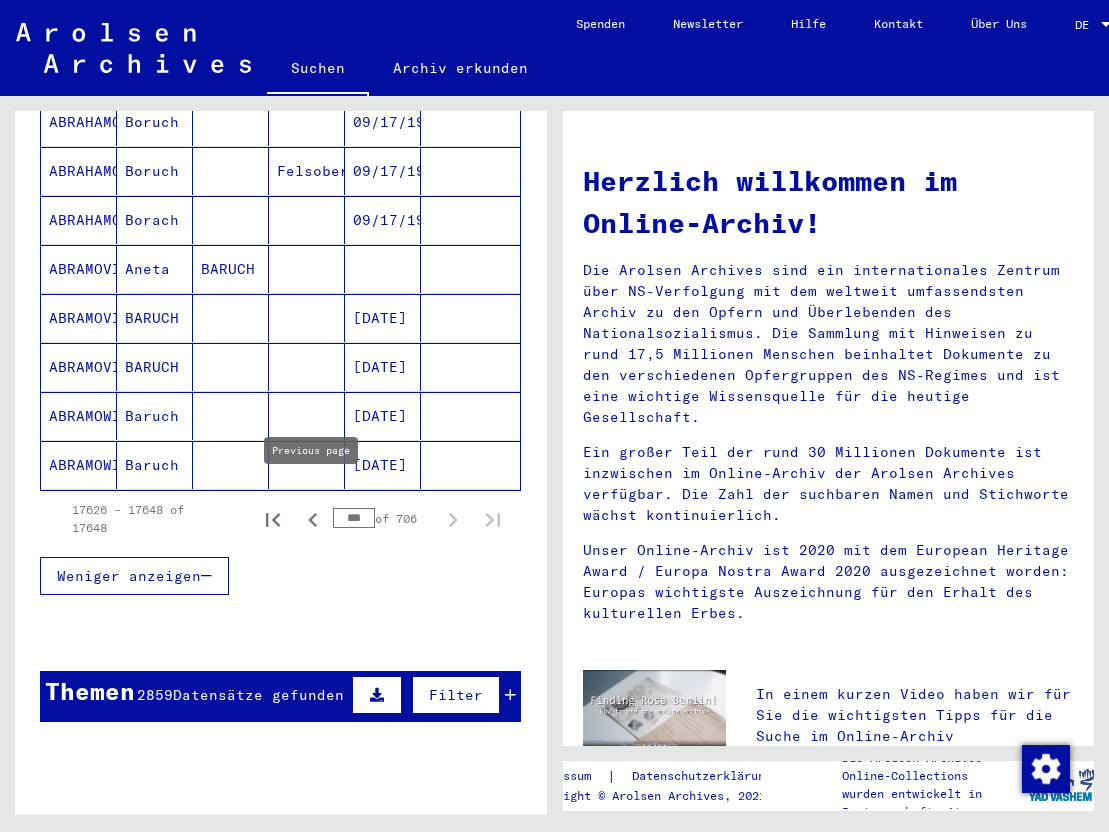 click 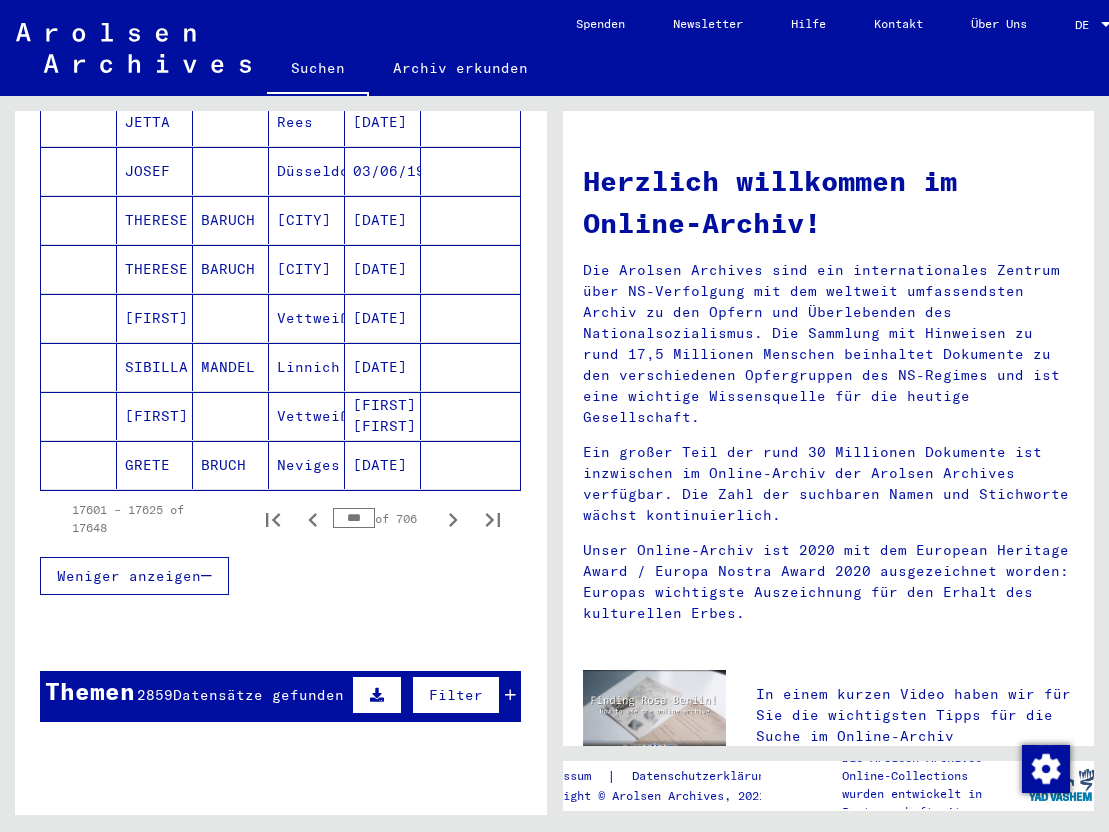 click 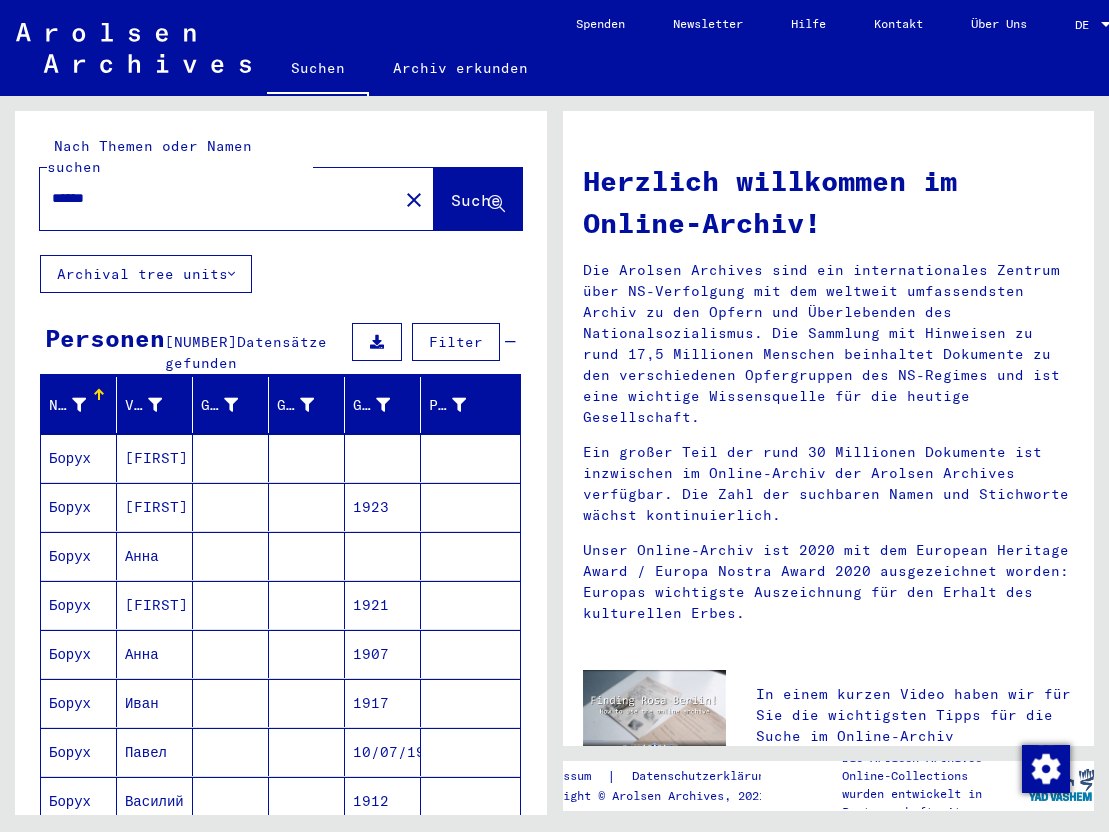 scroll, scrollTop: 0, scrollLeft: 0, axis: both 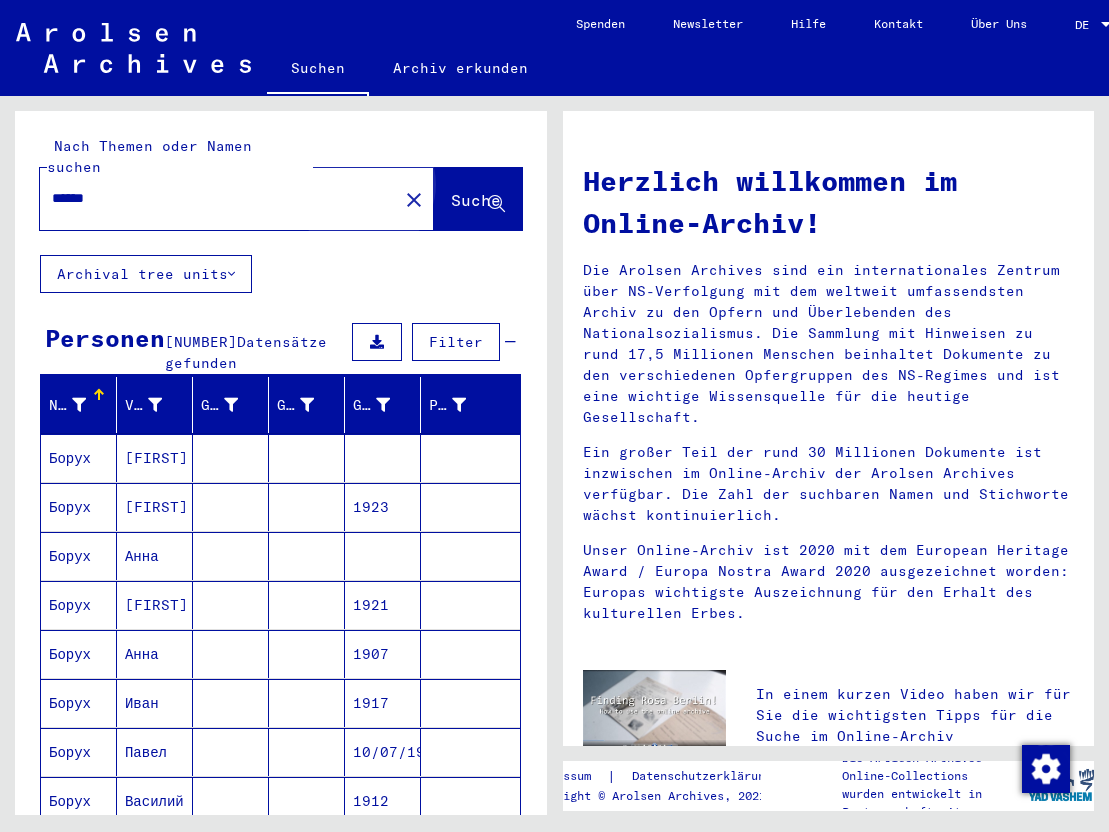 click on "Suche" 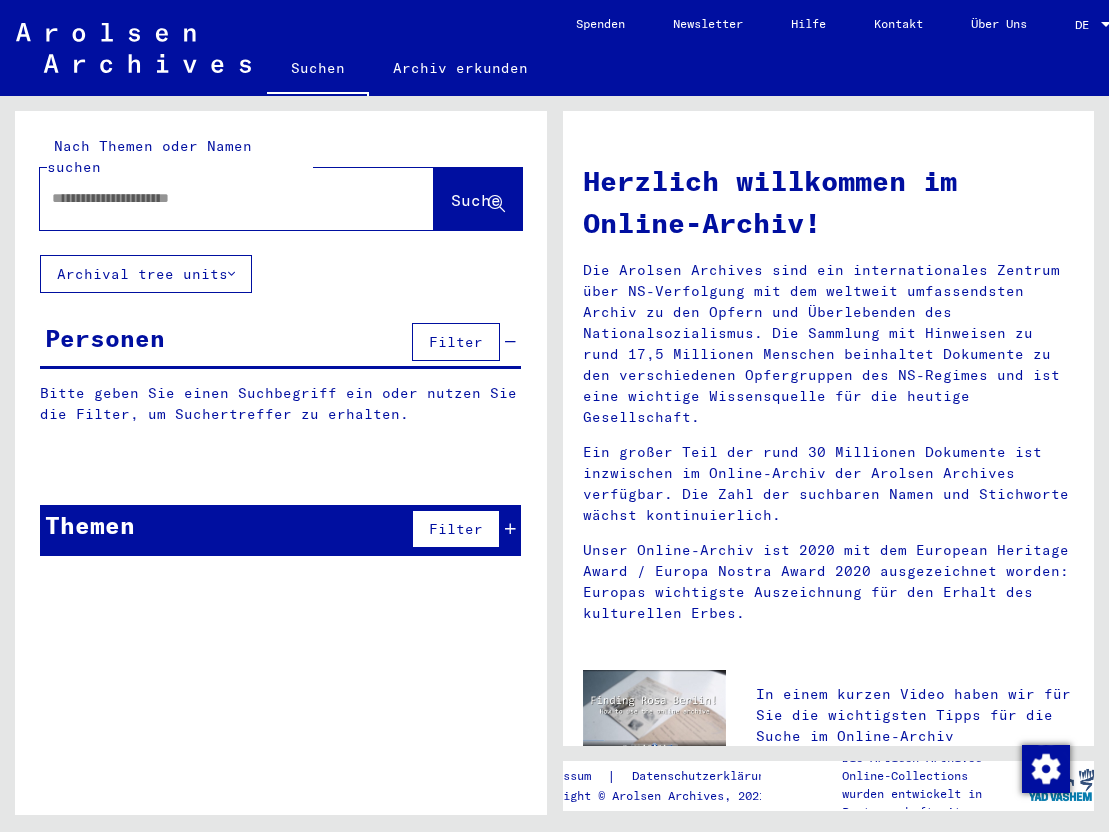 click at bounding box center [213, 198] 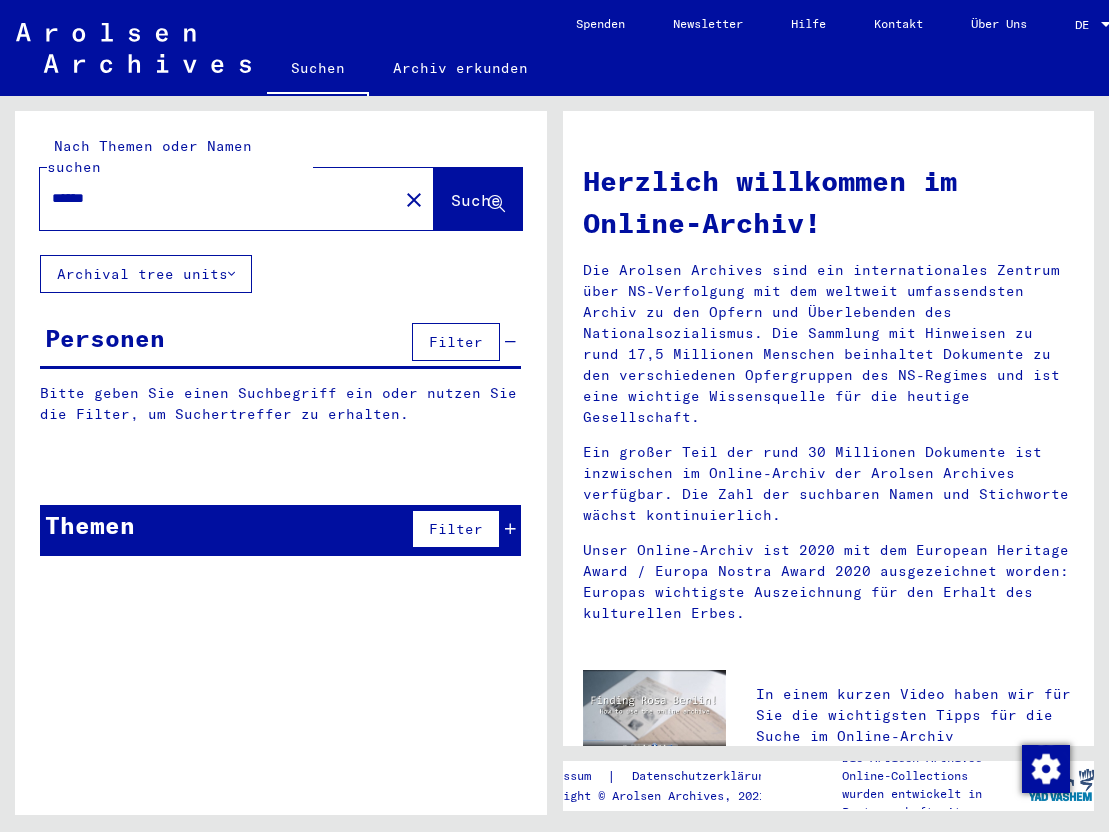 type on "******" 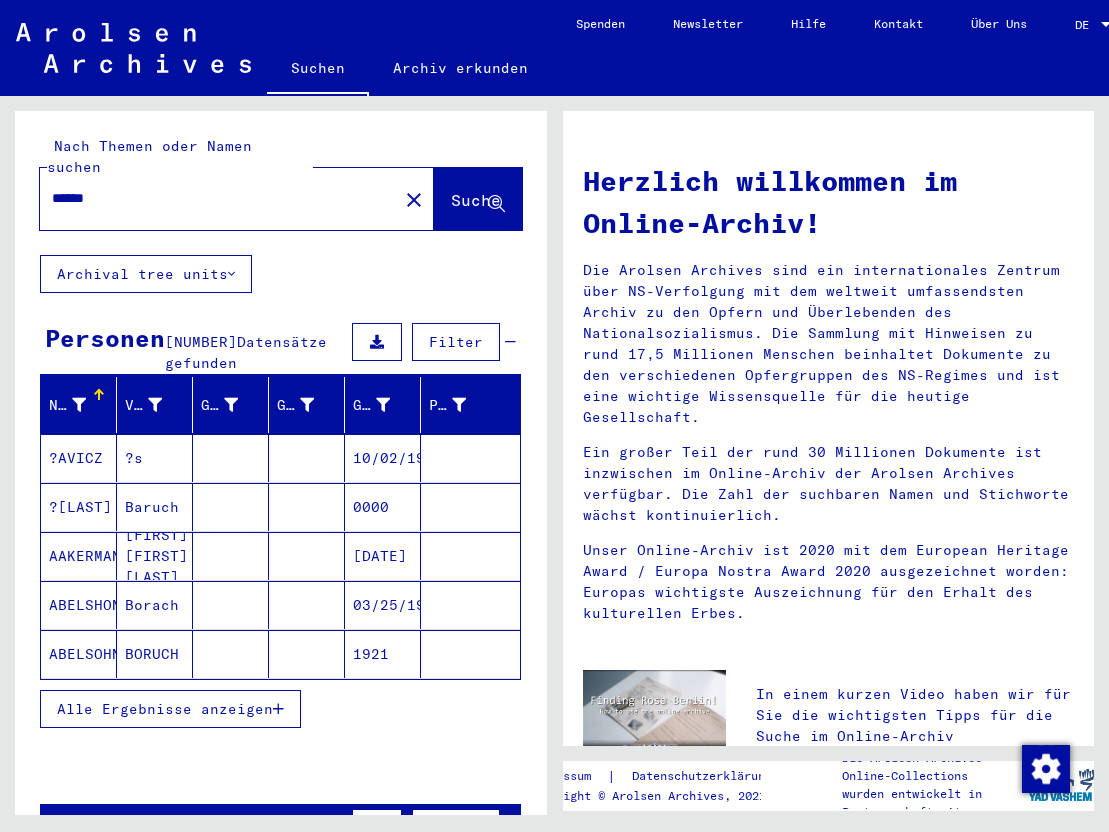 click on "Alle Ergebnisse anzeigen" at bounding box center [165, 709] 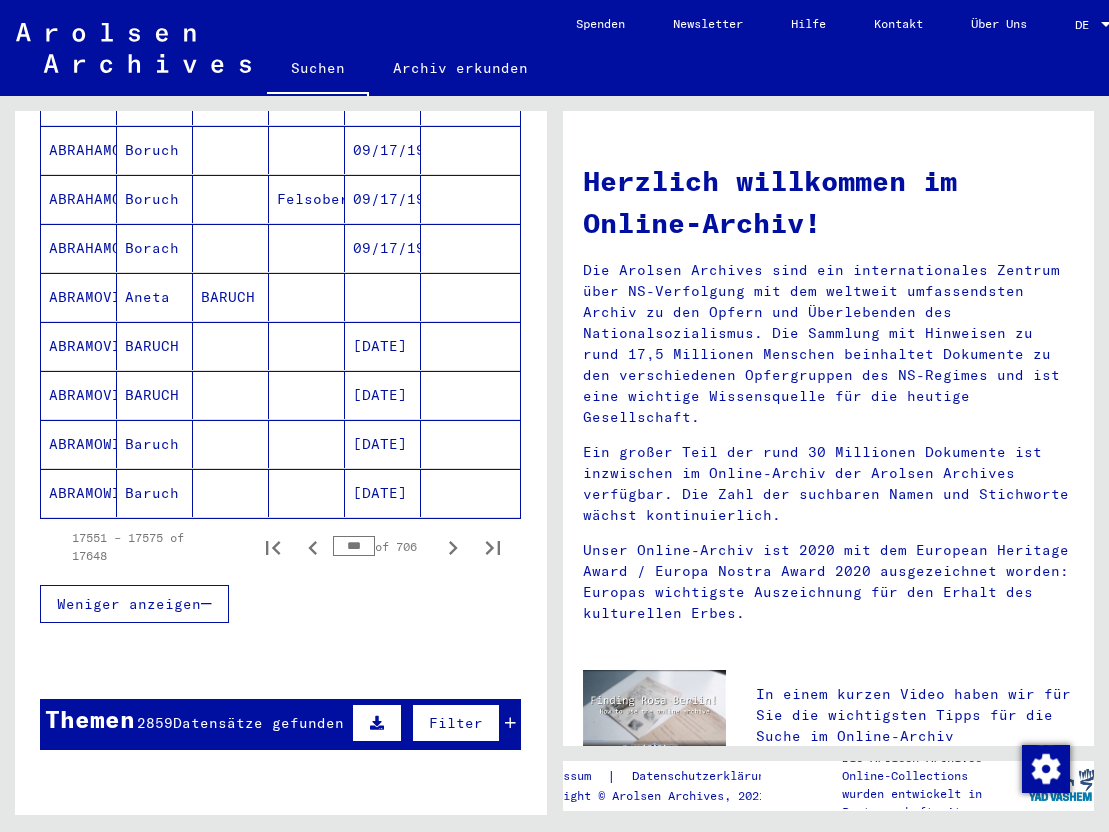 scroll, scrollTop: 1145, scrollLeft: 0, axis: vertical 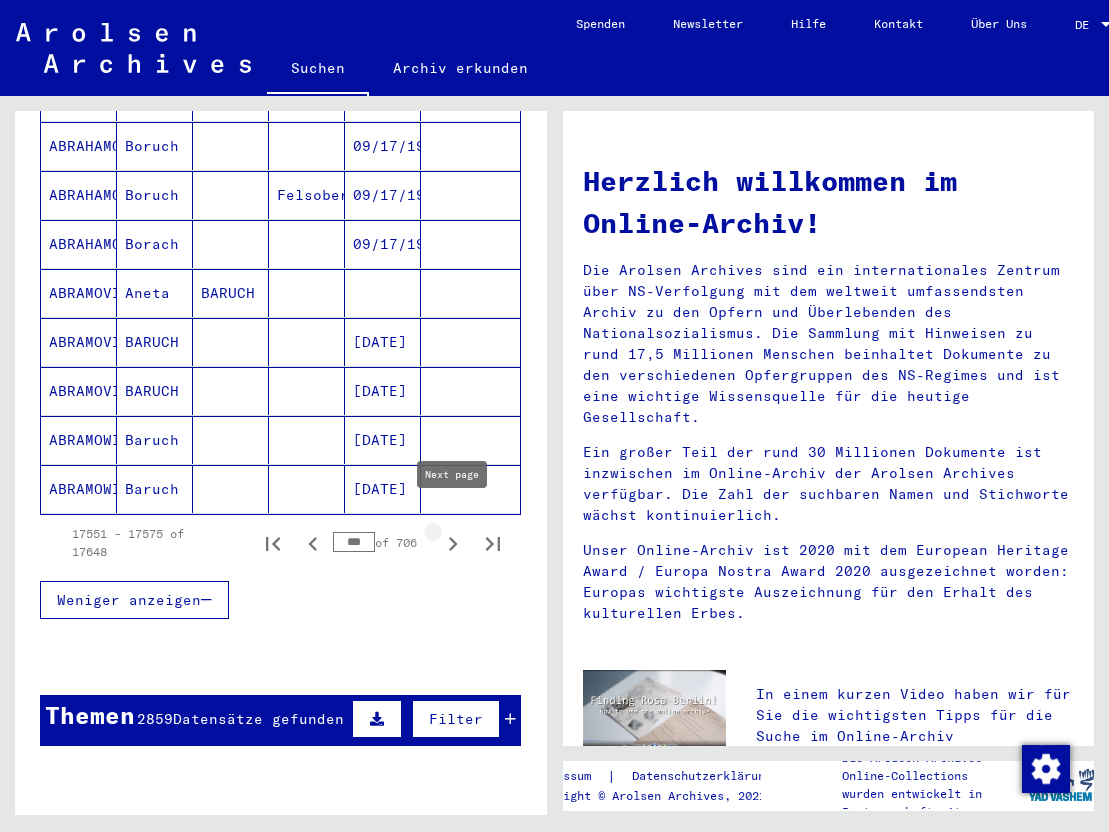 click 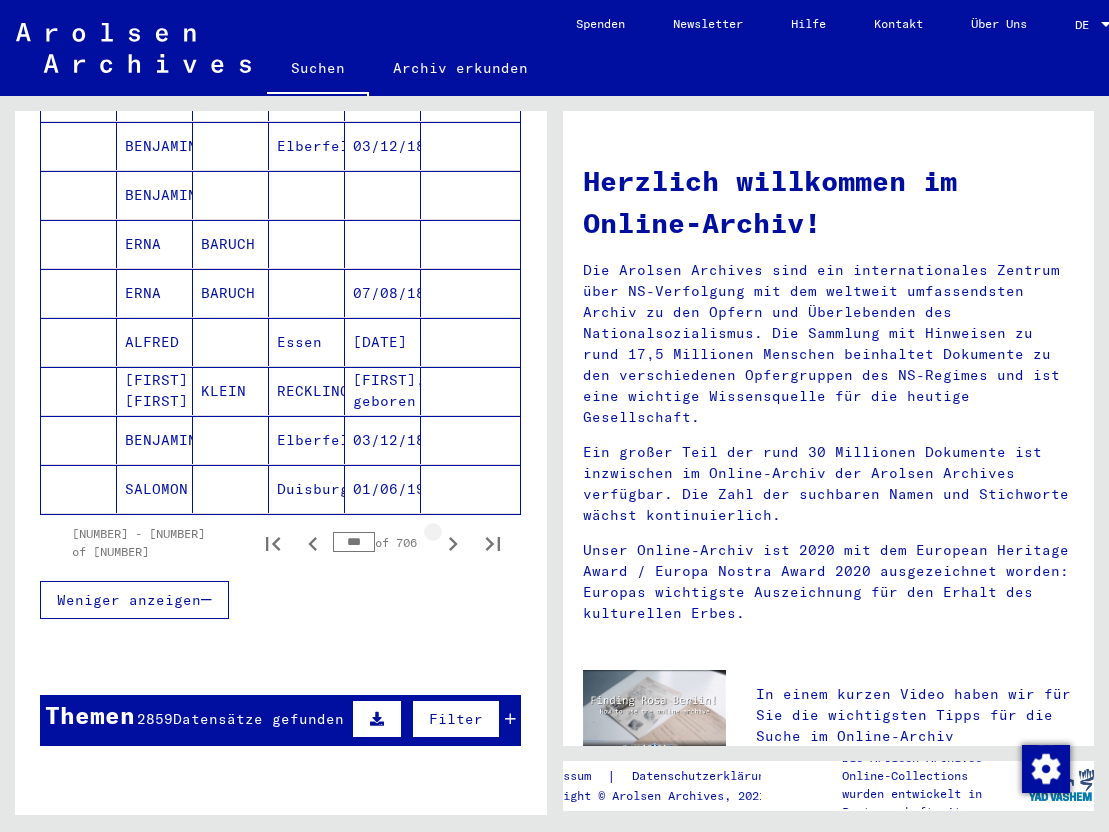 click 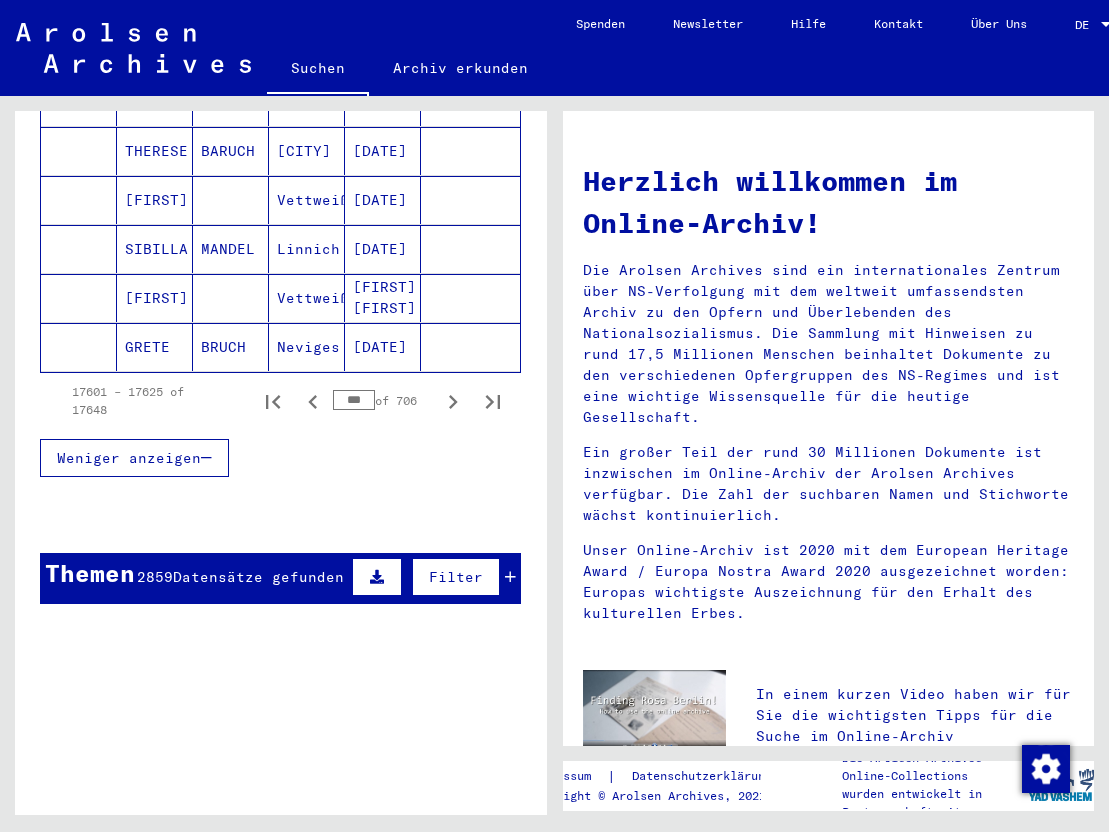 scroll, scrollTop: 1296, scrollLeft: 0, axis: vertical 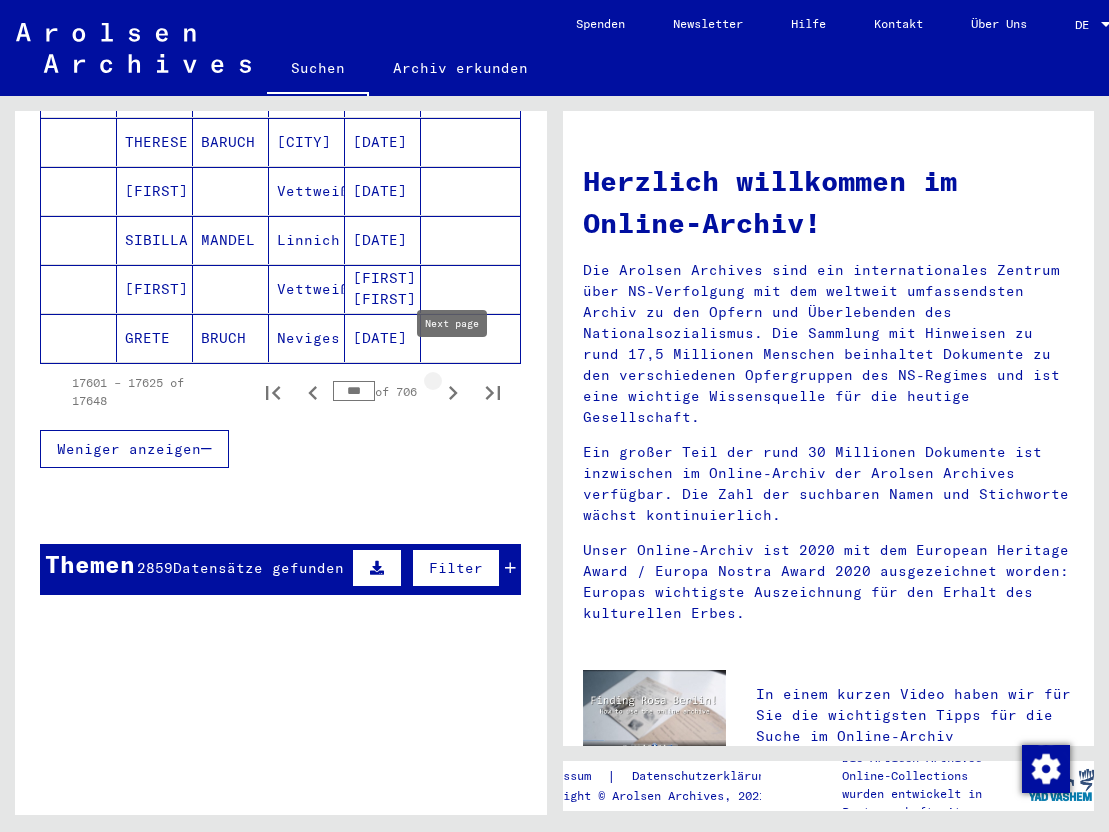click 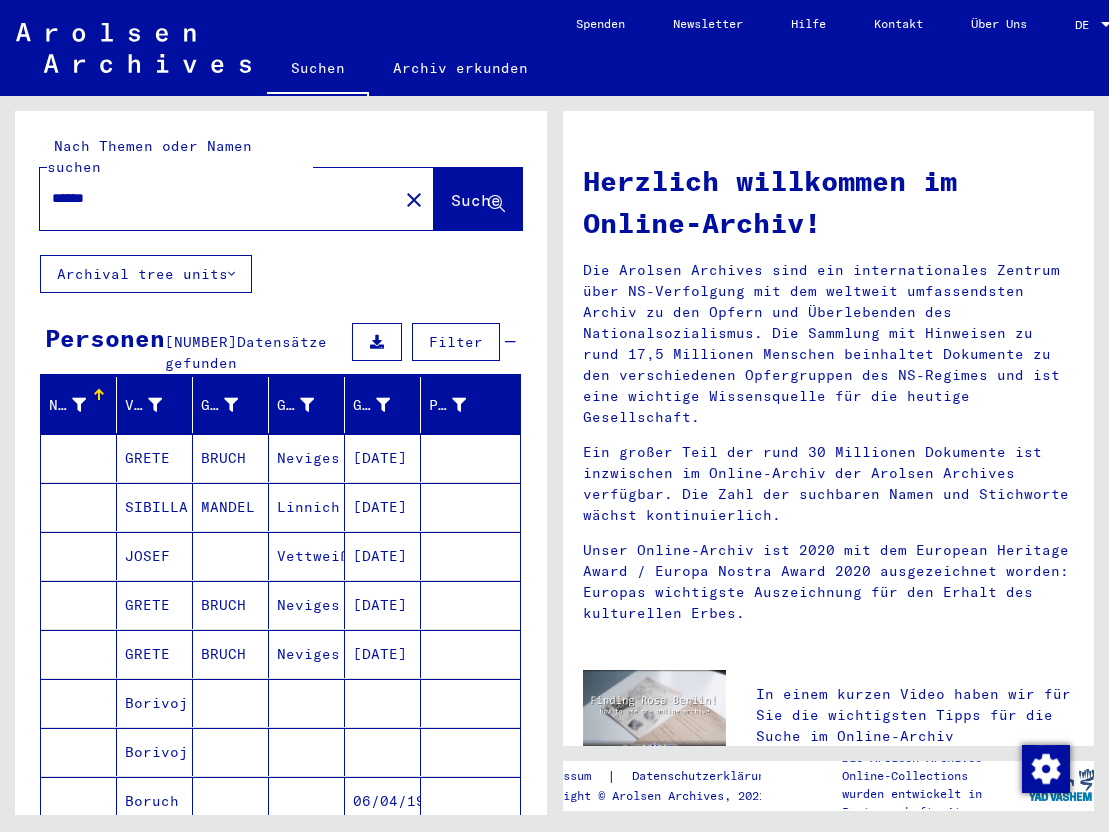 scroll, scrollTop: 0, scrollLeft: 0, axis: both 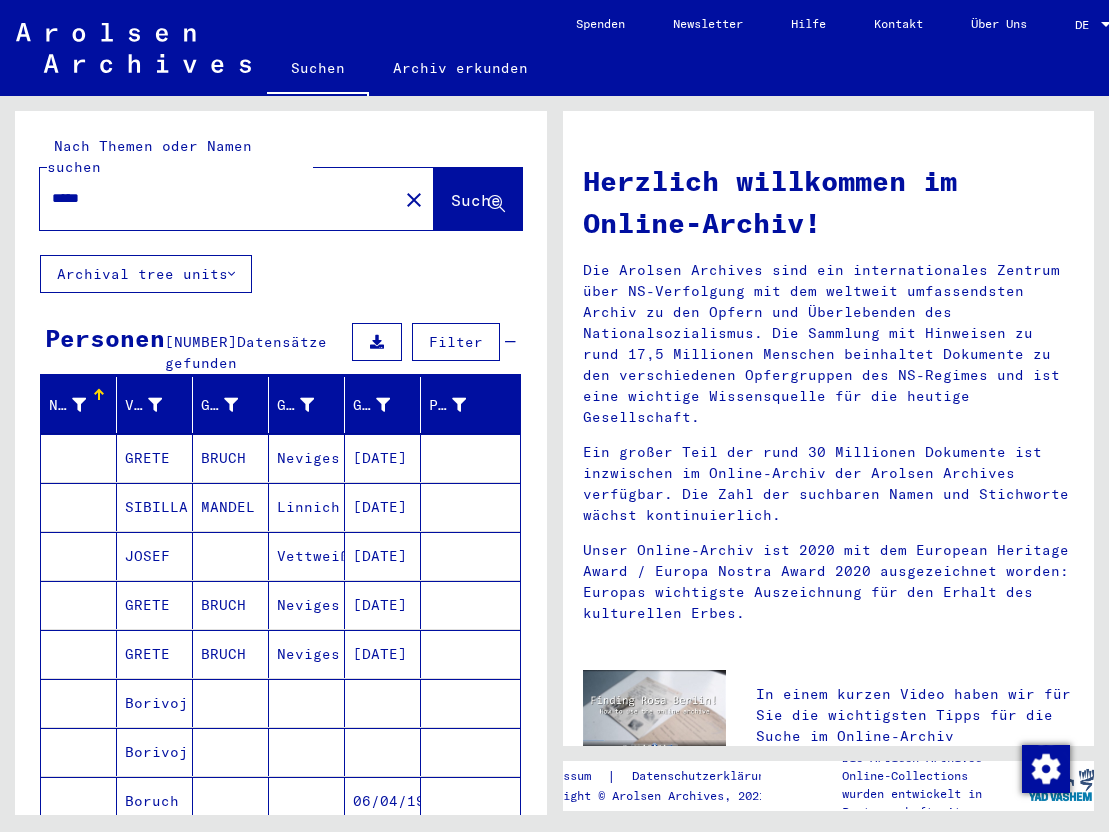 type on "******" 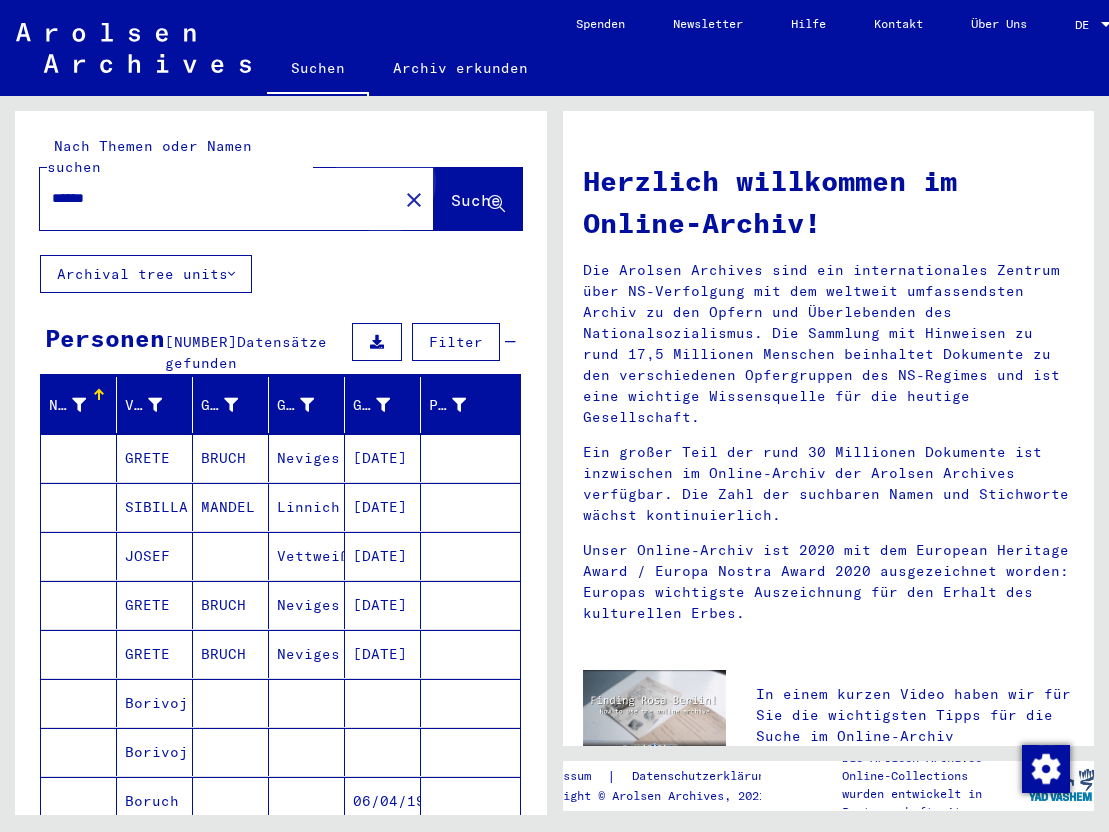 click on "Suche" 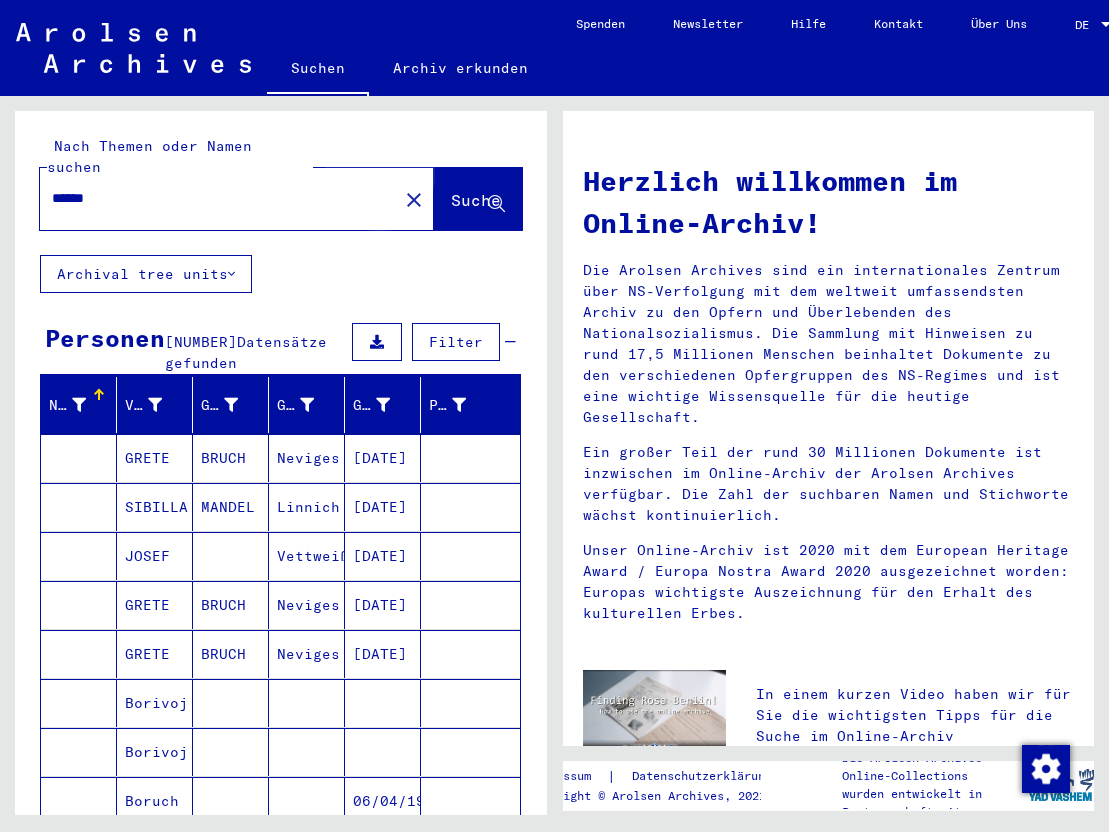 click on "Suche" 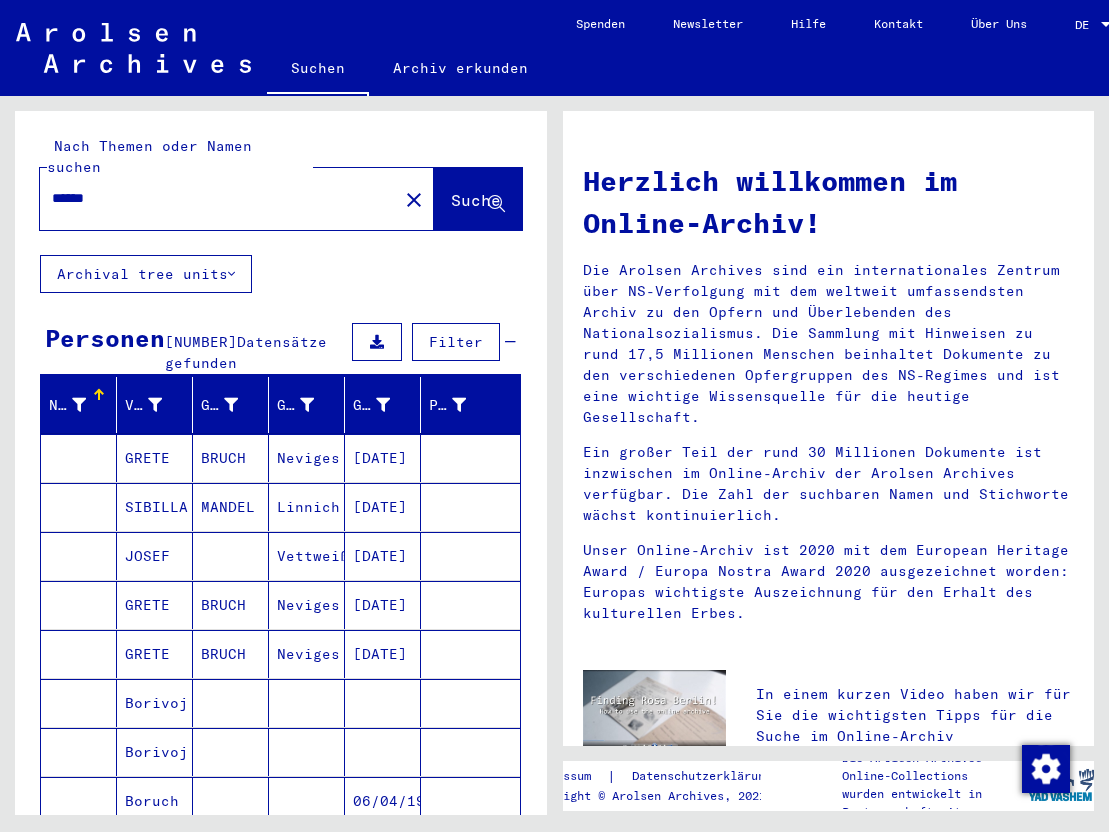 click on "close" 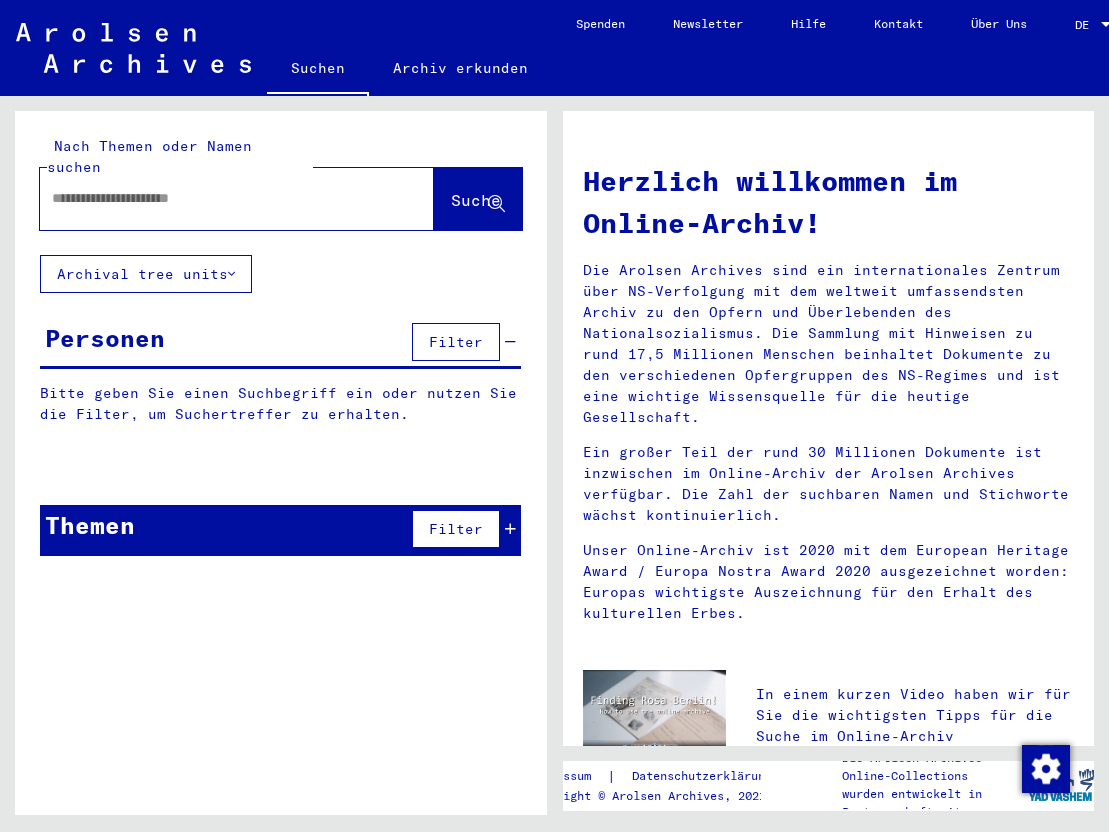 click at bounding box center [213, 198] 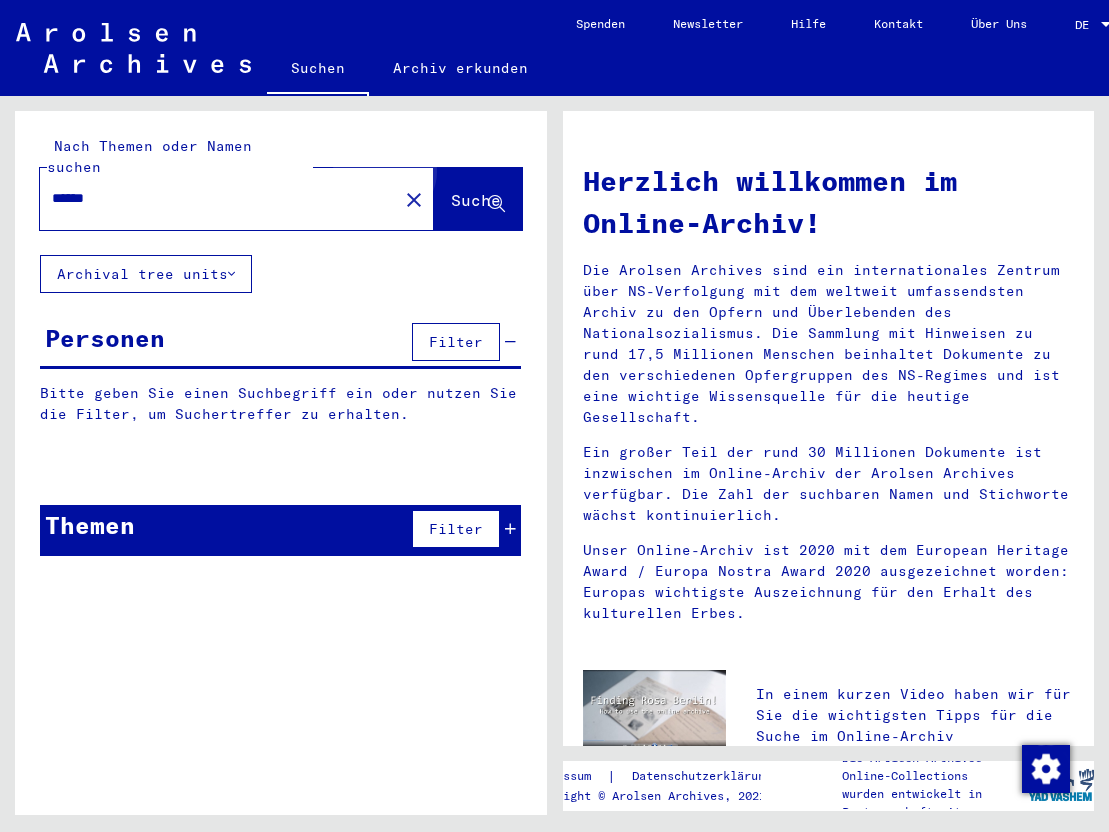 click on "Suche" 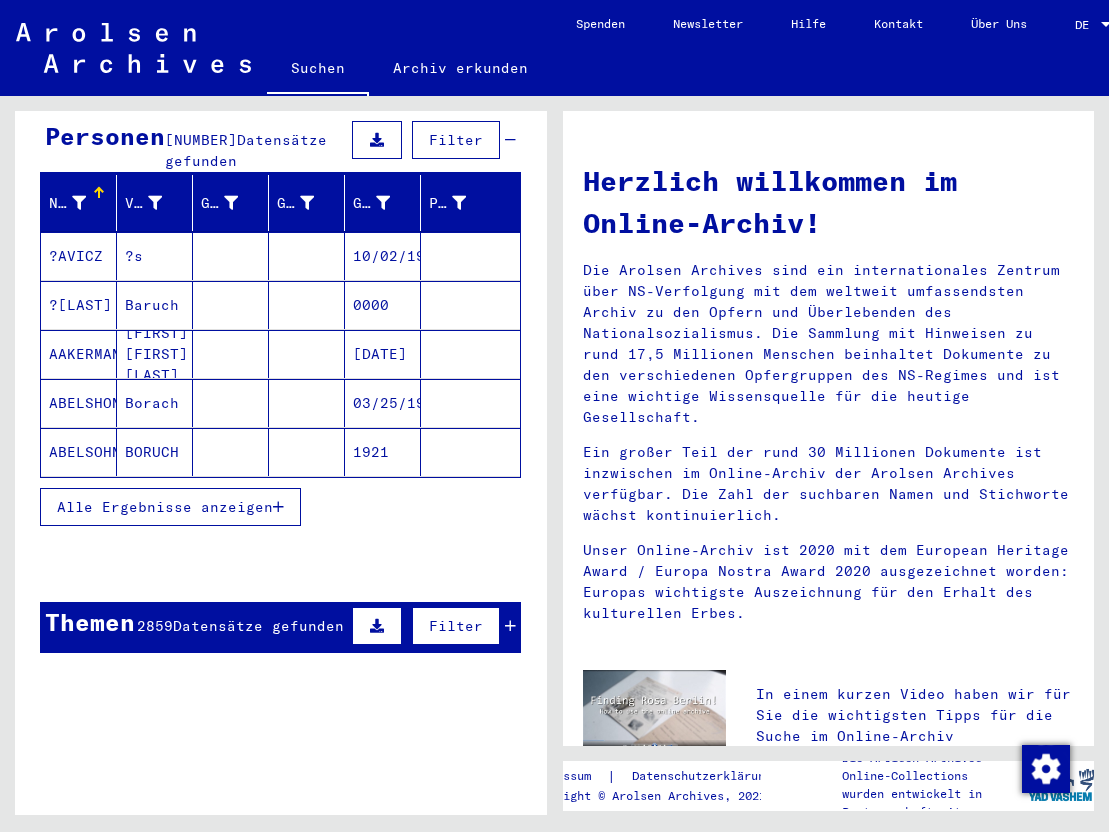 scroll, scrollTop: 209, scrollLeft: 0, axis: vertical 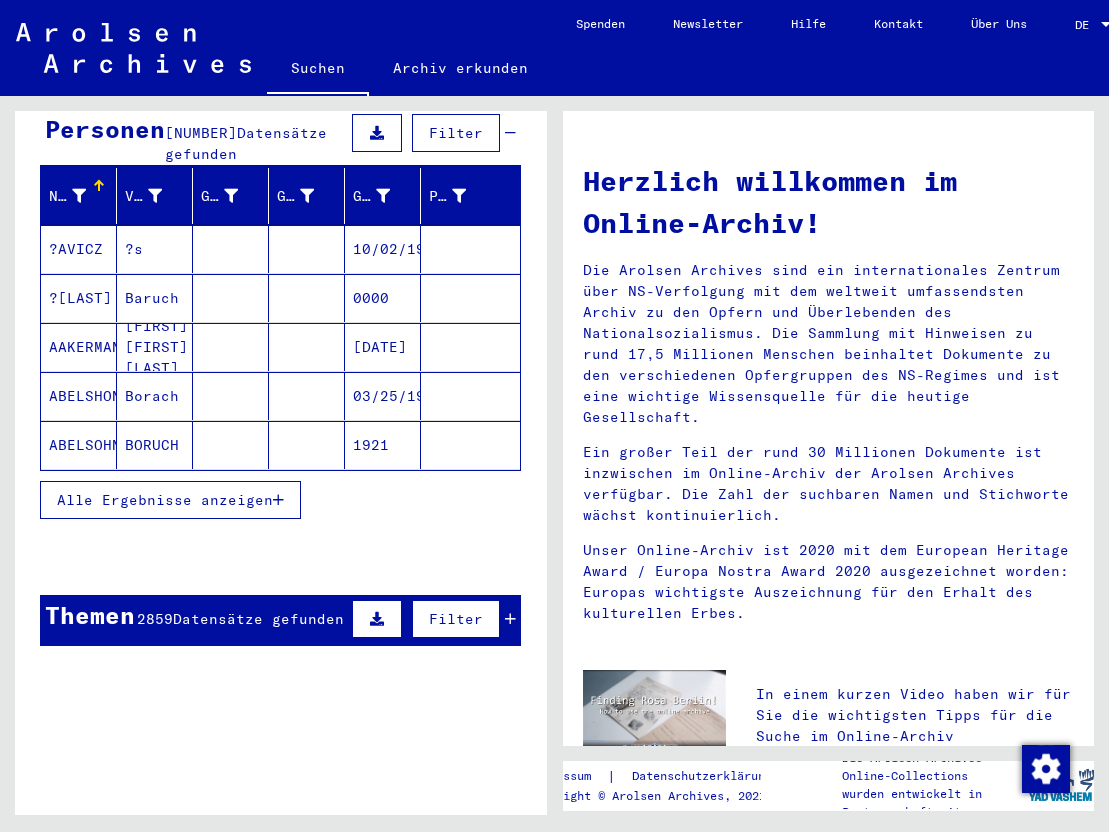click on "Alle Ergebnisse anzeigen" at bounding box center (165, 500) 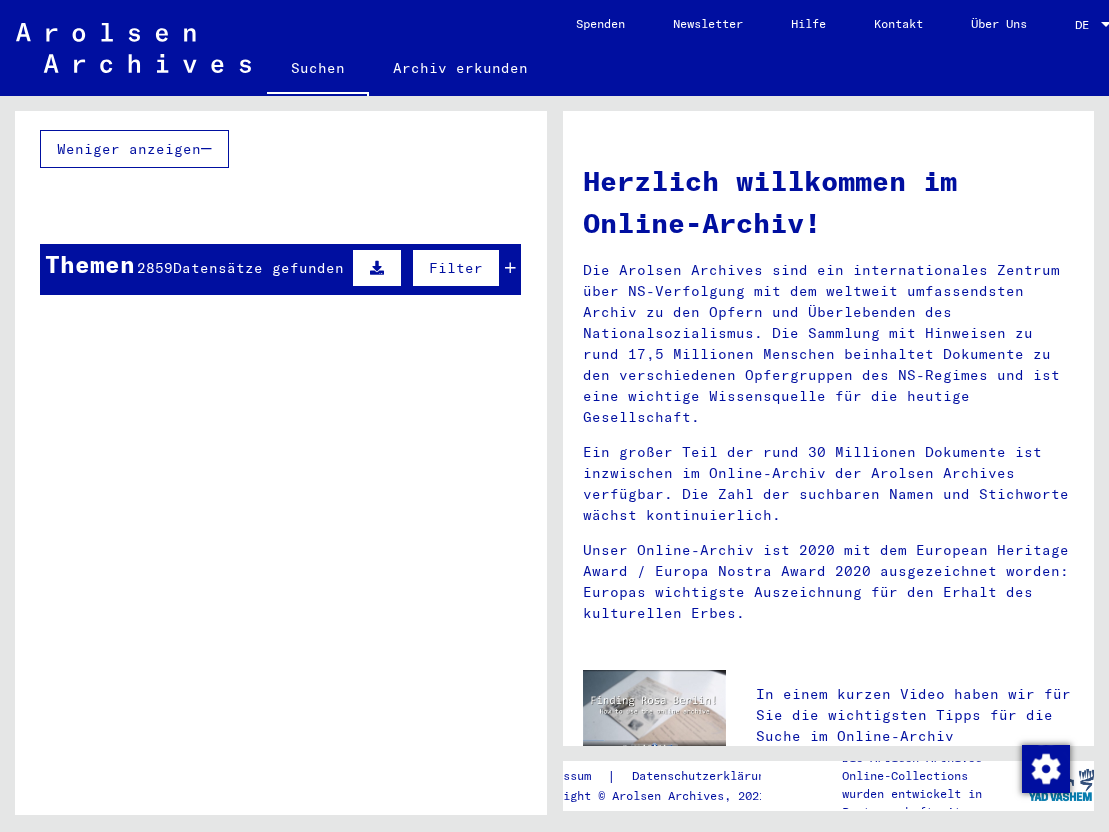 scroll, scrollTop: 1595, scrollLeft: 0, axis: vertical 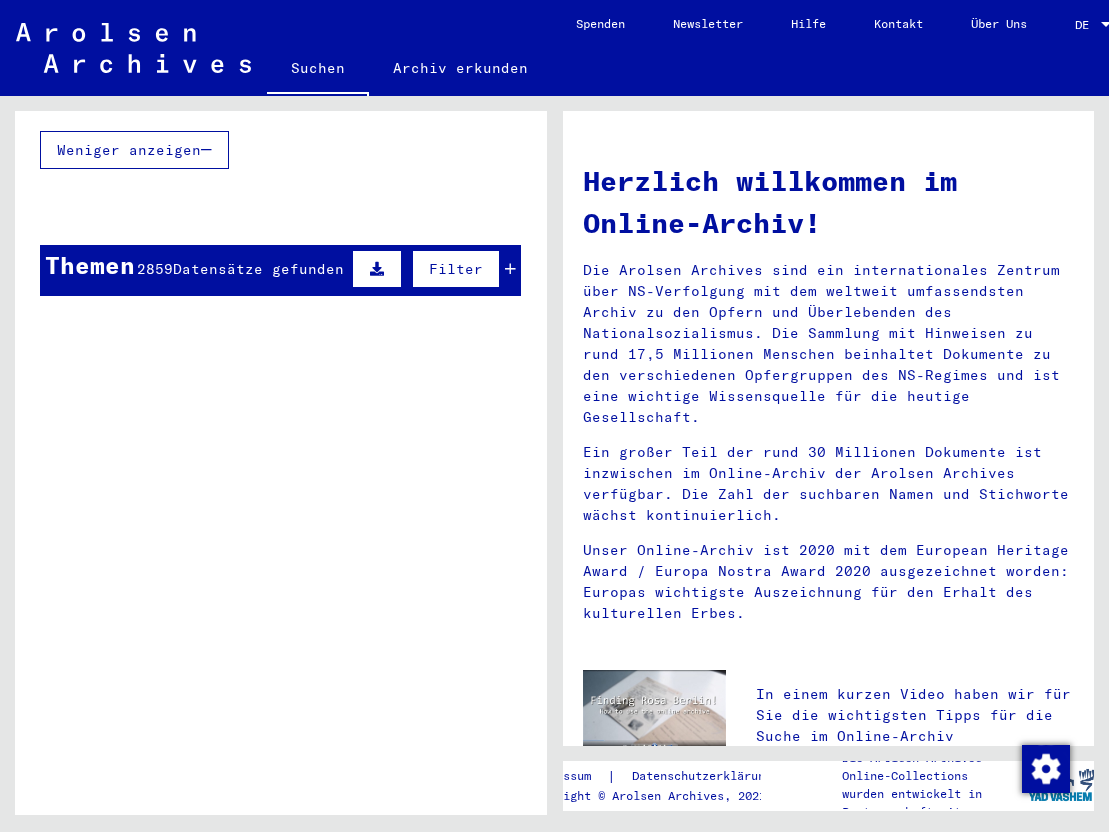 click on "Datensätze gefunden" at bounding box center (258, 269) 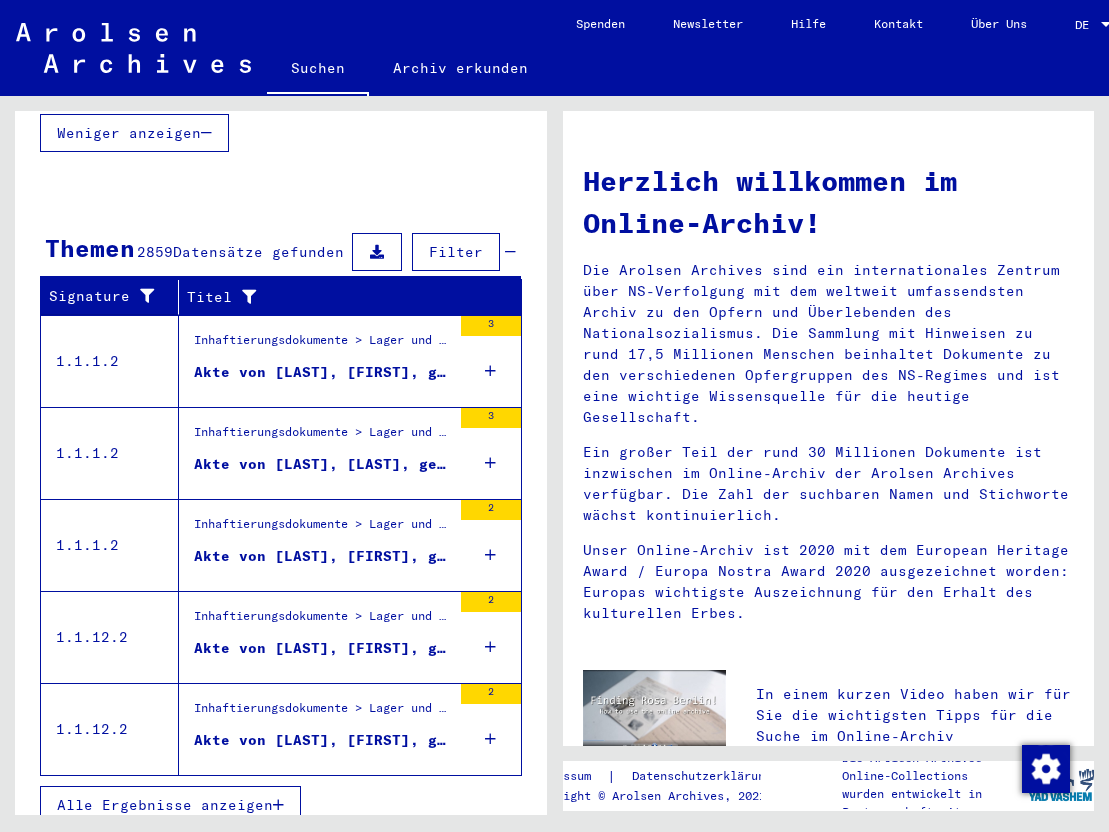 scroll, scrollTop: 1611, scrollLeft: 0, axis: vertical 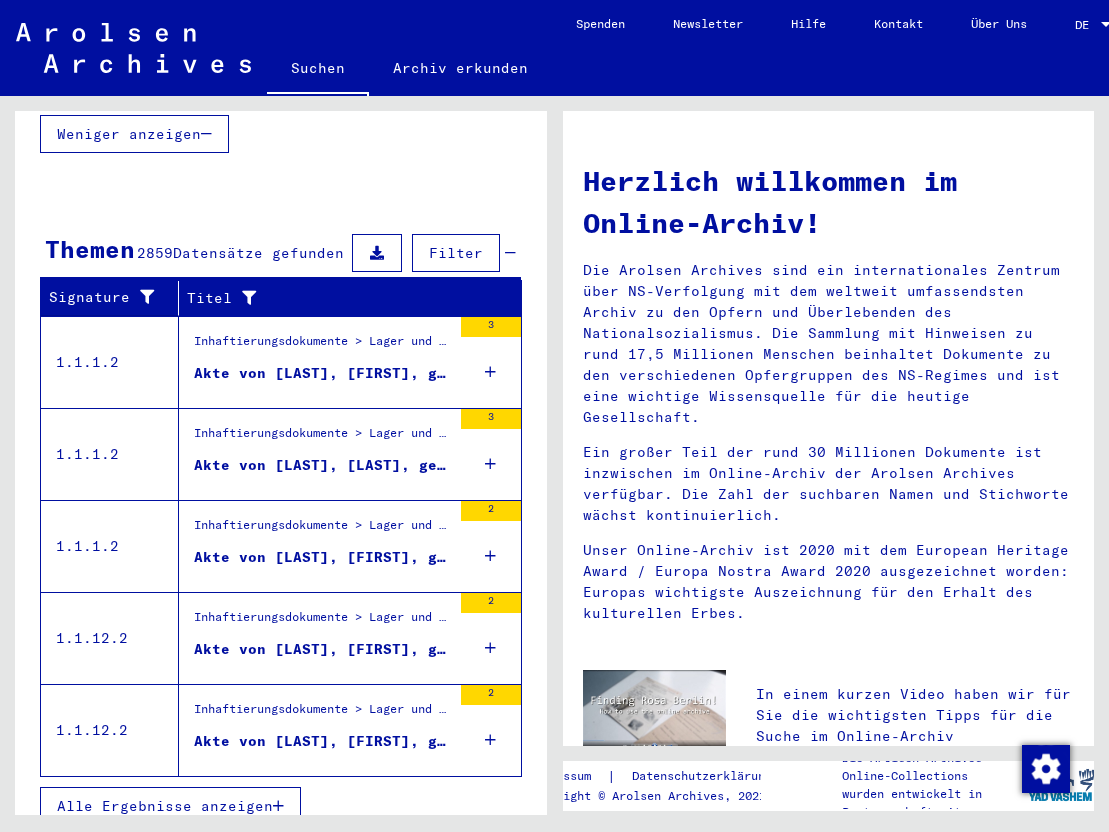 click on "Akte von [LAST], [FIRST], geboren am [DATE]" at bounding box center (322, 373) 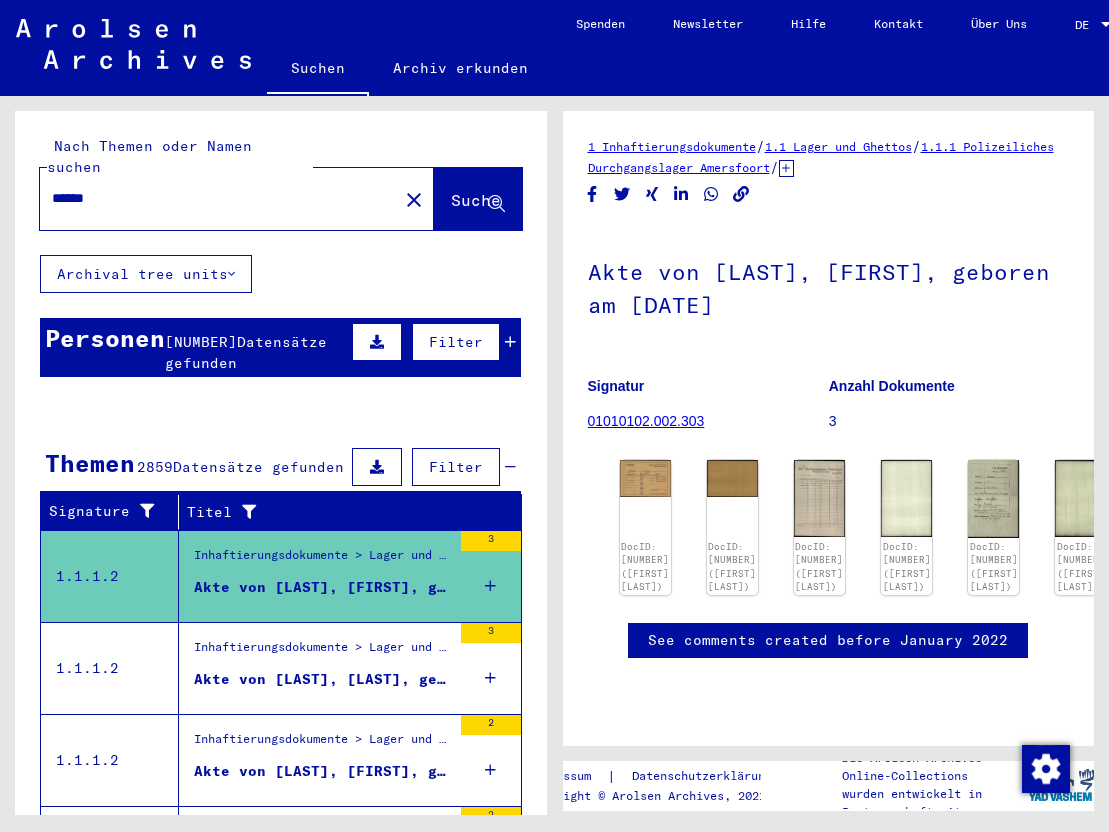 scroll, scrollTop: 0, scrollLeft: 0, axis: both 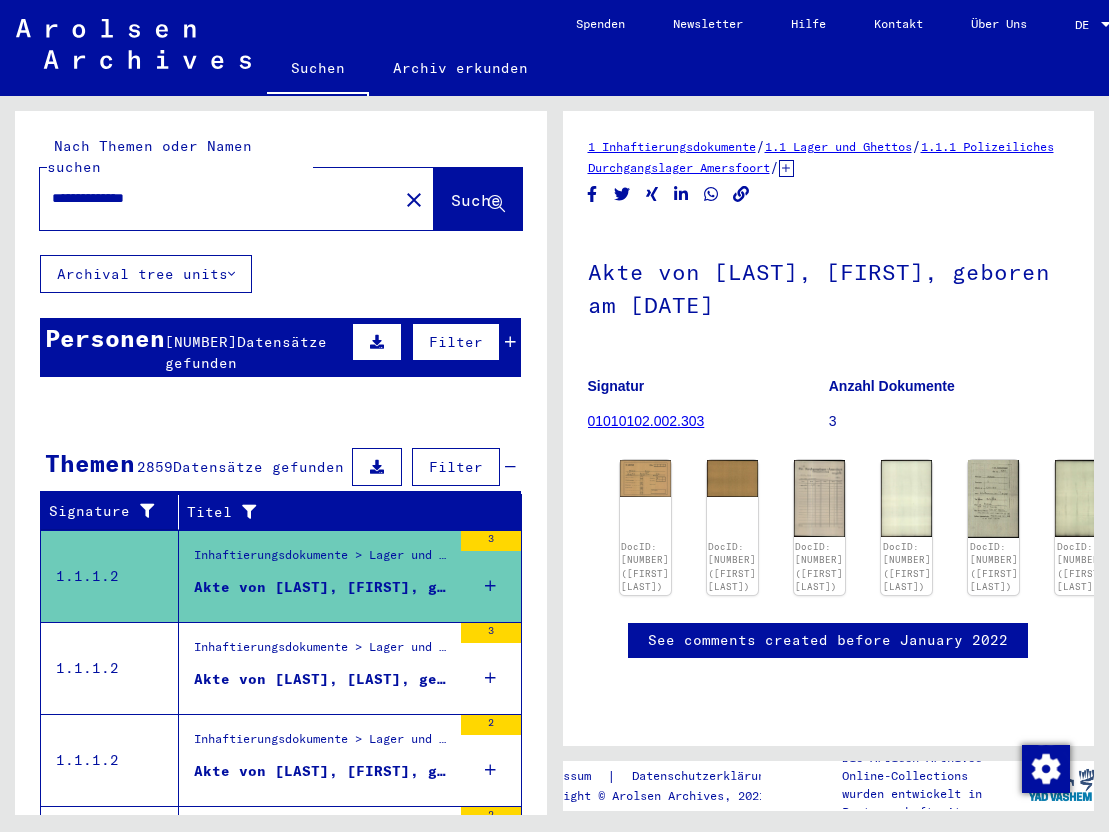 type on "**********" 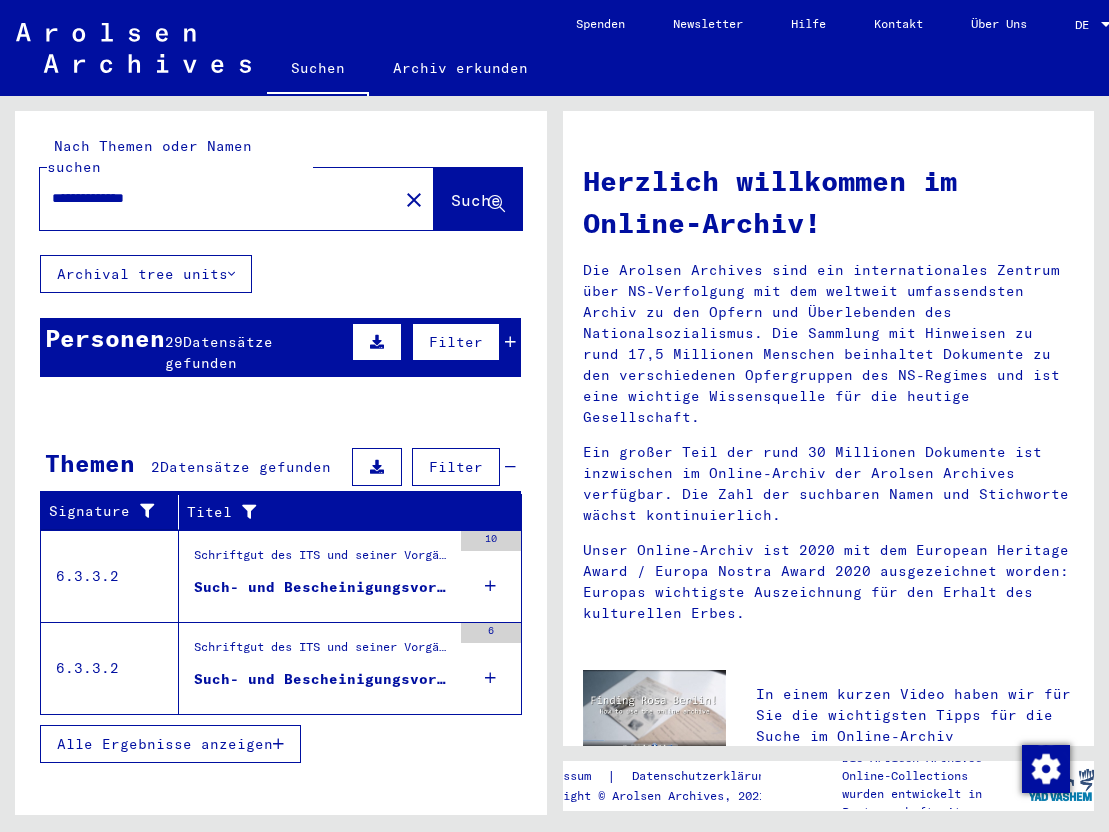 click on "Such- und Bescheinigungsvorgang Nr. [NUMBER] für [LAST], [FIRST] geboren [DATE] oder[DATE]" at bounding box center [322, 587] 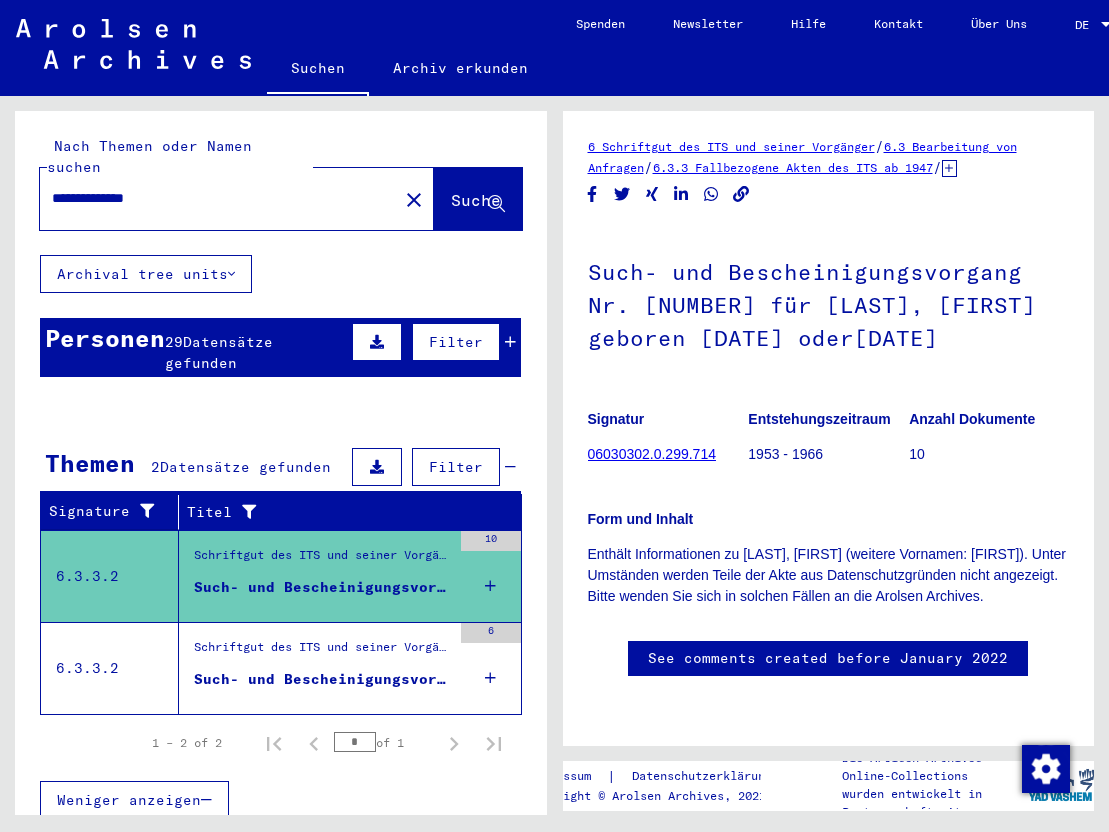 scroll, scrollTop: 0, scrollLeft: 0, axis: both 